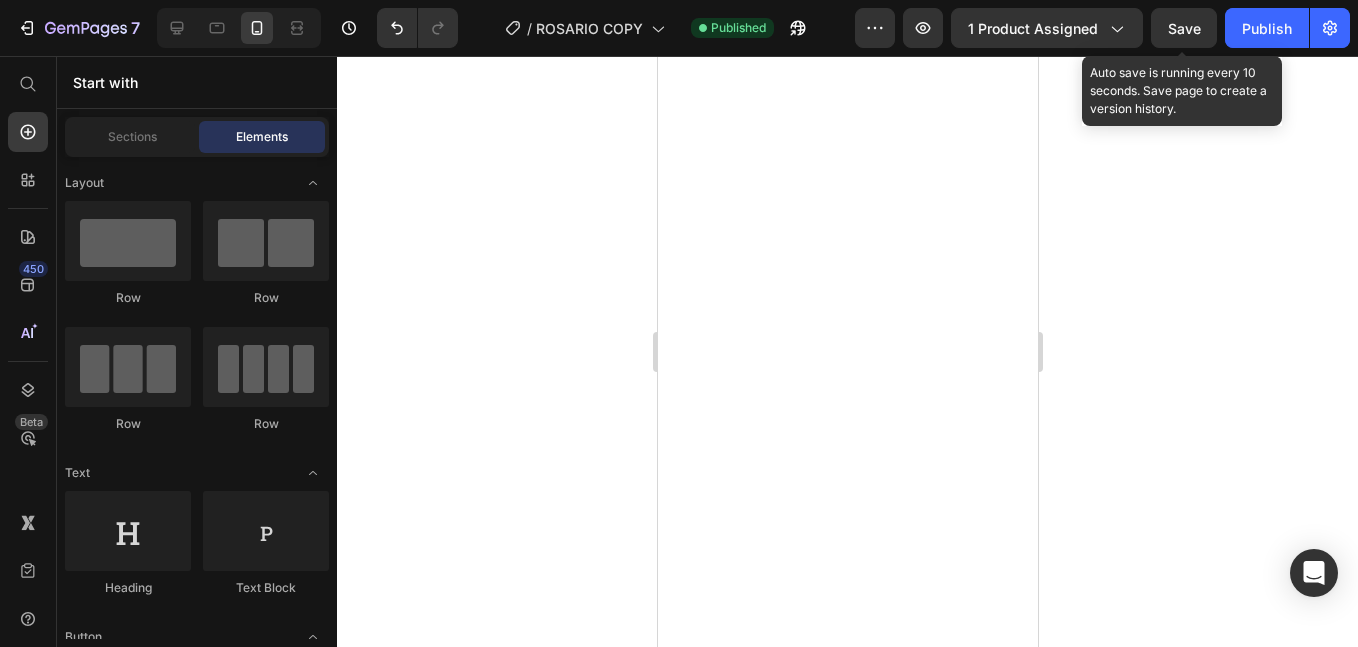 scroll, scrollTop: 0, scrollLeft: 0, axis: both 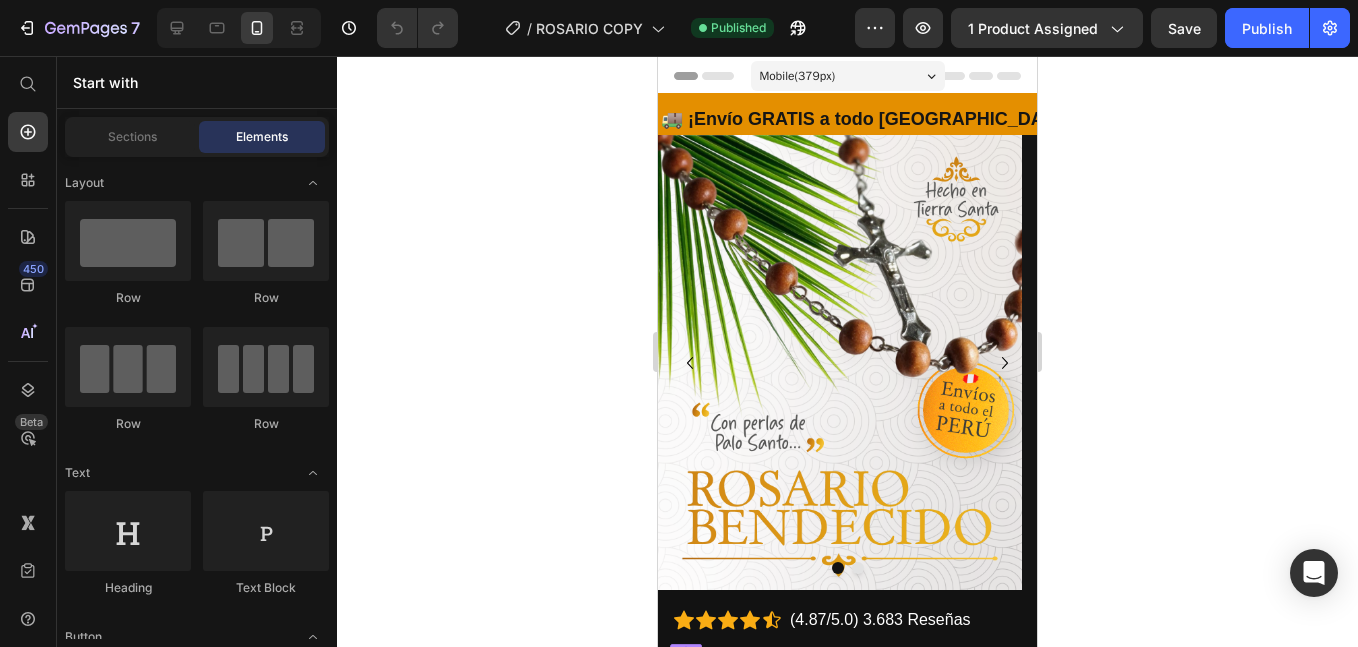 click at bounding box center [128, 241] 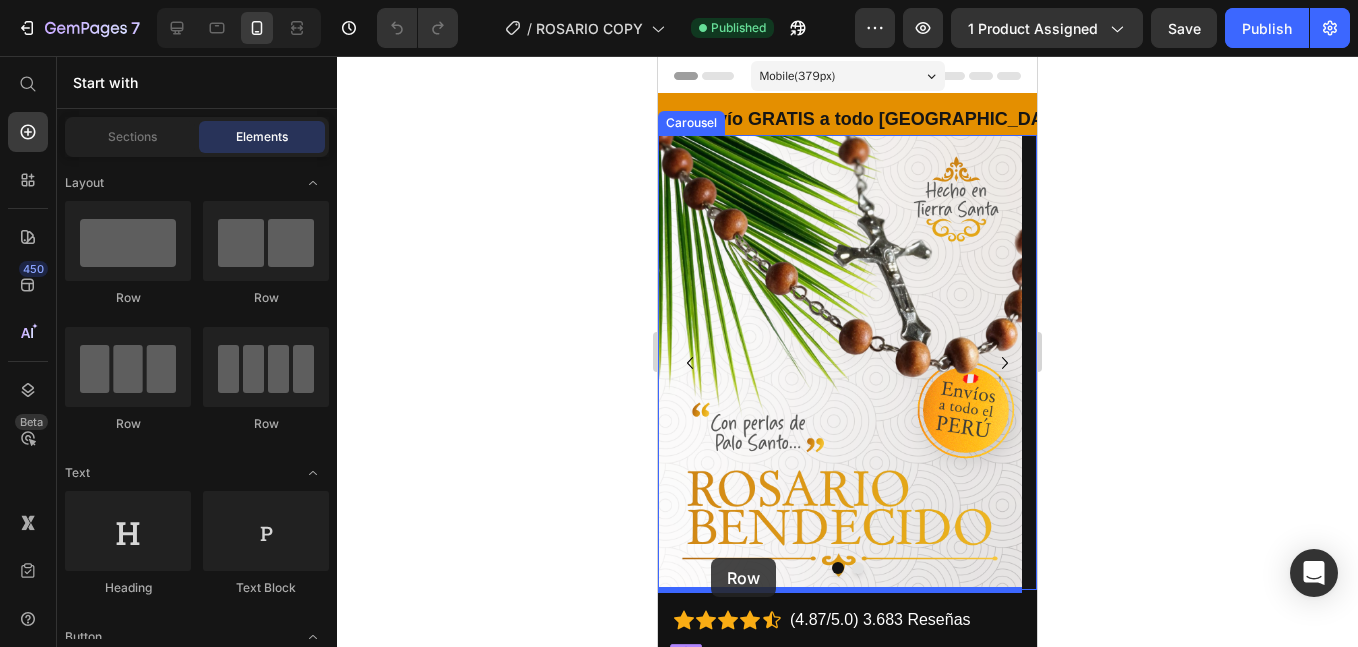 drag, startPoint x: 1331, startPoint y: 148, endPoint x: 711, endPoint y: 558, distance: 743.30347 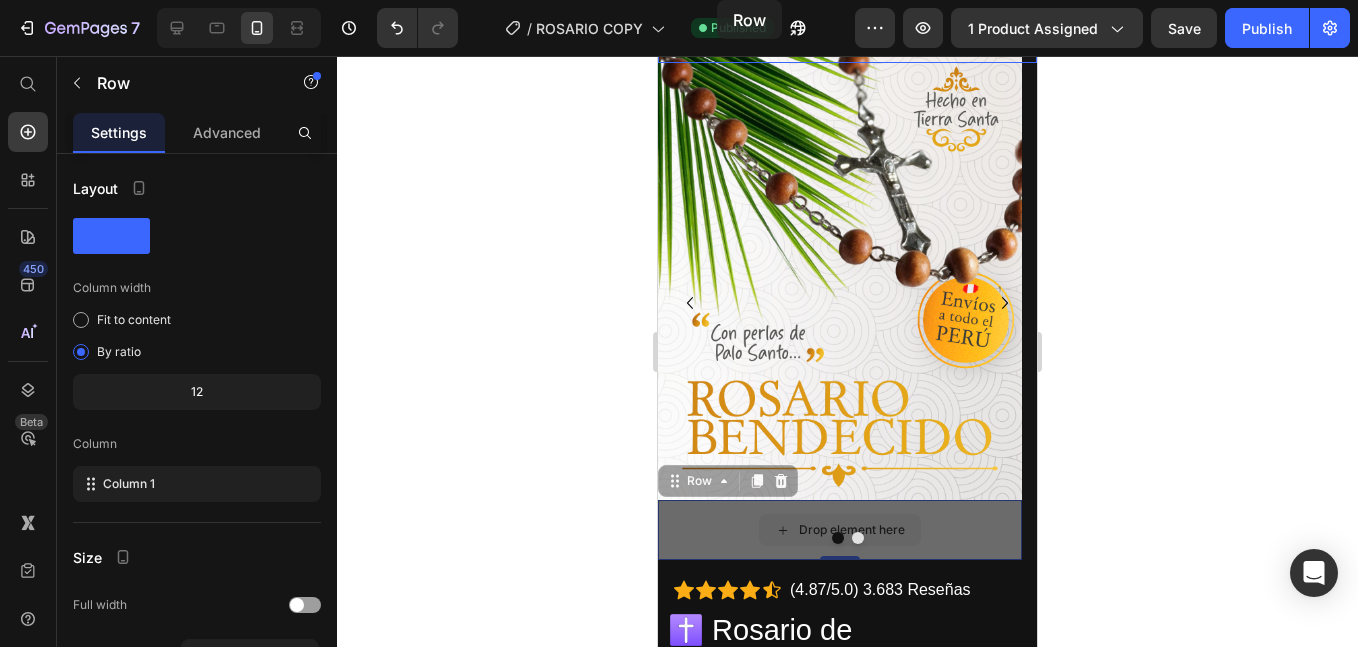 scroll, scrollTop: 0, scrollLeft: 0, axis: both 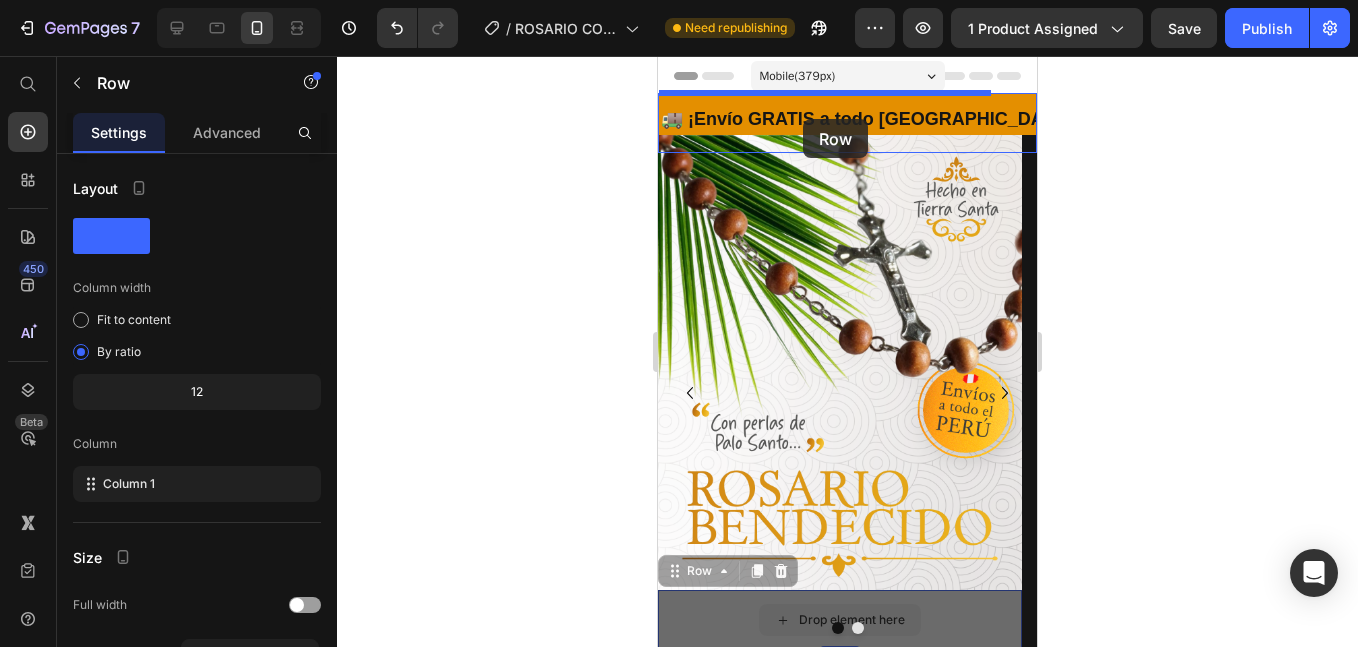 drag, startPoint x: 714, startPoint y: 601, endPoint x: 803, endPoint y: 119, distance: 490.14795 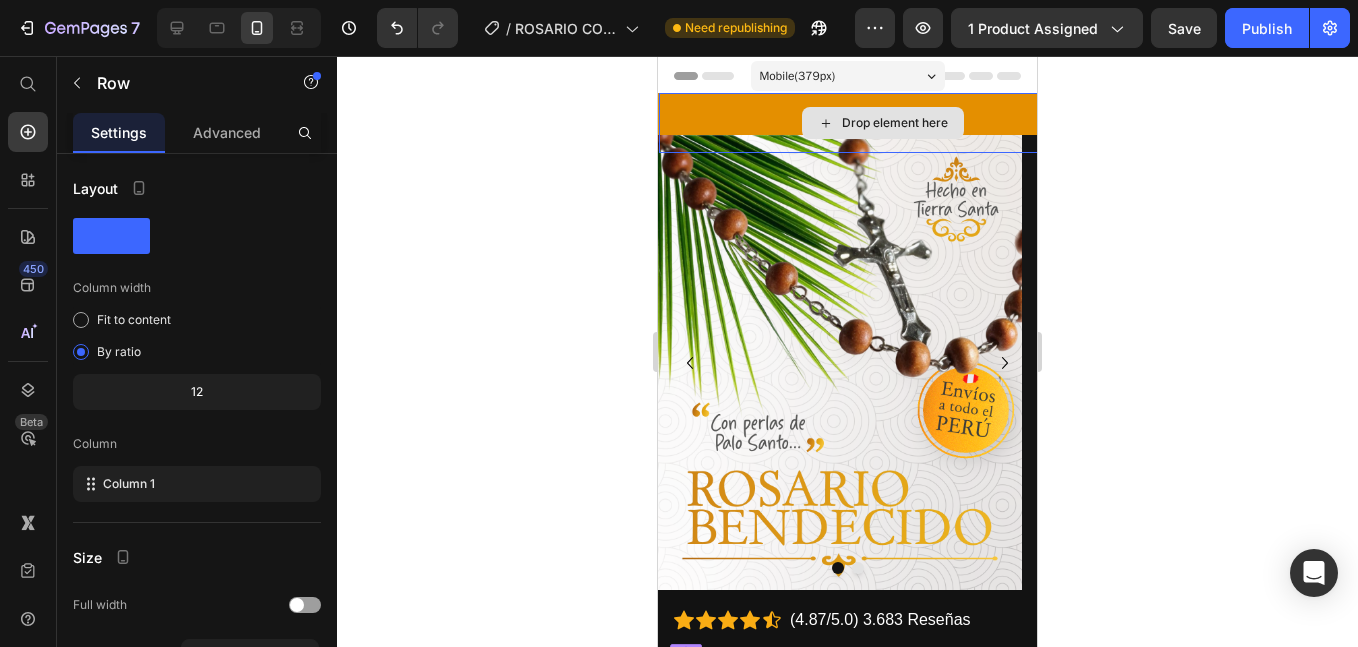 click on "Drop element here" at bounding box center (882, 123) 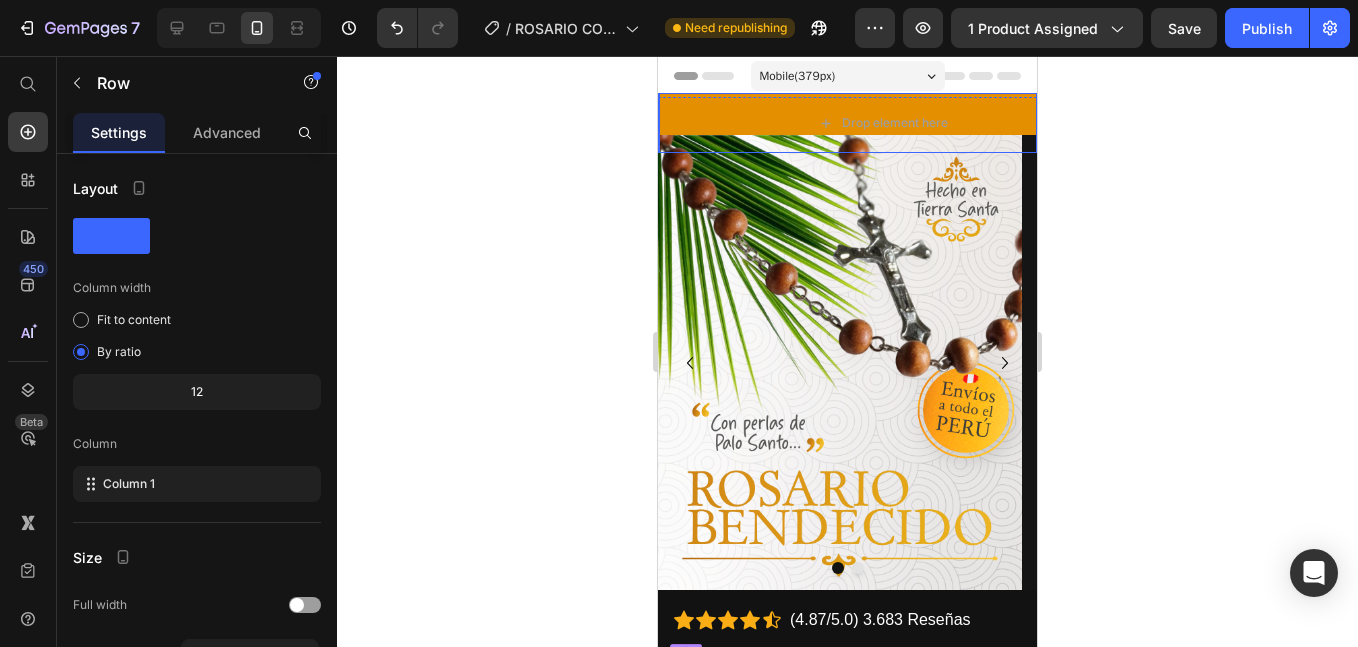 click on "Drop element here Row   16 🚚 ¡Envío GRATIS a todo [GEOGRAPHIC_DATA]! 🚚 Text 🔮+ 5,000 clientes felices 🔮 Text 🎁 Regalo con Significado 🎁 Text" at bounding box center (1149, 157) 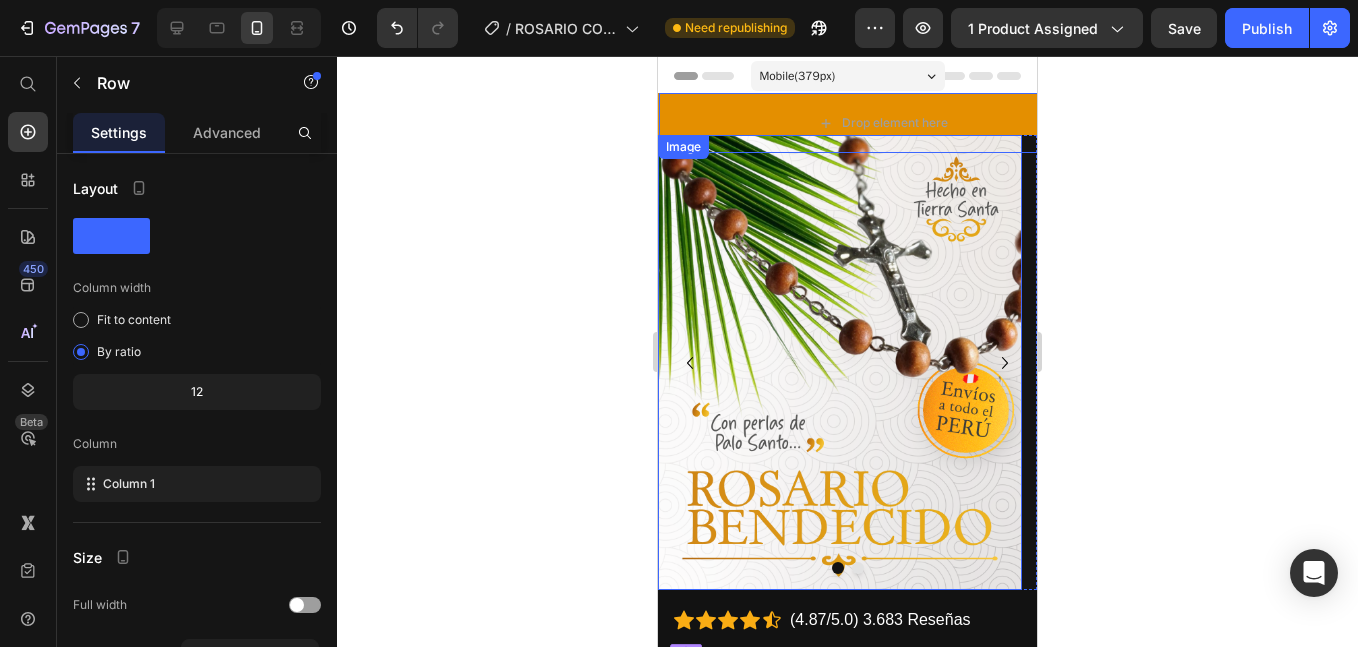 click on "Drop element here Row   0 🚚 ¡Envío GRATIS a todo [GEOGRAPHIC_DATA]! 🚚 Text 🔮+ 5,000 clientes felices 🔮 Text 🎁 Regalo con Significado 🎁 Text
Drop element here Row   0 🚚 ¡Envío GRATIS a todo [GEOGRAPHIC_DATA]! 🚚 Text 🔮+ 5,000 clientes felices 🔮 Text 🎁 Regalo con Significado 🎁 Text Marquee Section 1/25 Page has reached Shopify’s 25 section-limit Page has reached Shopify’s 25 section-limit
Product Images
Información de envio Todos los envios son gratis y procesados por nuestro equipo con mucha cuidado. Las entregas depende de su ubicación, demorarán 1 a 3 dias habiles Text Block
Devoluciones y reembolsos Accordion 50% OFF + DELIVERY GRATIS! TERMINA EN: Text Block 03 HRS 20 MINS 05 SECS Countdown Timer Row ✝️ Rosario de [DEMOGRAPHIC_DATA] Product Title
Icon
Icon
Icon Icon Row" at bounding box center (847, 2679) 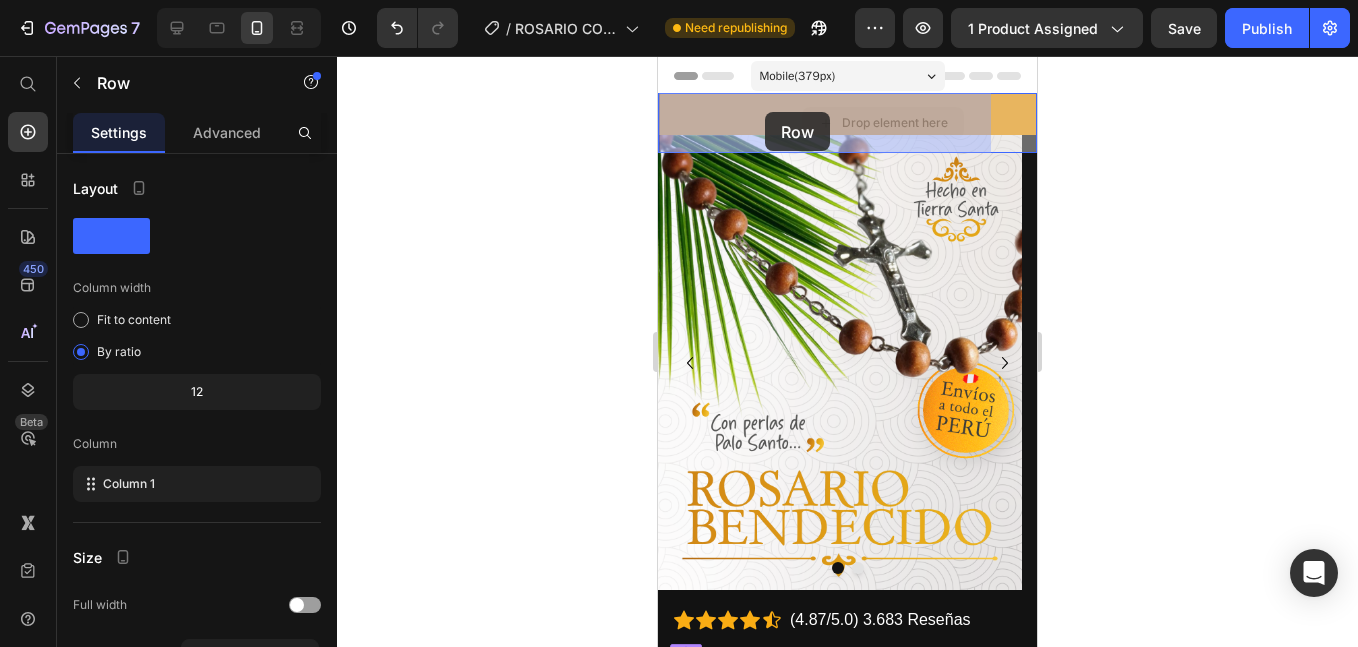drag, startPoint x: 683, startPoint y: 144, endPoint x: 765, endPoint y: 112, distance: 88.02273 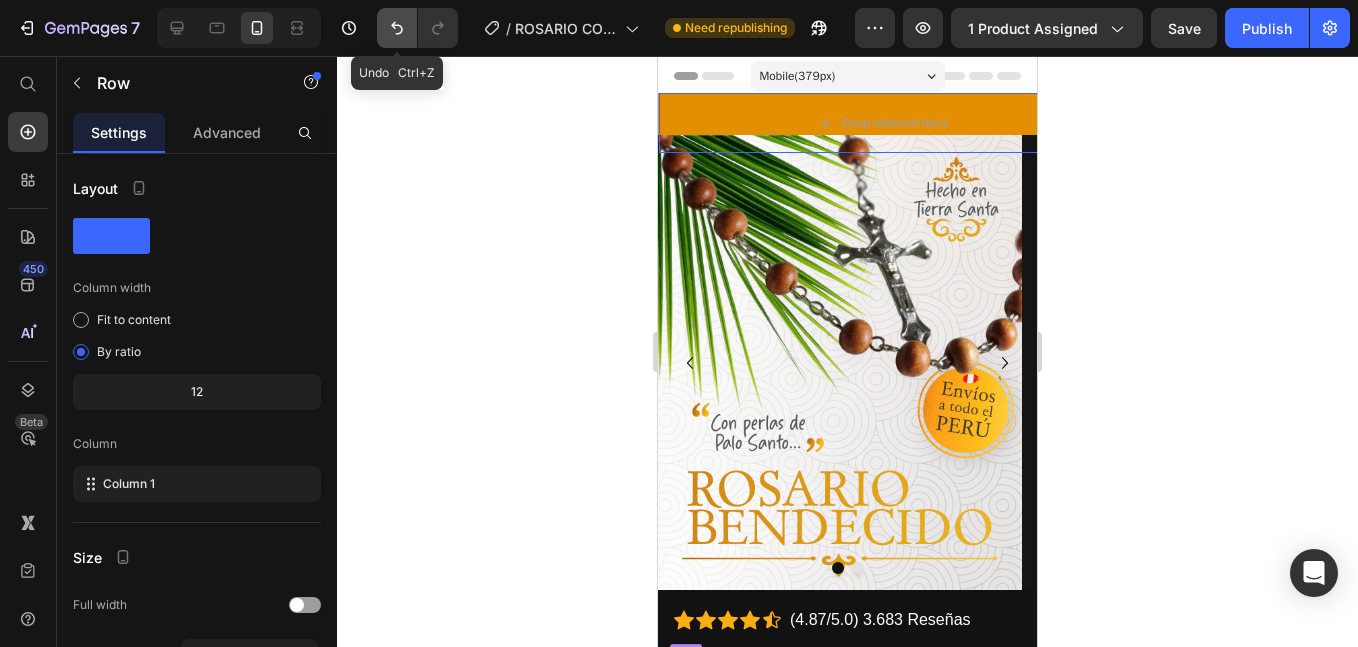 click 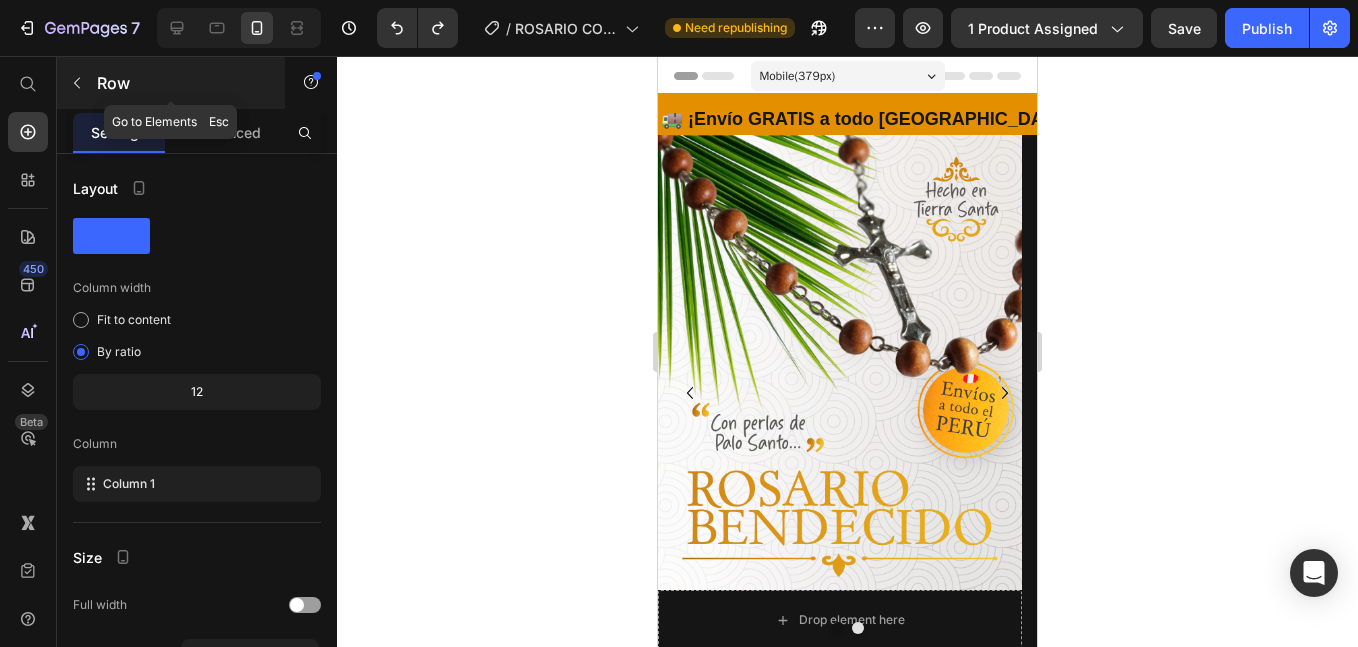 click at bounding box center [77, 83] 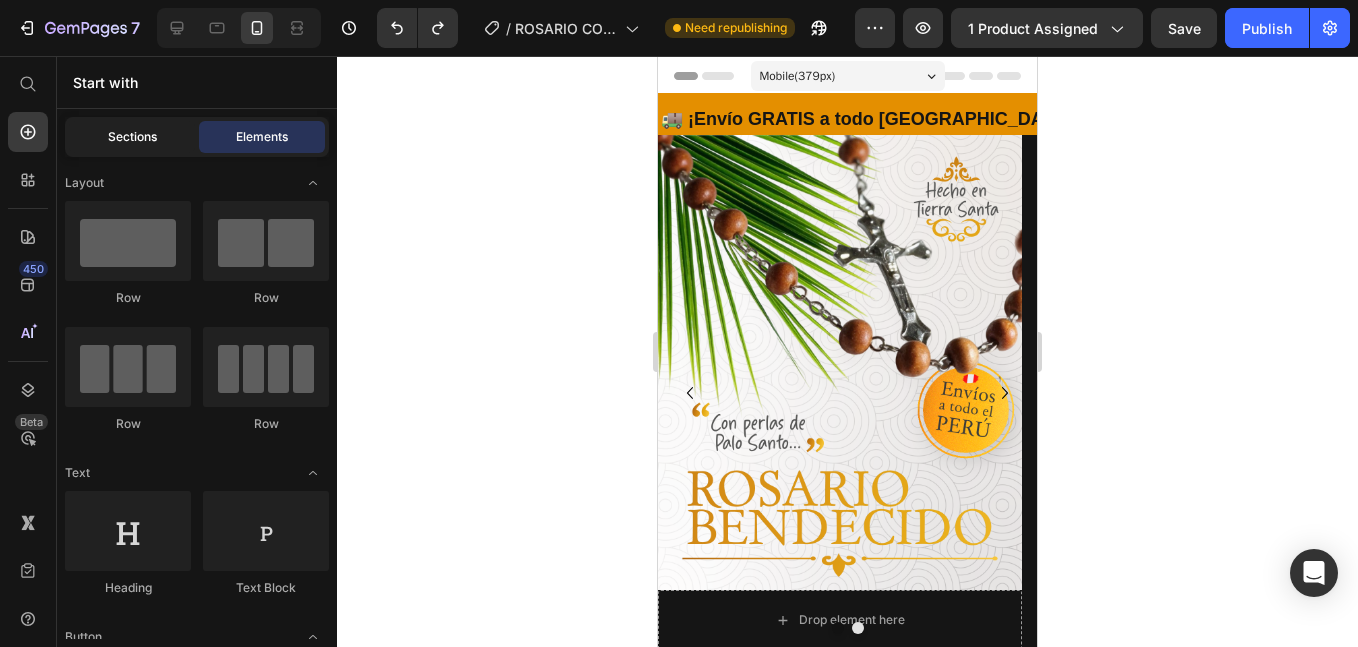 click on "Sections" at bounding box center [132, 137] 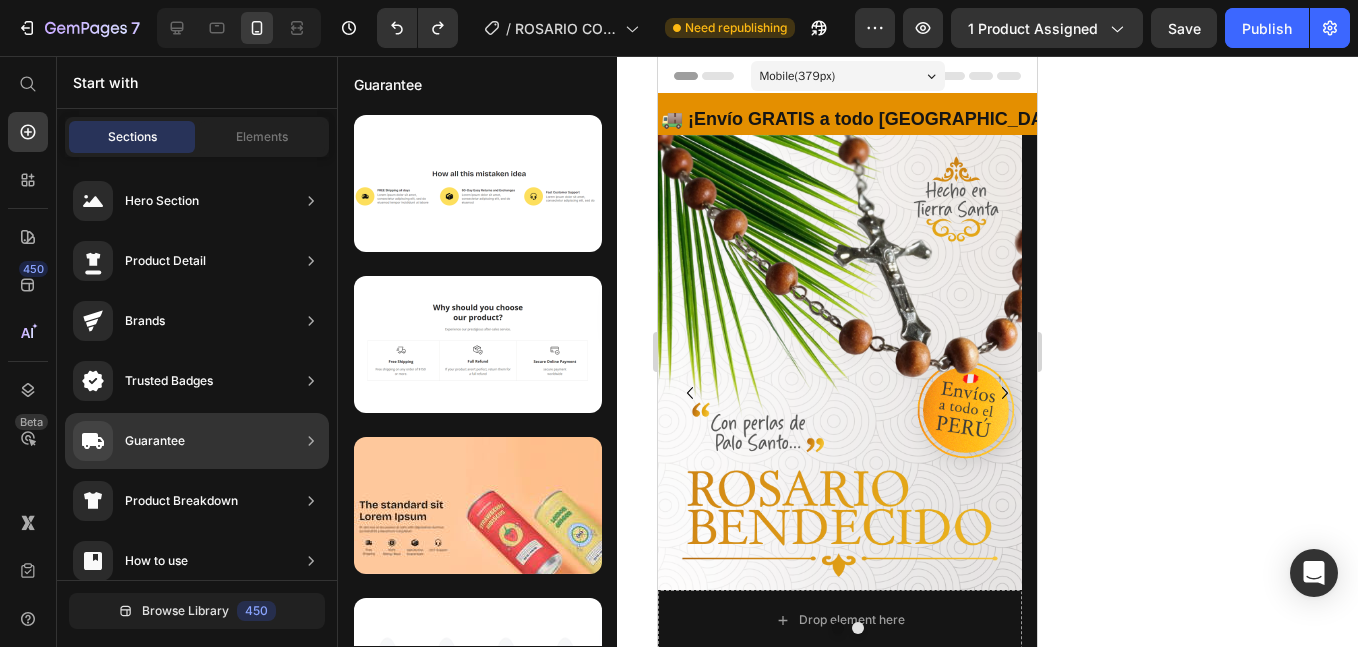 scroll, scrollTop: 334, scrollLeft: 0, axis: vertical 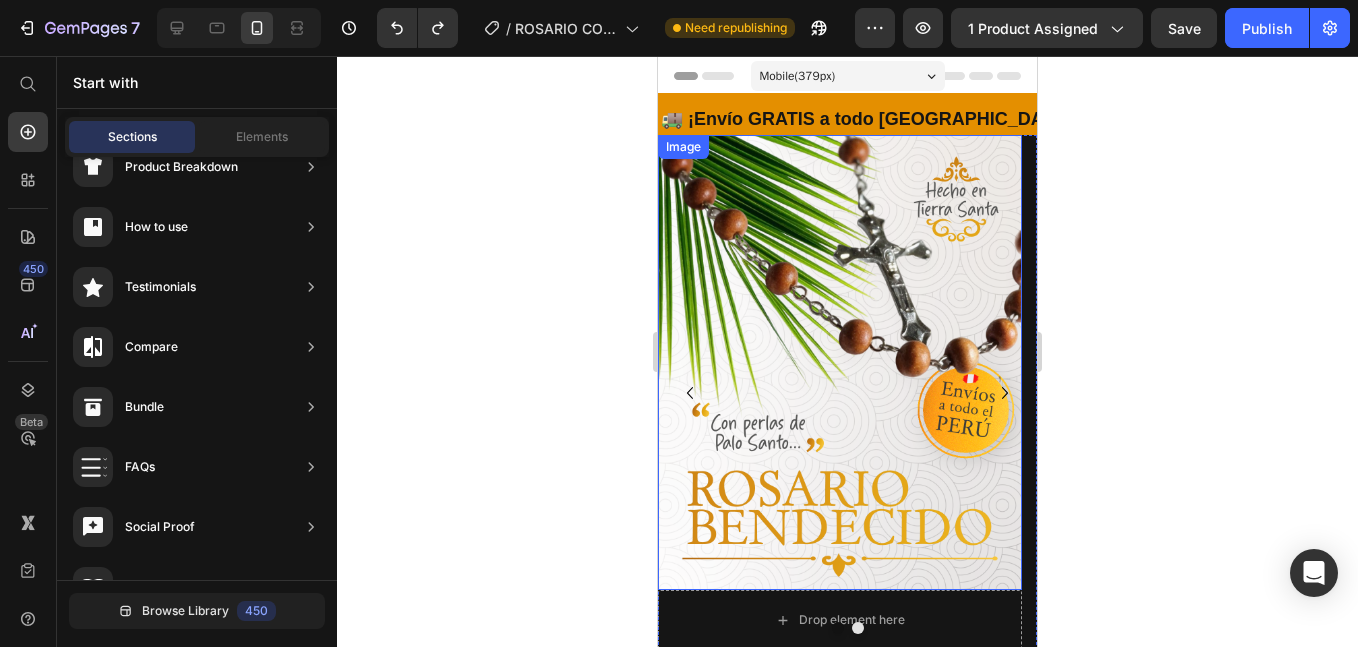click at bounding box center [840, 362] 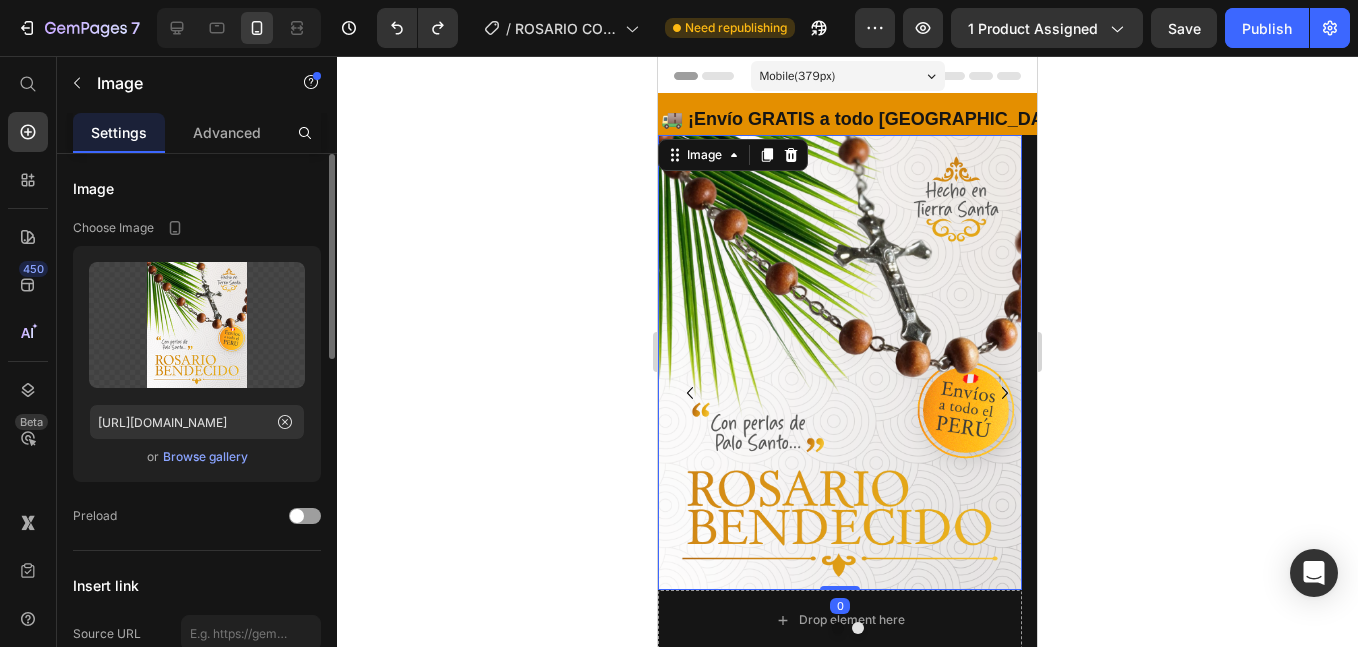 scroll, scrollTop: 334, scrollLeft: 0, axis: vertical 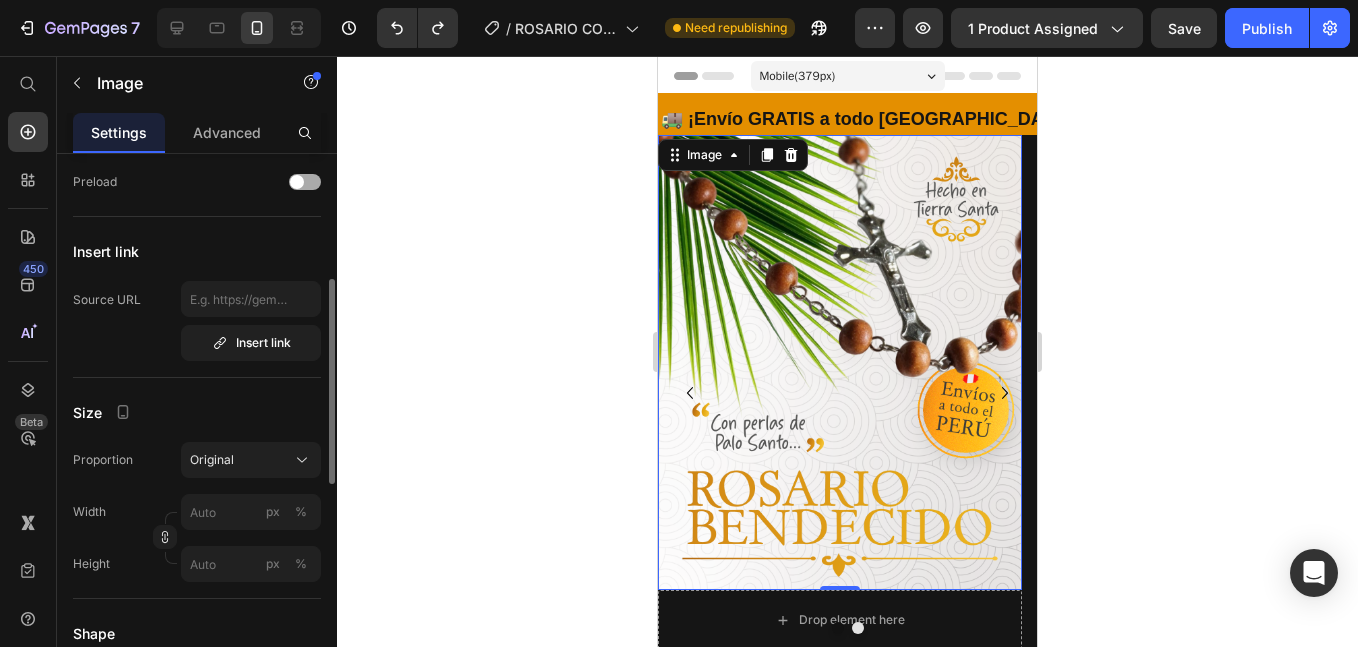 click at bounding box center [305, 182] 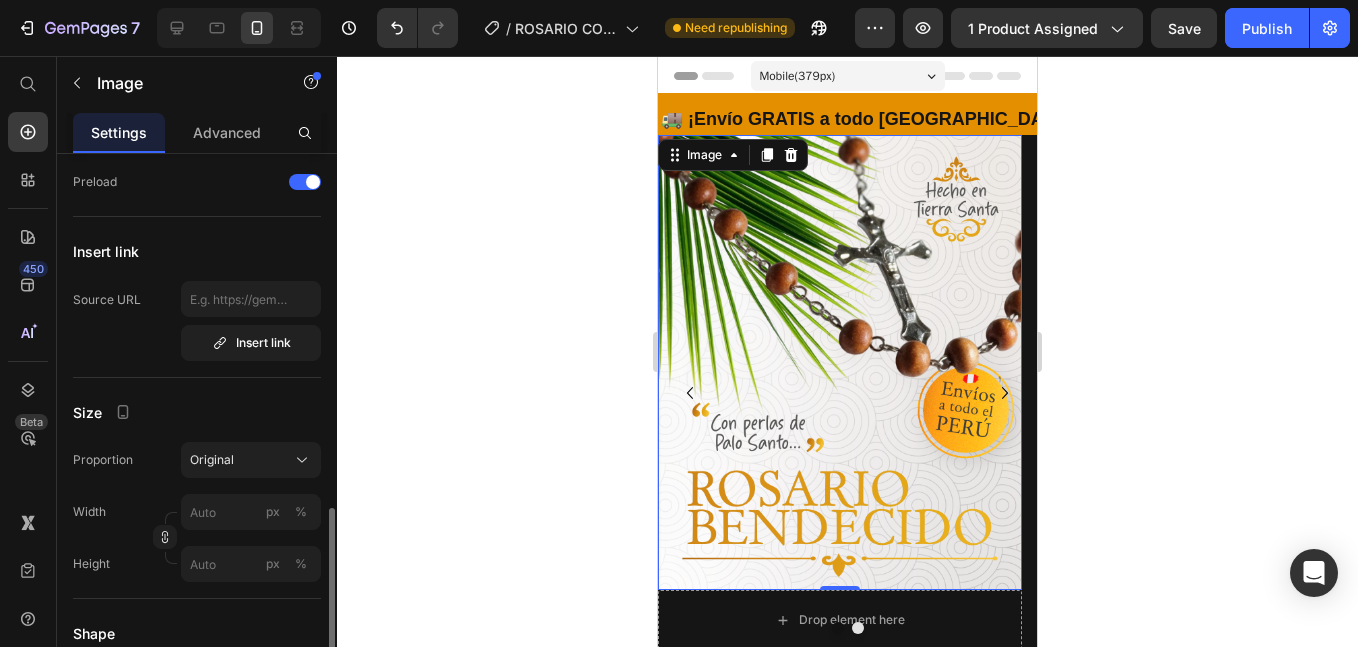 scroll, scrollTop: 501, scrollLeft: 0, axis: vertical 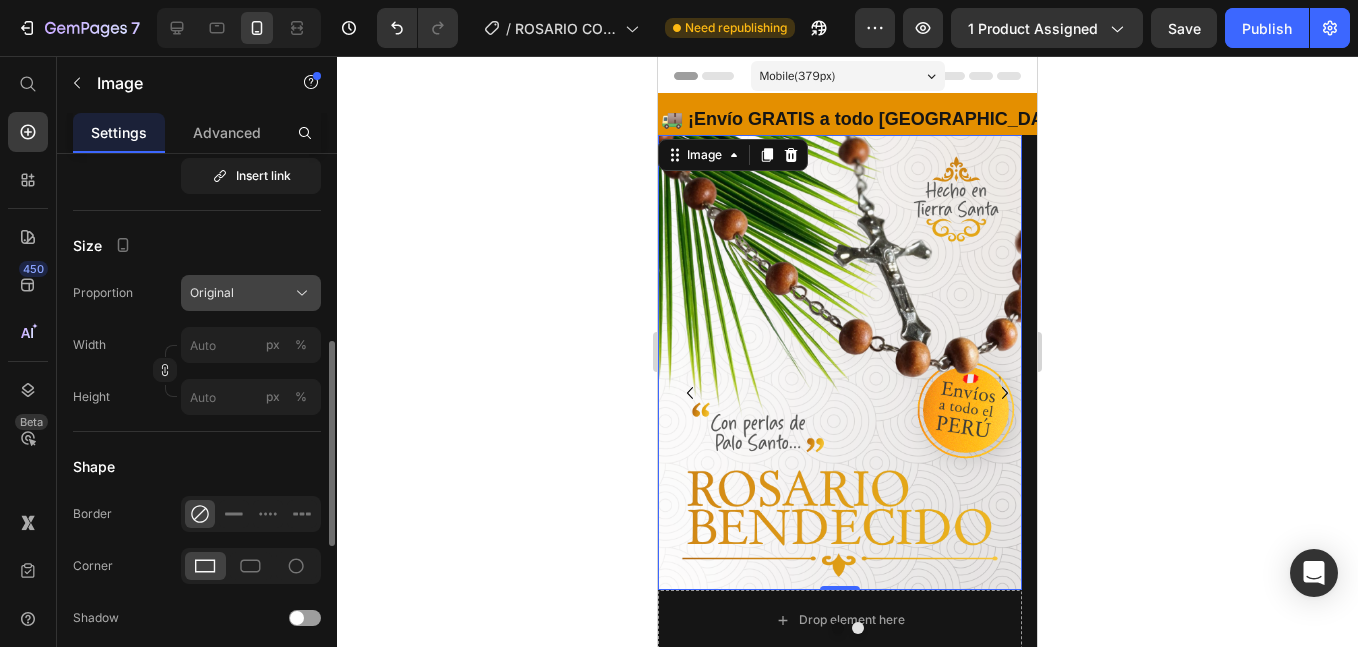 click on "Original" 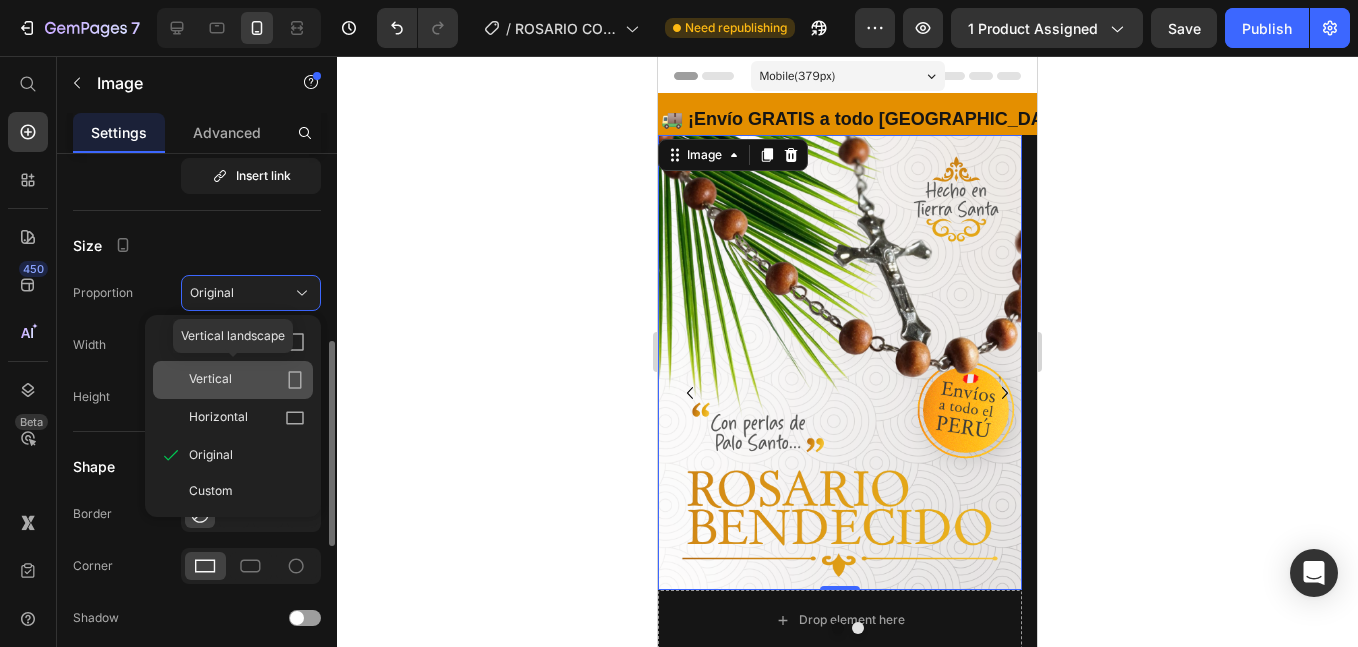 click on "Vertical" at bounding box center (247, 380) 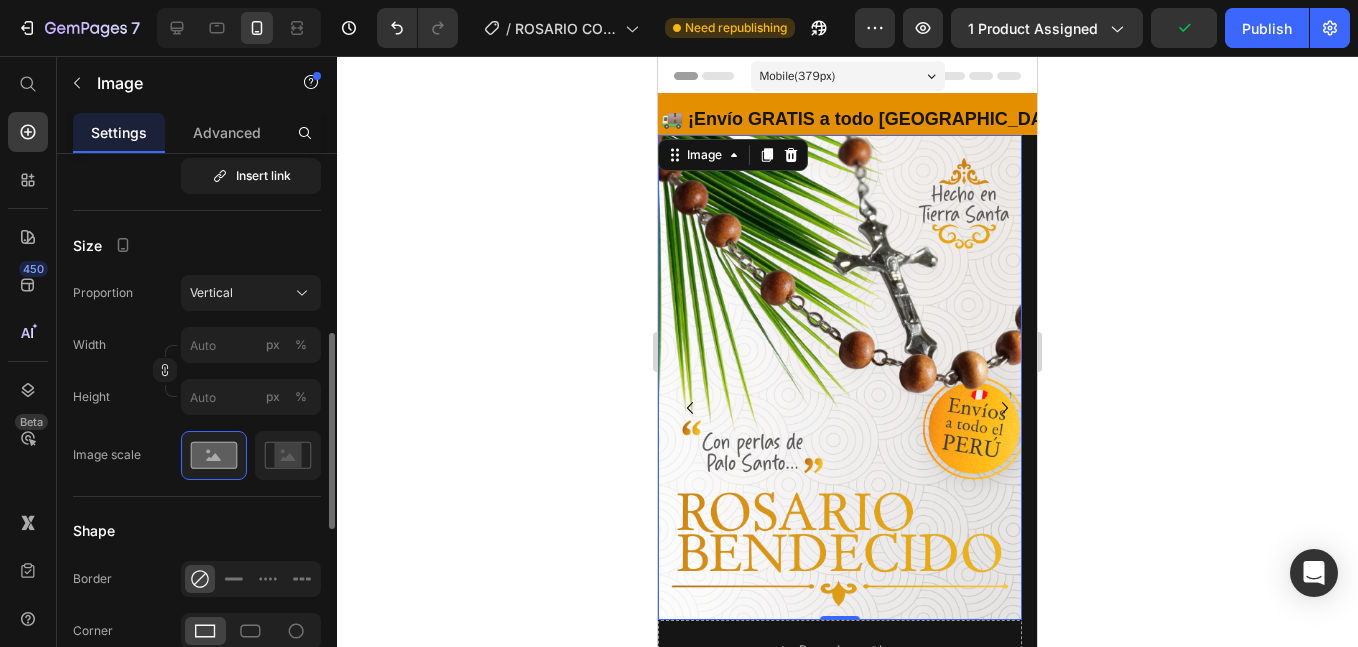click 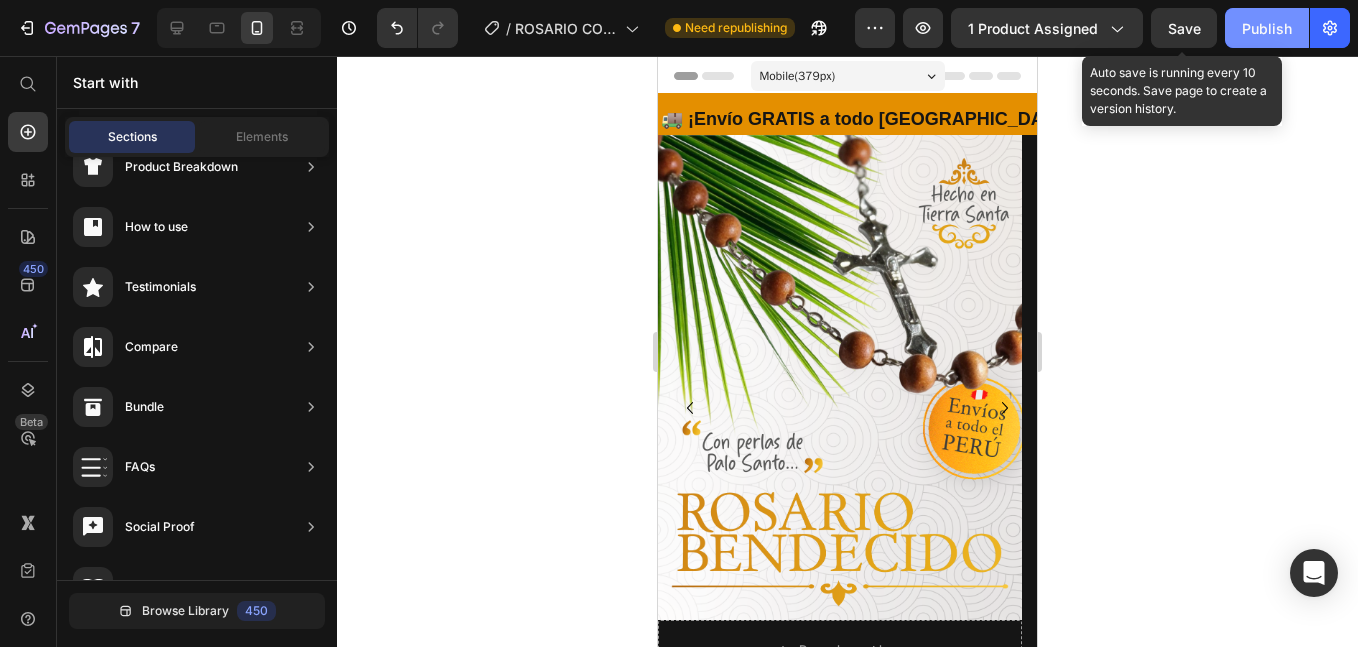 click on "Save" at bounding box center (1184, 28) 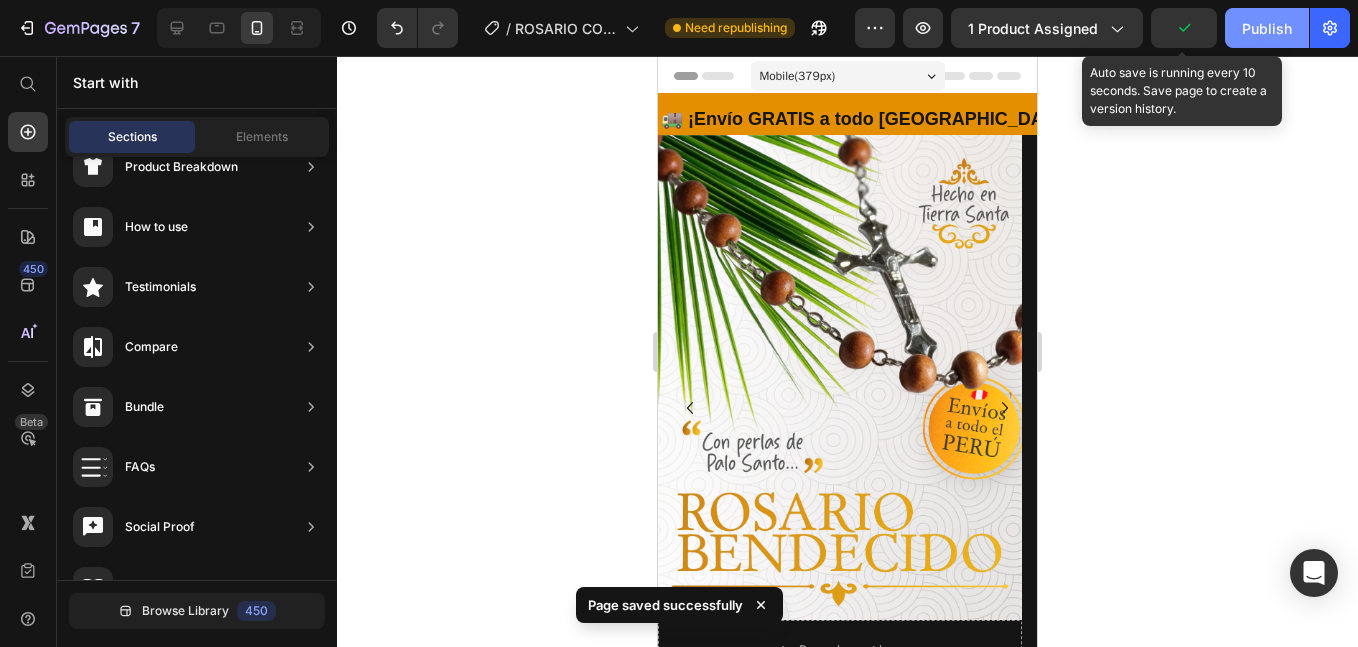 click on "Publish" at bounding box center (1267, 28) 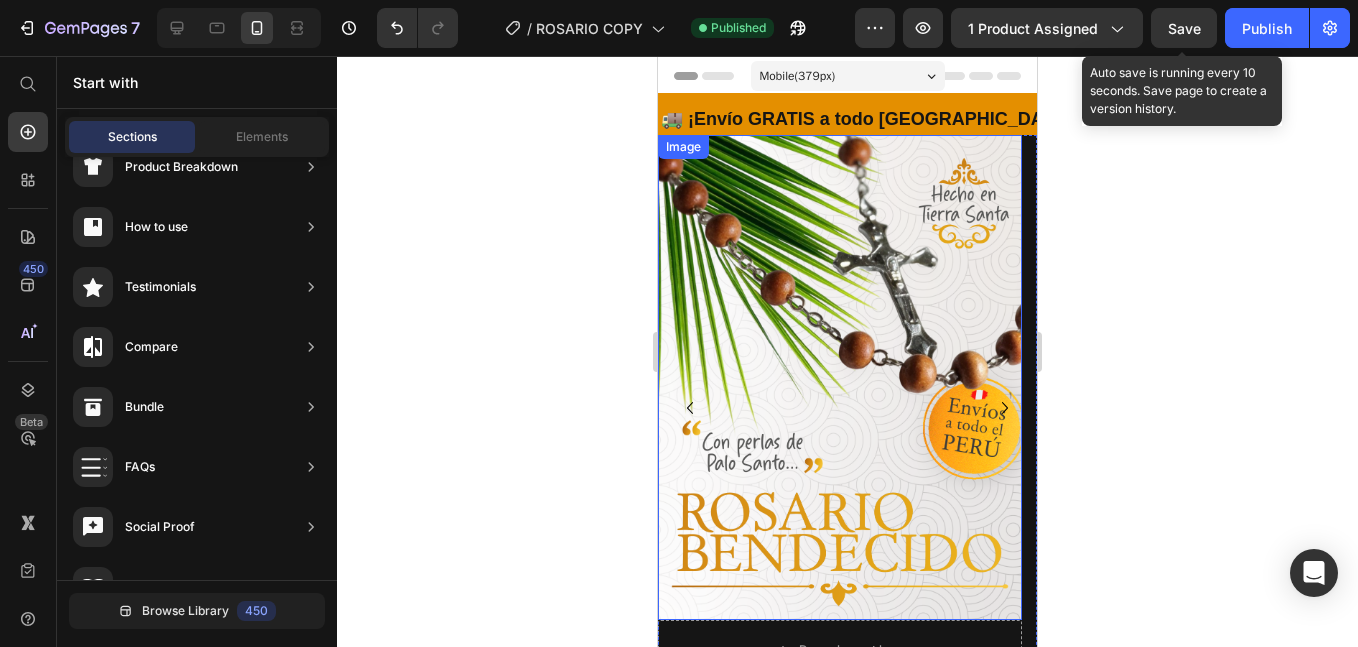 click at bounding box center [840, 377] 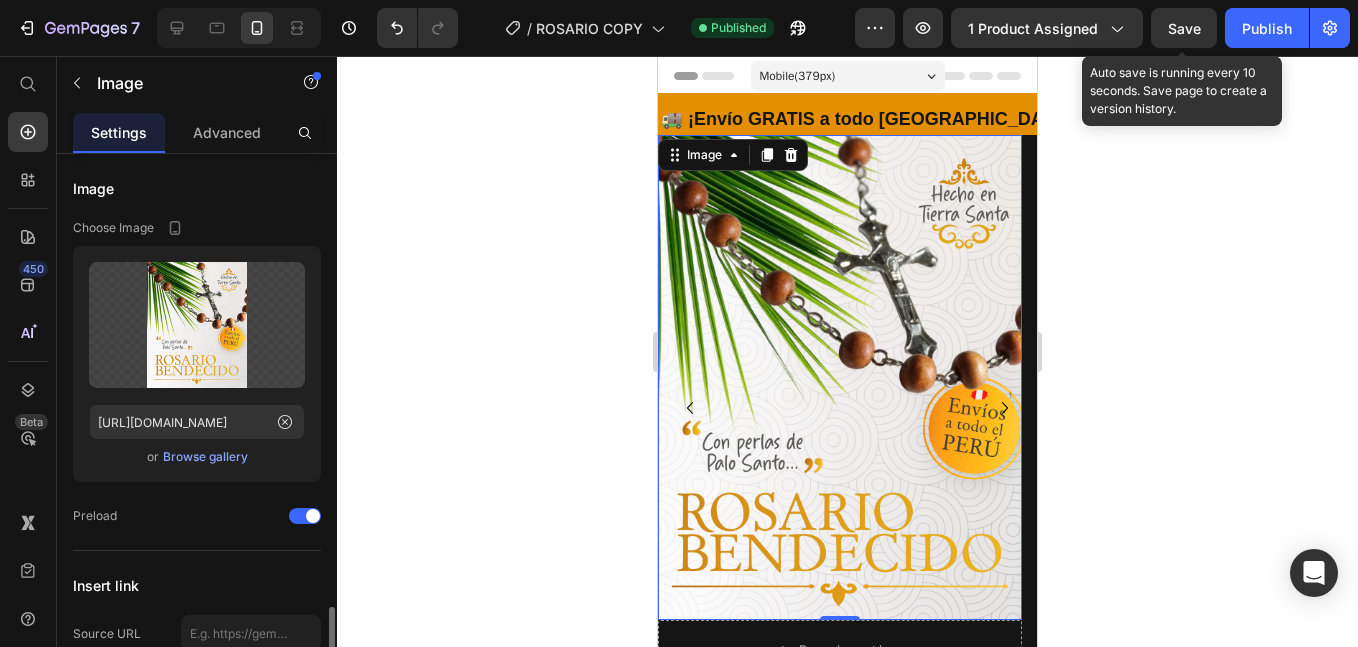 scroll, scrollTop: 334, scrollLeft: 0, axis: vertical 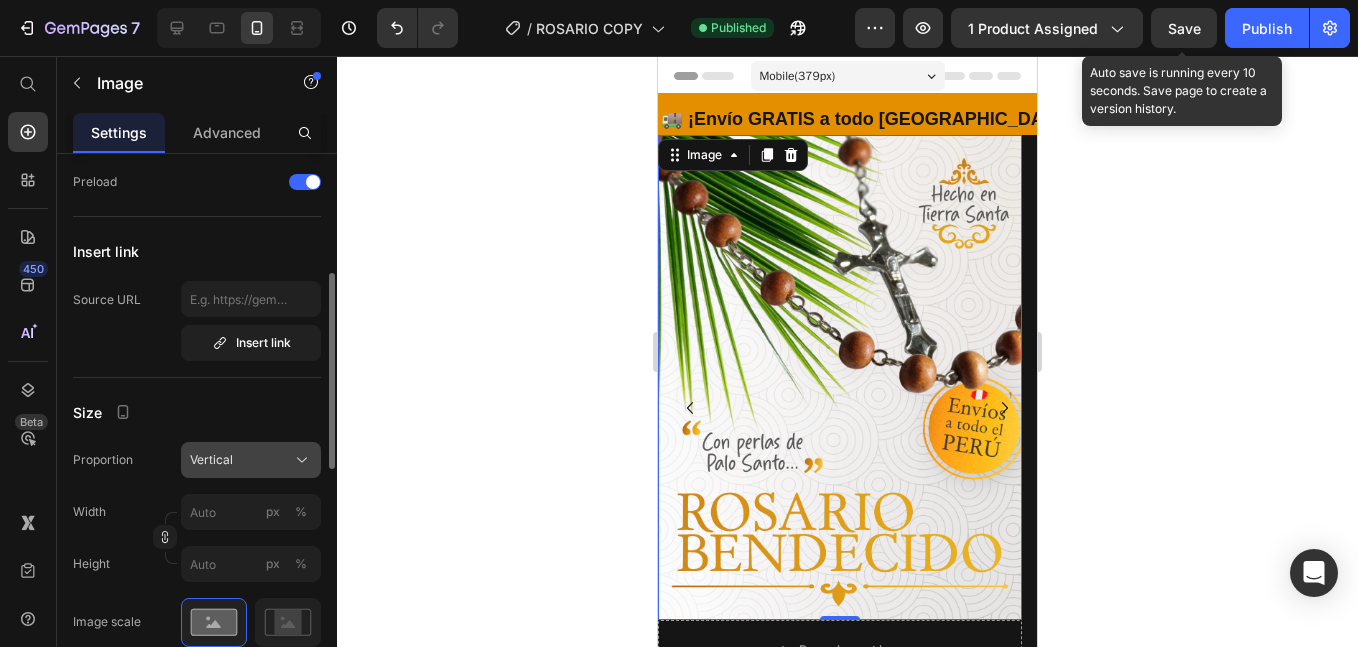 click on "Vertical" 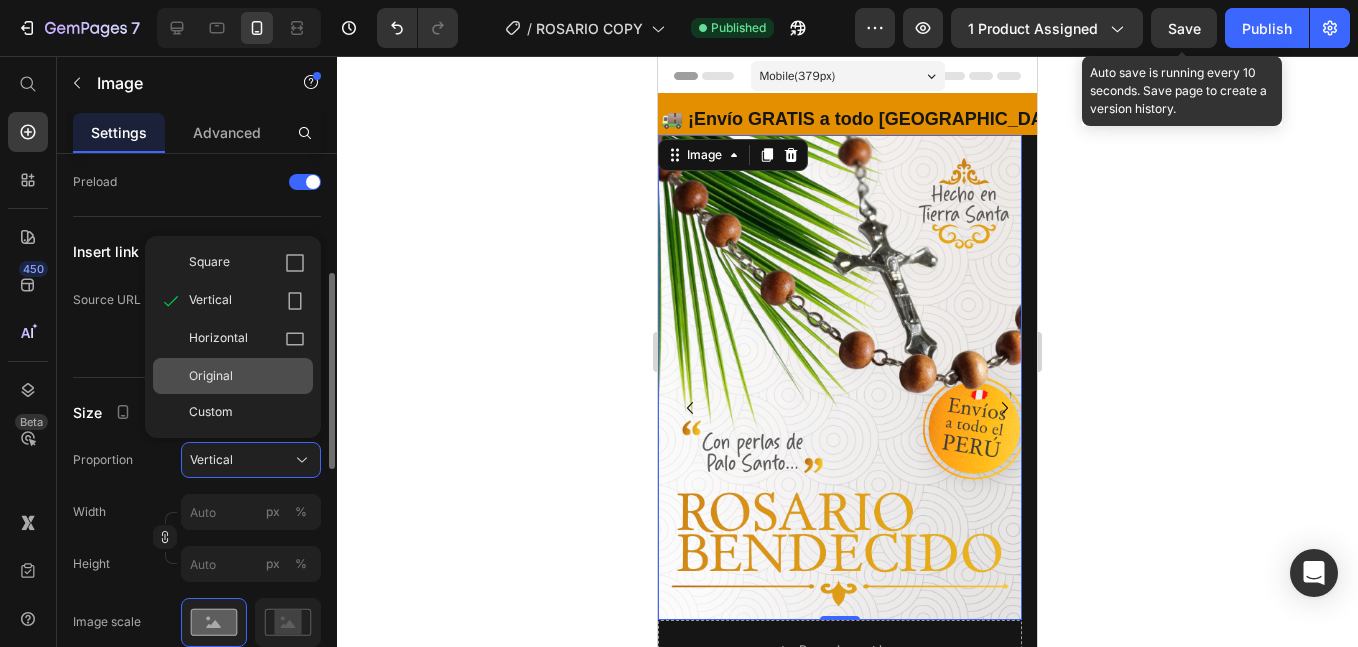 drag, startPoint x: 258, startPoint y: 275, endPoint x: 232, endPoint y: 386, distance: 114.00439 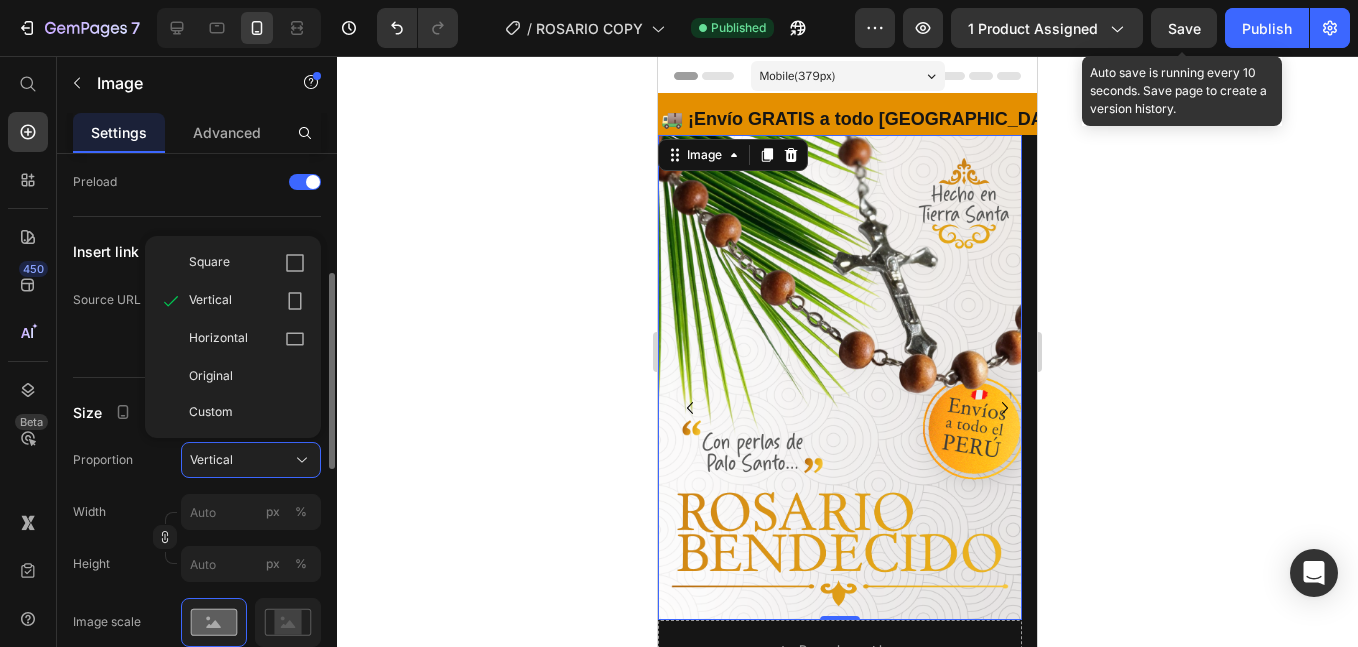 click on "Original" 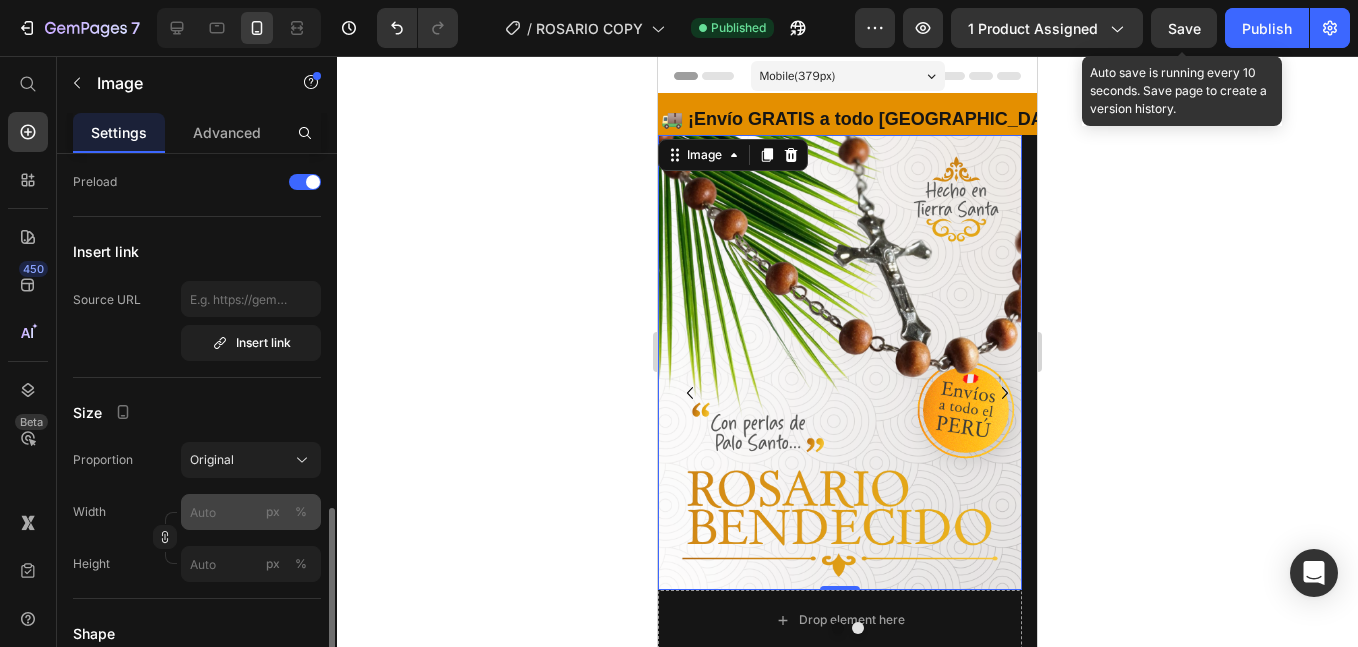 scroll, scrollTop: 501, scrollLeft: 0, axis: vertical 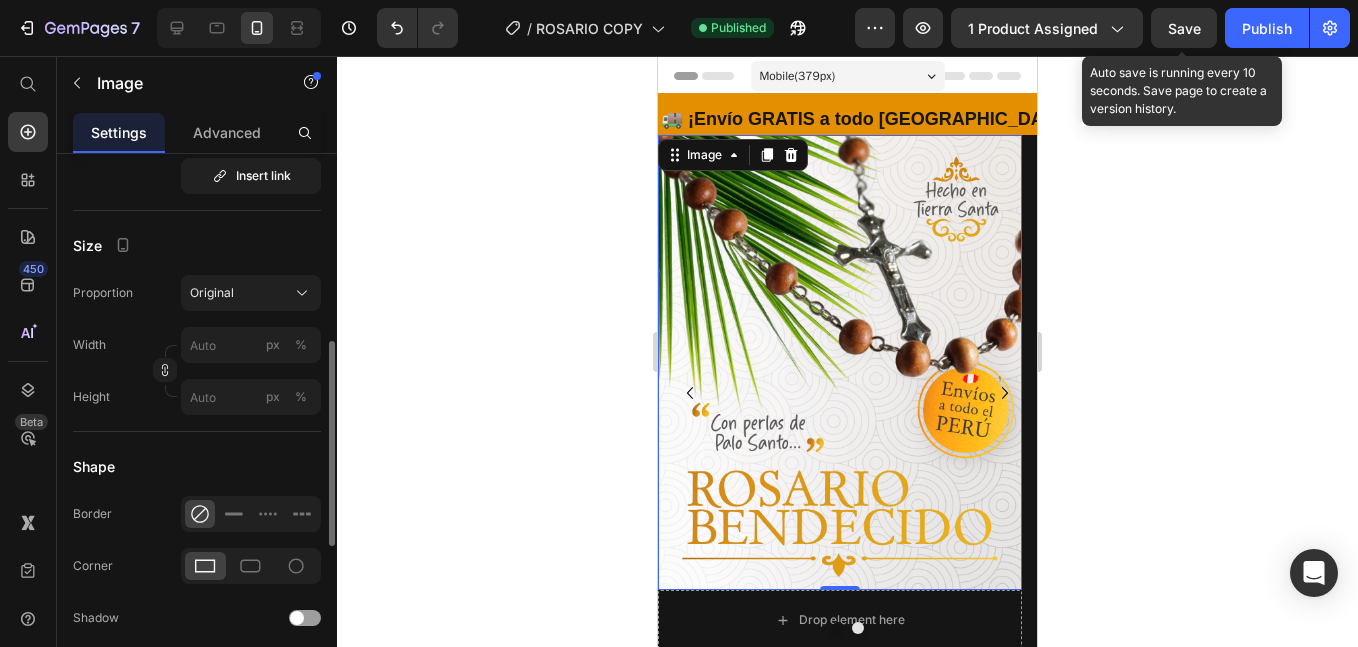 click on "Width px % Height px %" 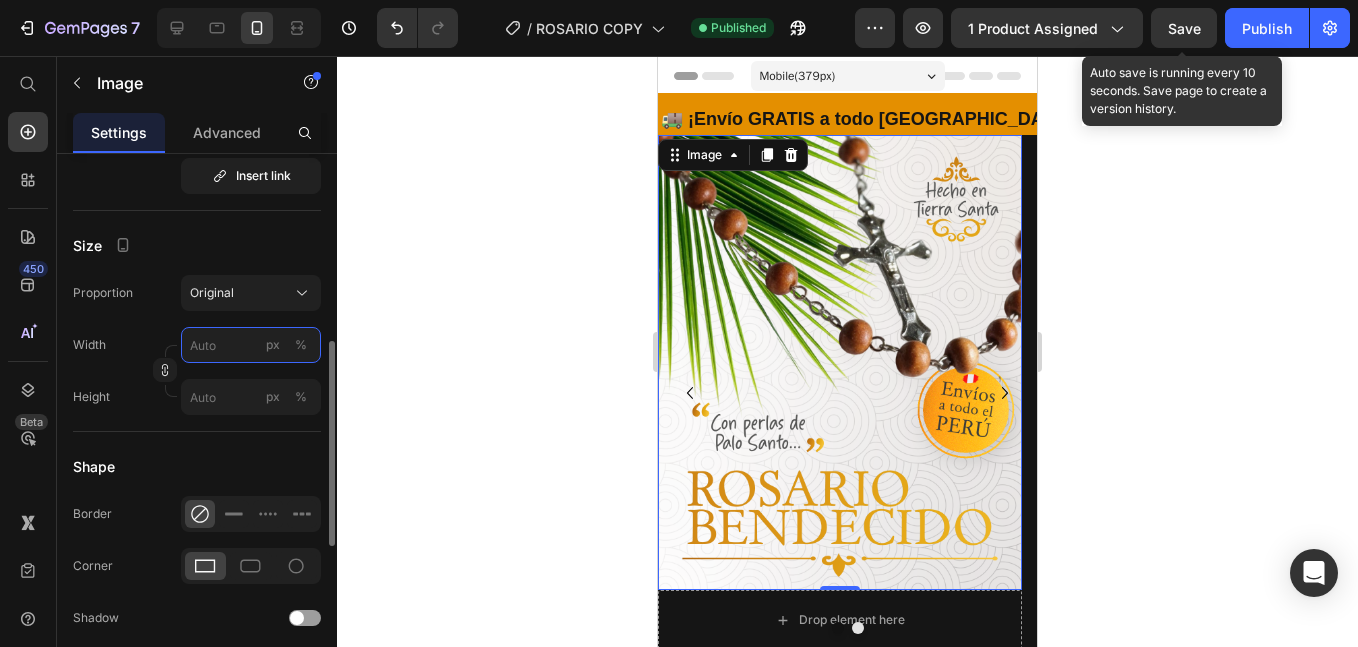 click on "px %" at bounding box center (251, 345) 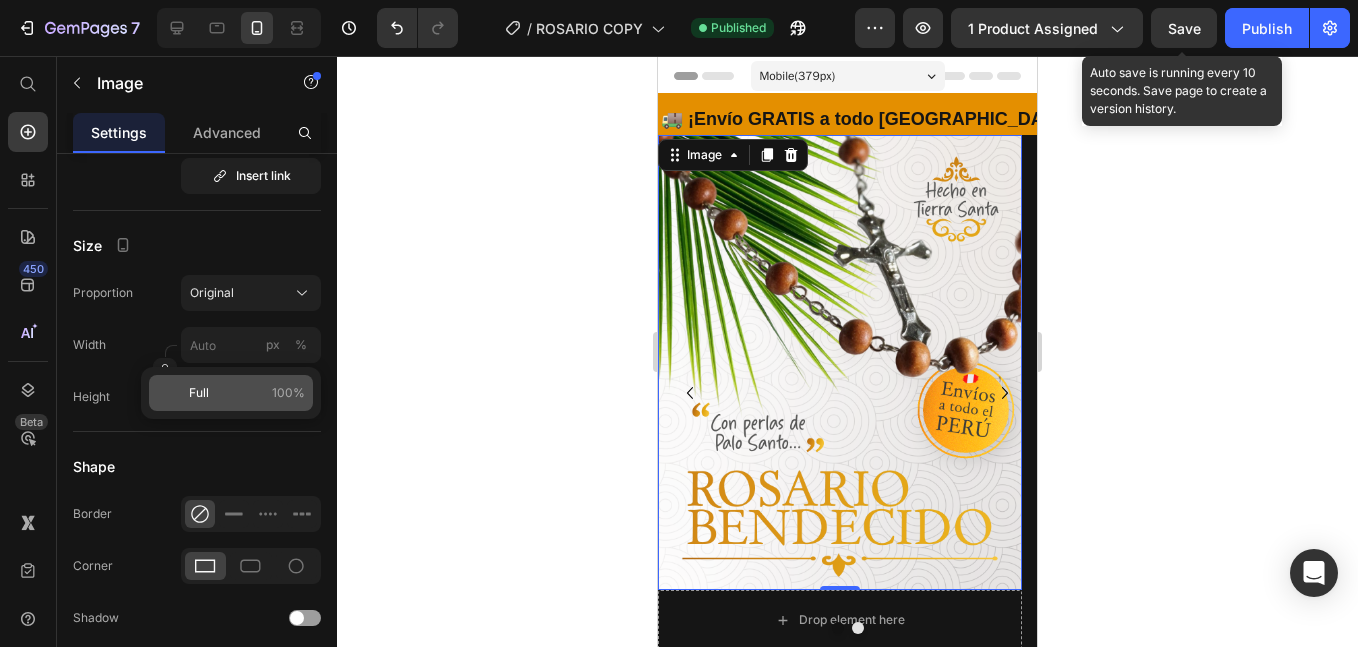 click on "Full 100%" 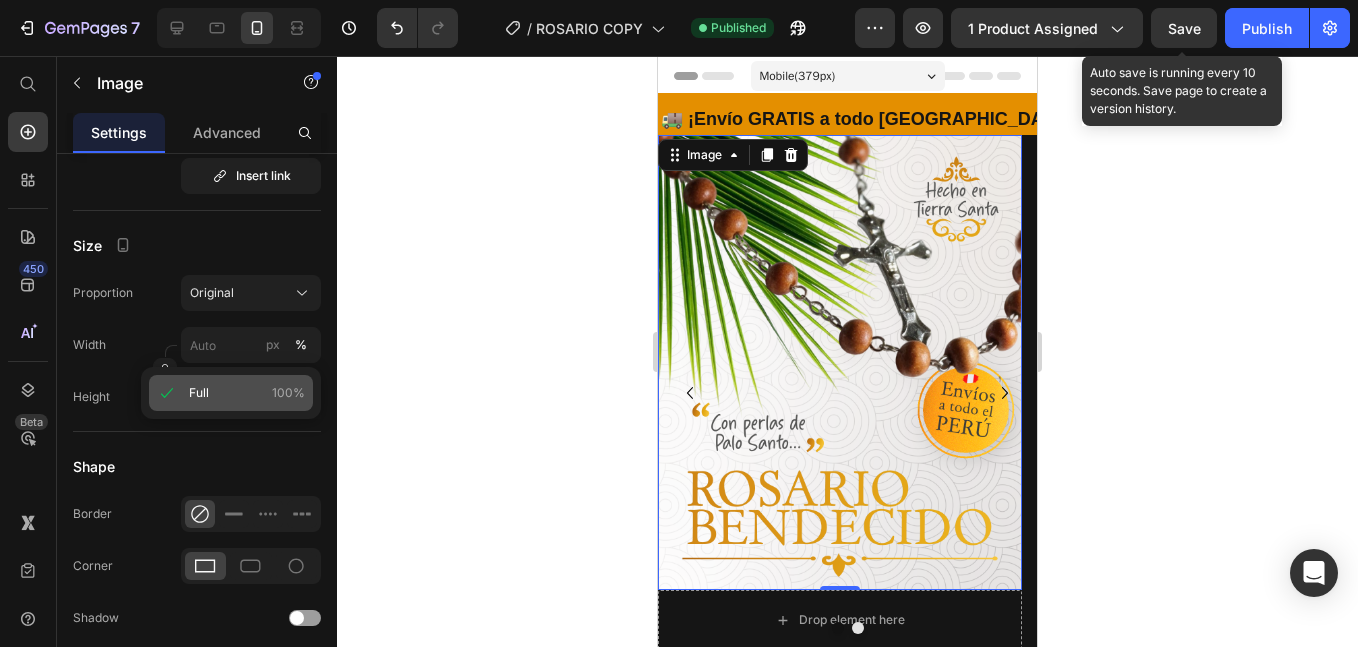type on "100" 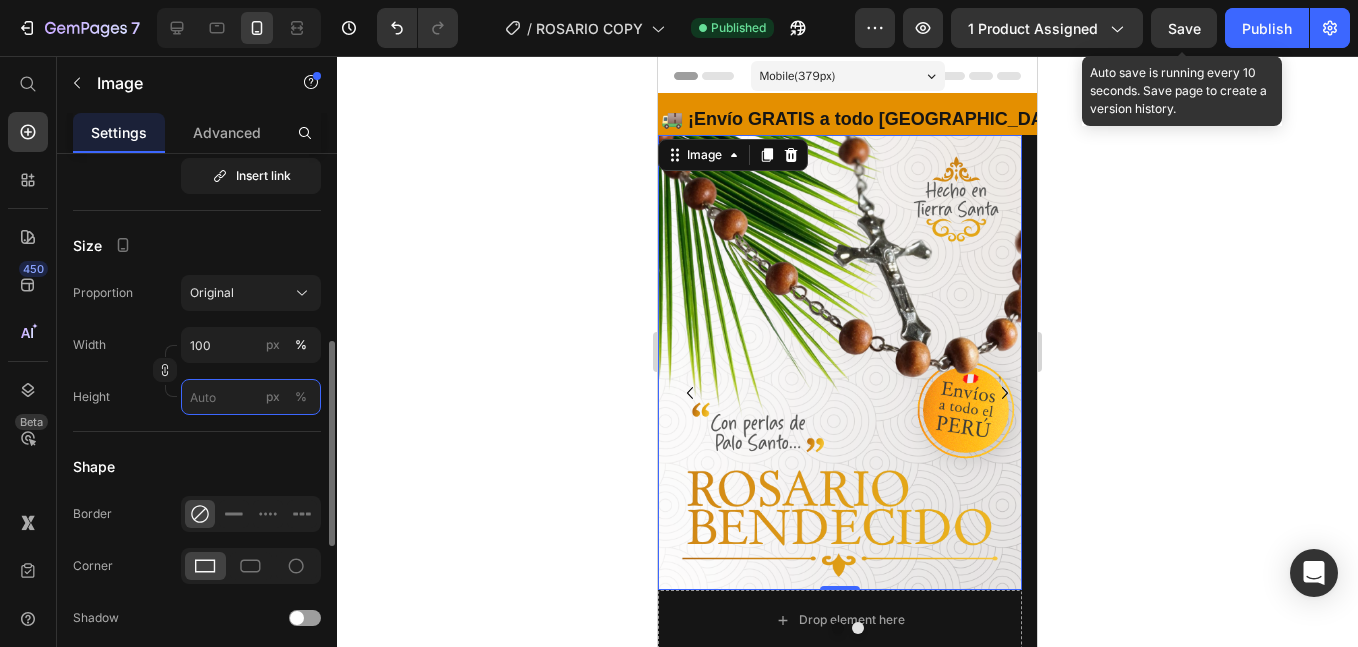 click on "px %" at bounding box center [251, 397] 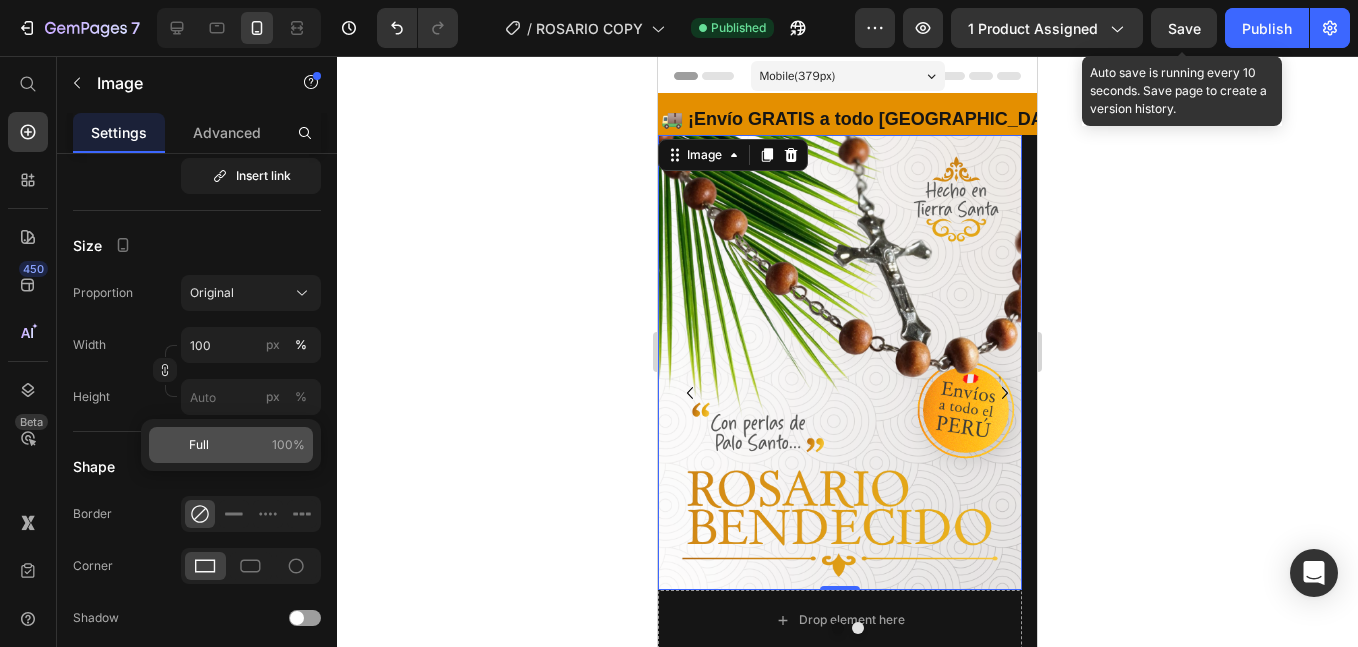 click on "Full 100%" at bounding box center [247, 445] 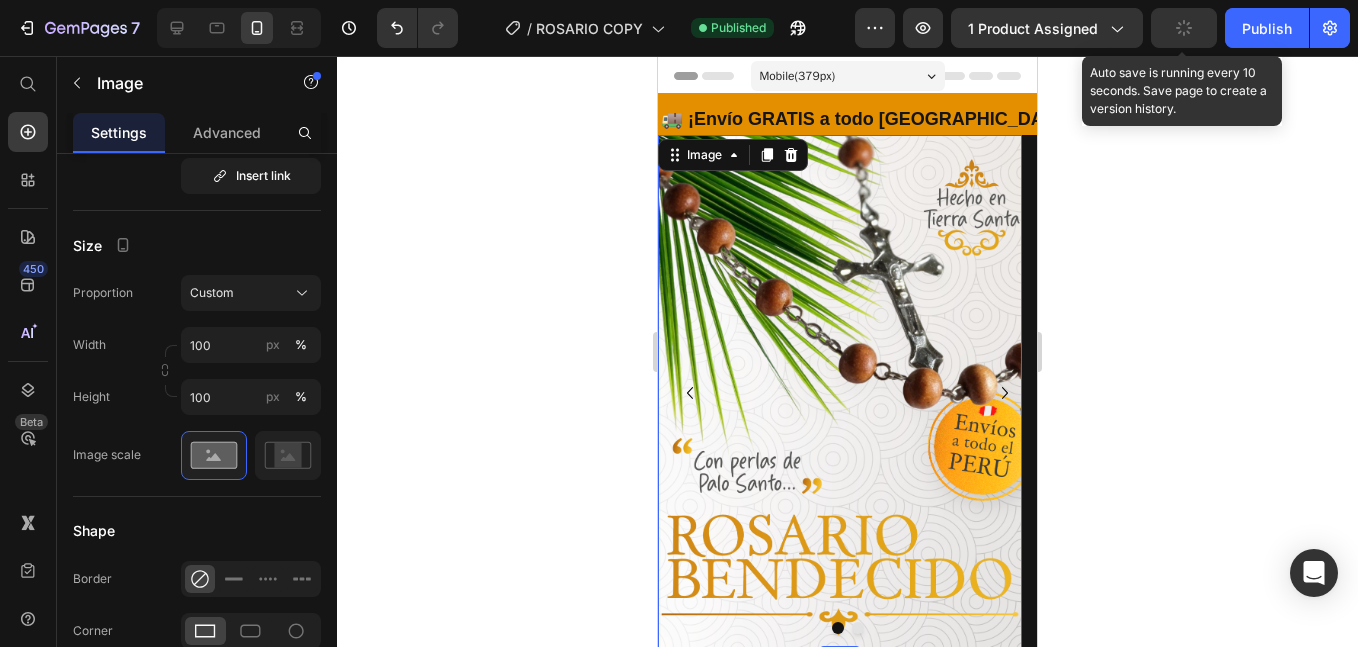 scroll, scrollTop: 333, scrollLeft: 0, axis: vertical 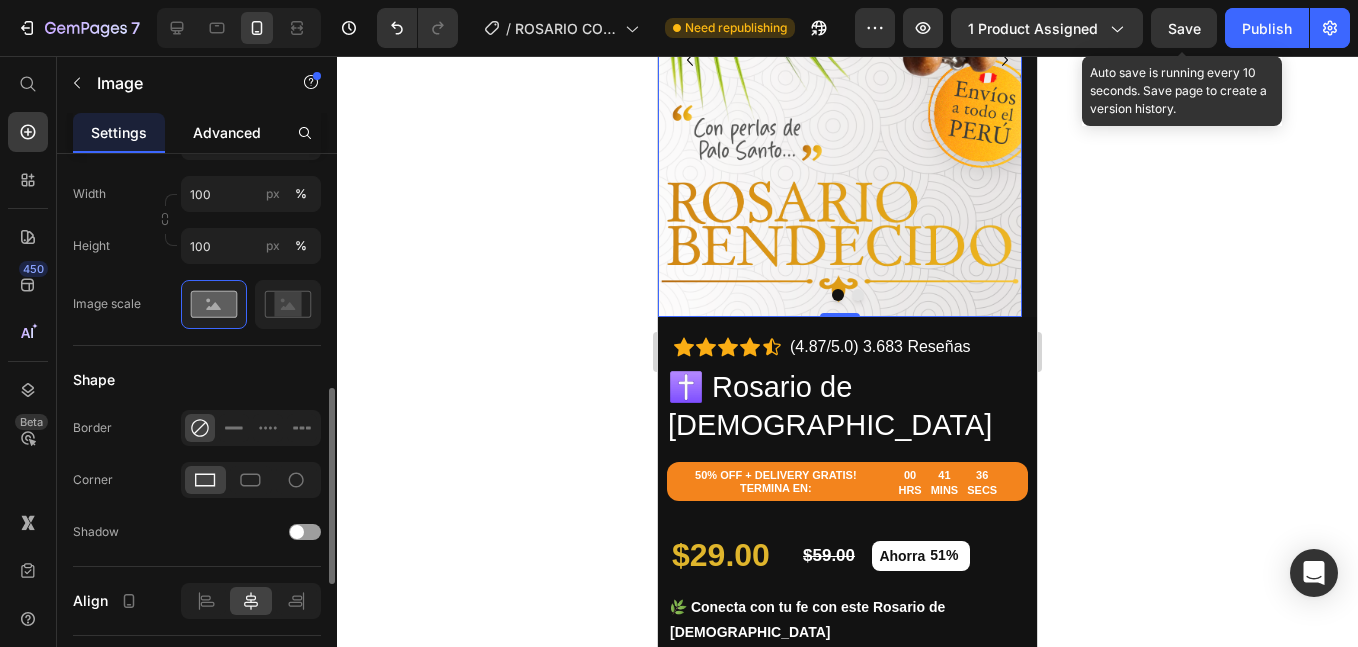 click on "Advanced" at bounding box center (227, 132) 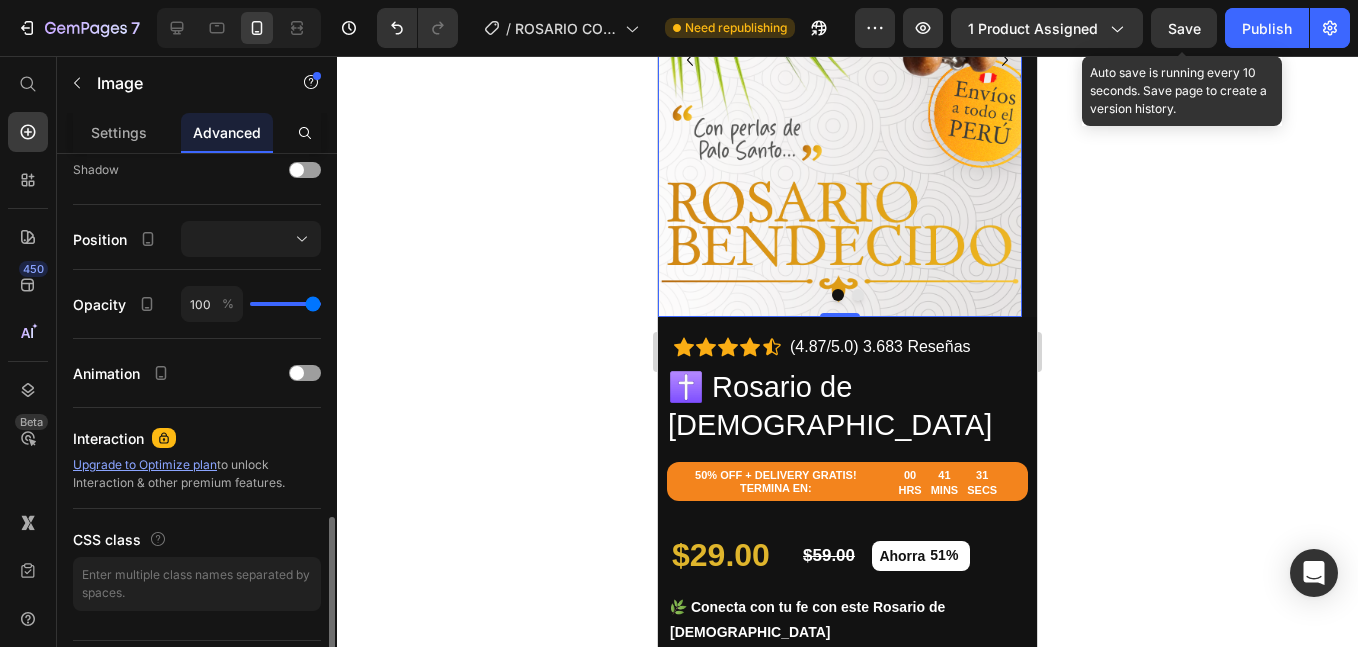 scroll, scrollTop: 719, scrollLeft: 0, axis: vertical 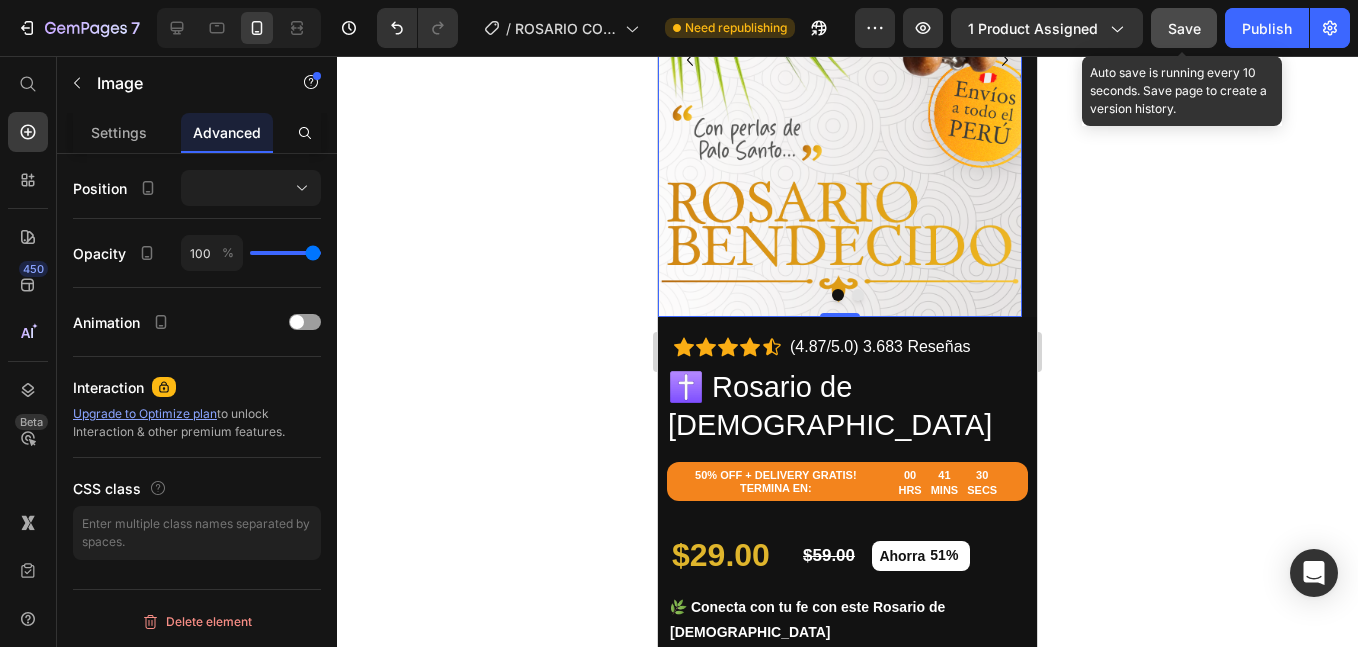 click on "Save" 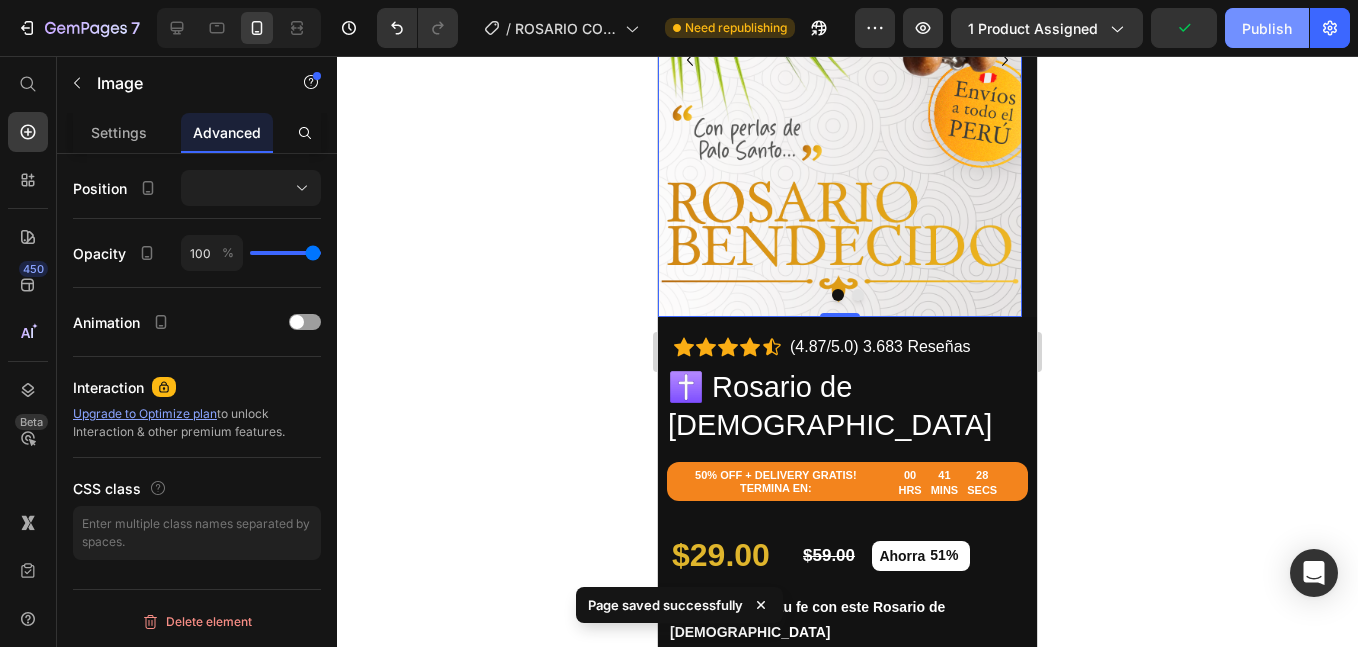 click on "Publish" 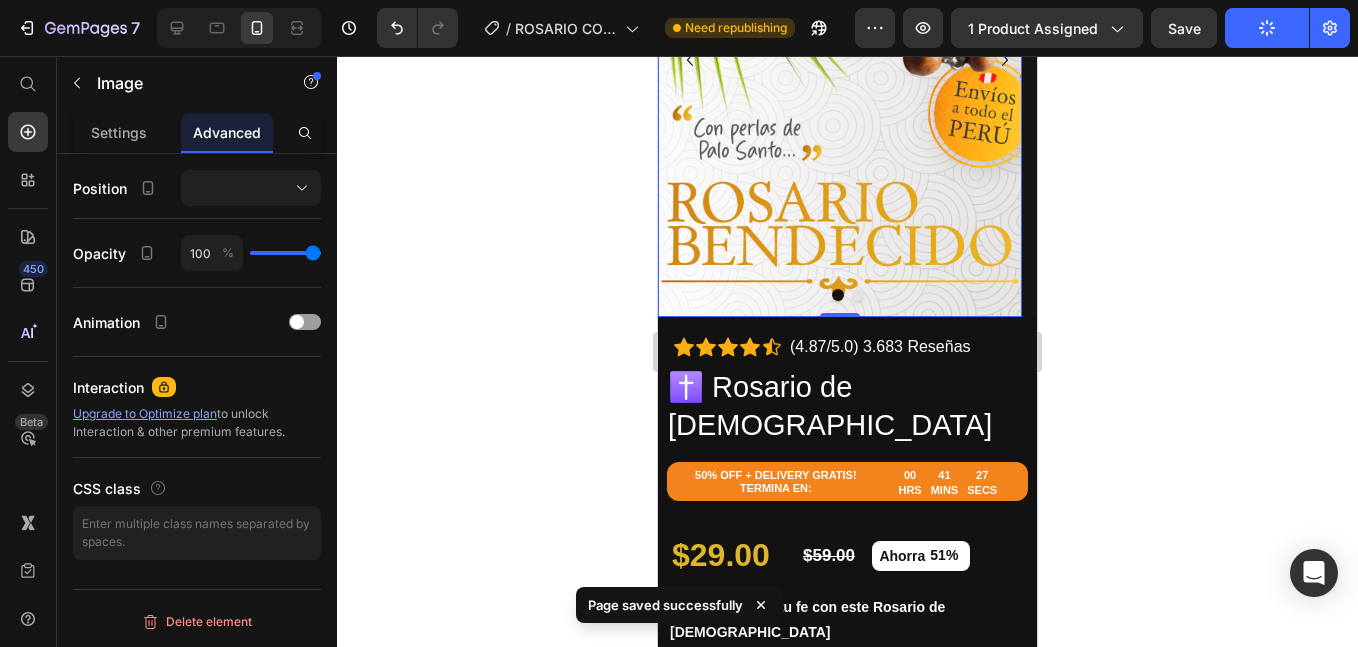 scroll, scrollTop: 0, scrollLeft: 0, axis: both 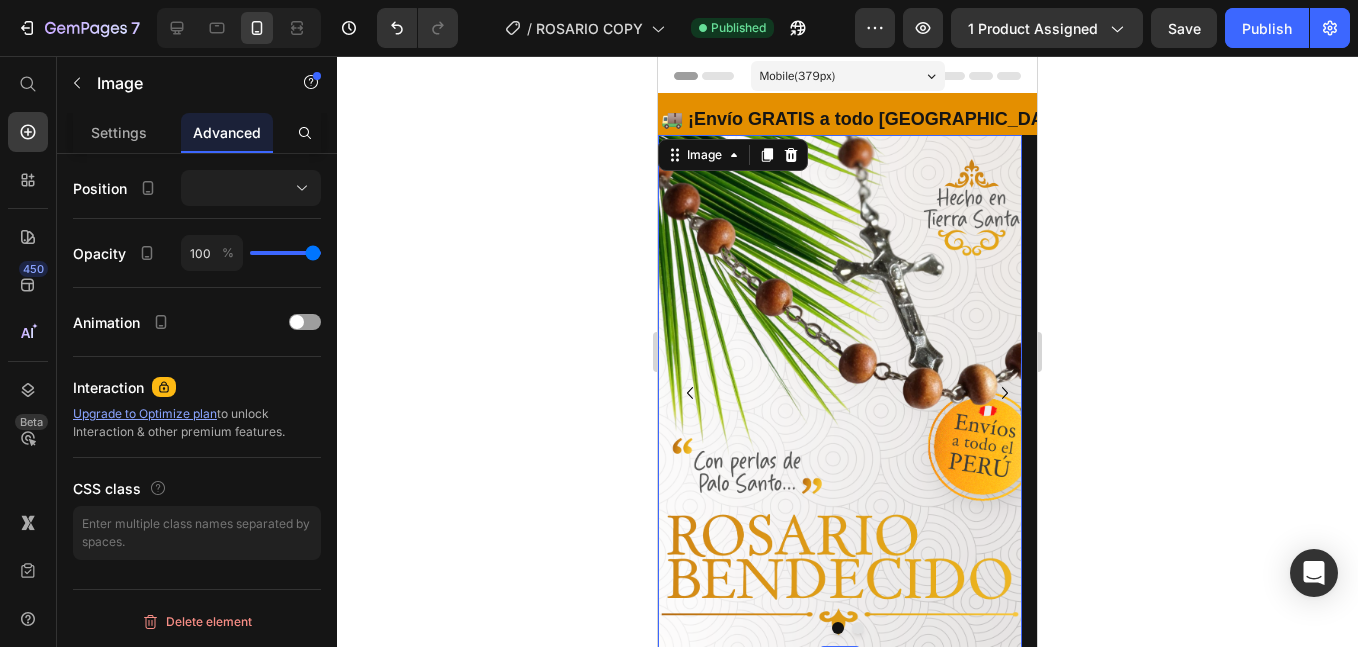 click at bounding box center (840, 392) 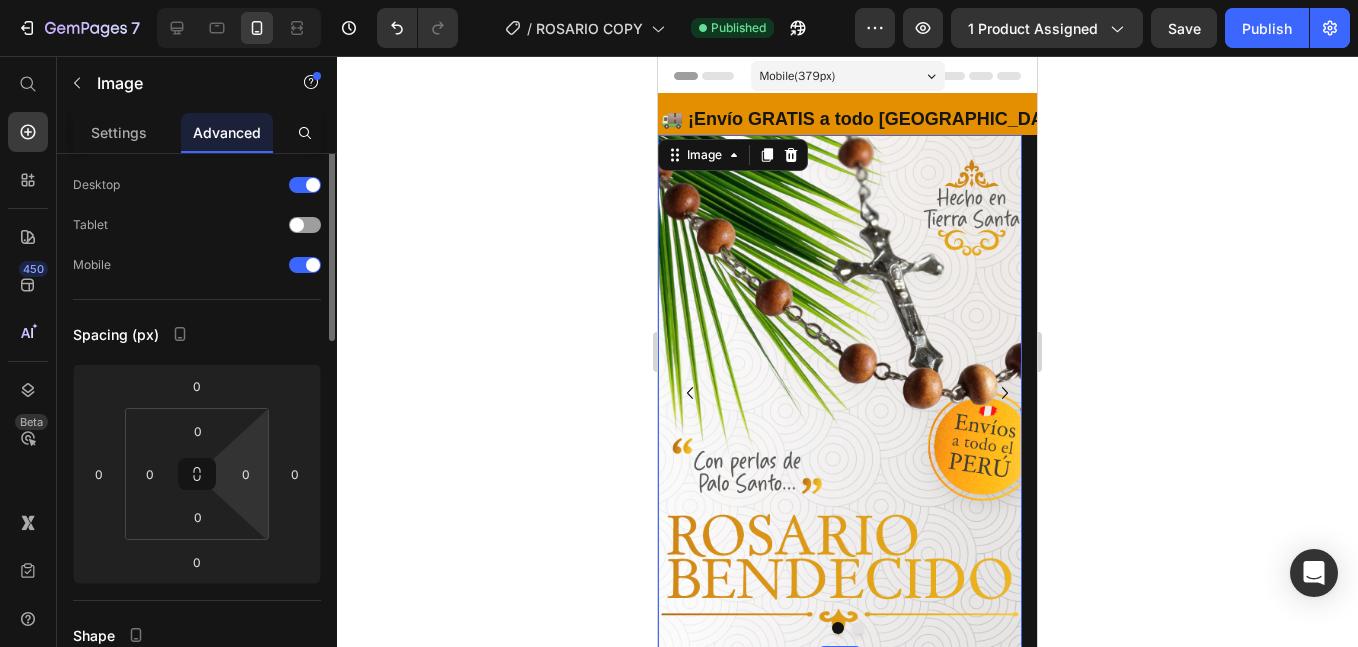 scroll, scrollTop: 0, scrollLeft: 0, axis: both 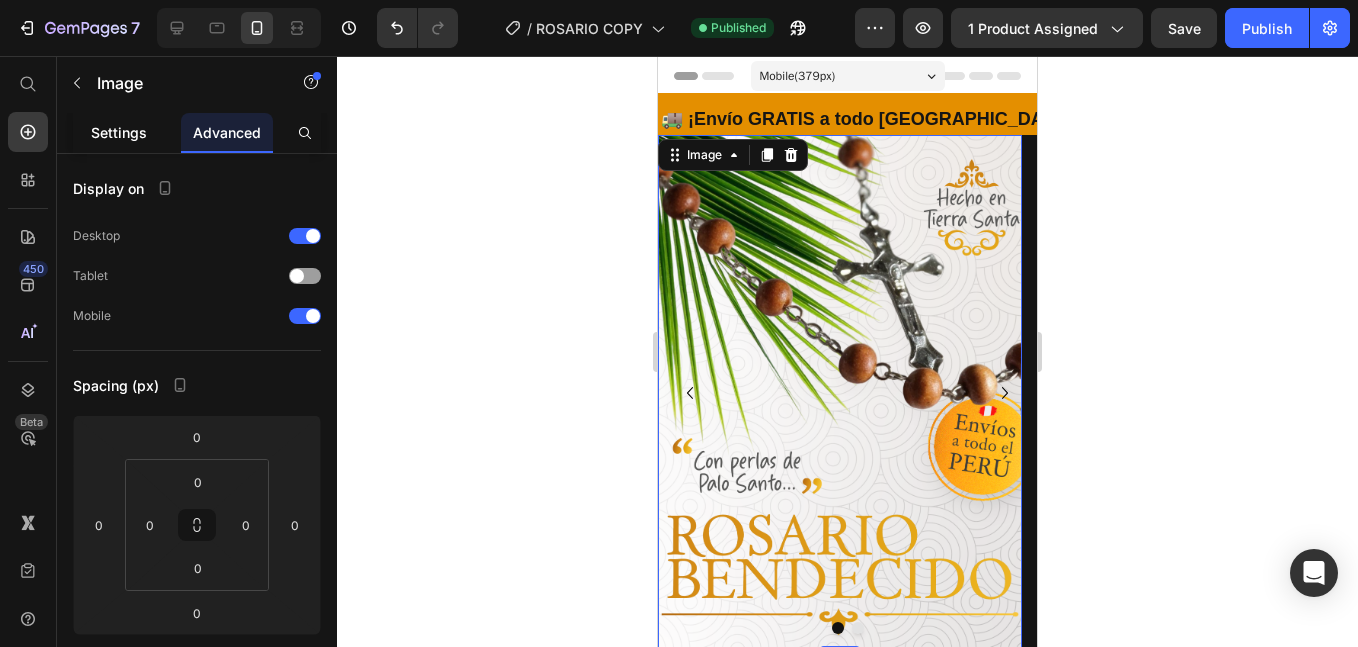 click on "Settings" at bounding box center (119, 132) 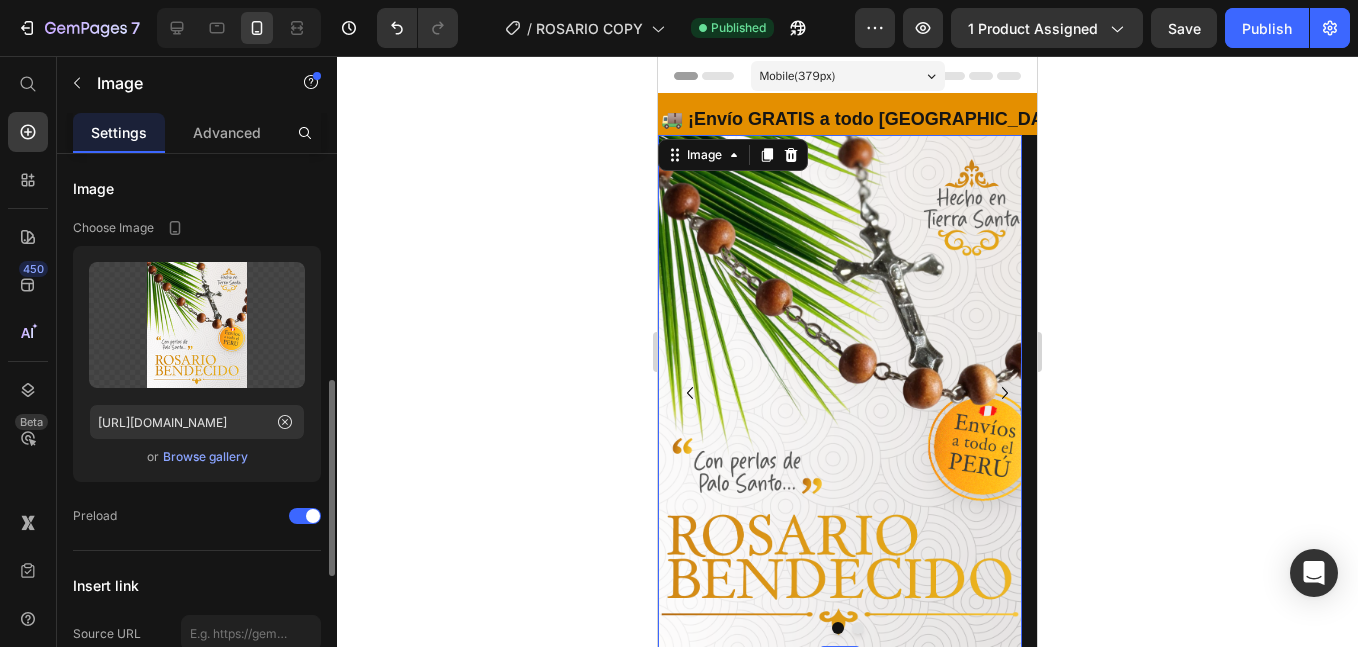 scroll, scrollTop: 334, scrollLeft: 0, axis: vertical 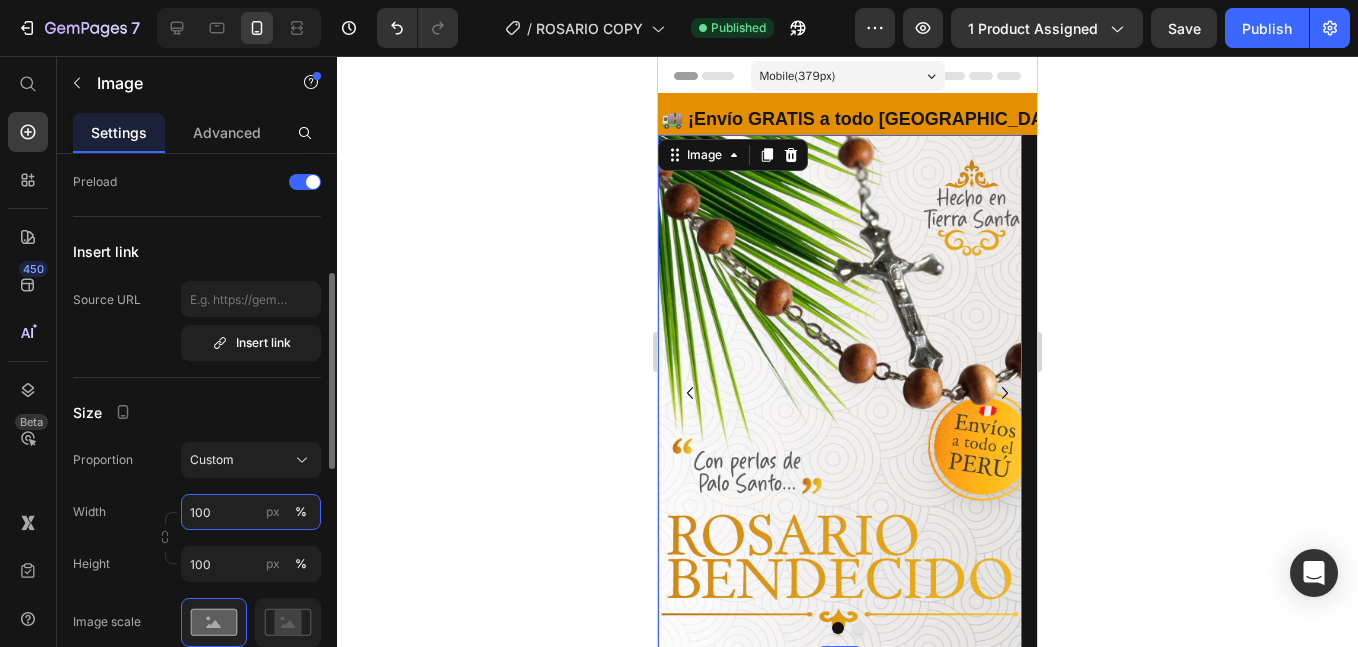 click on "100" at bounding box center (251, 512) 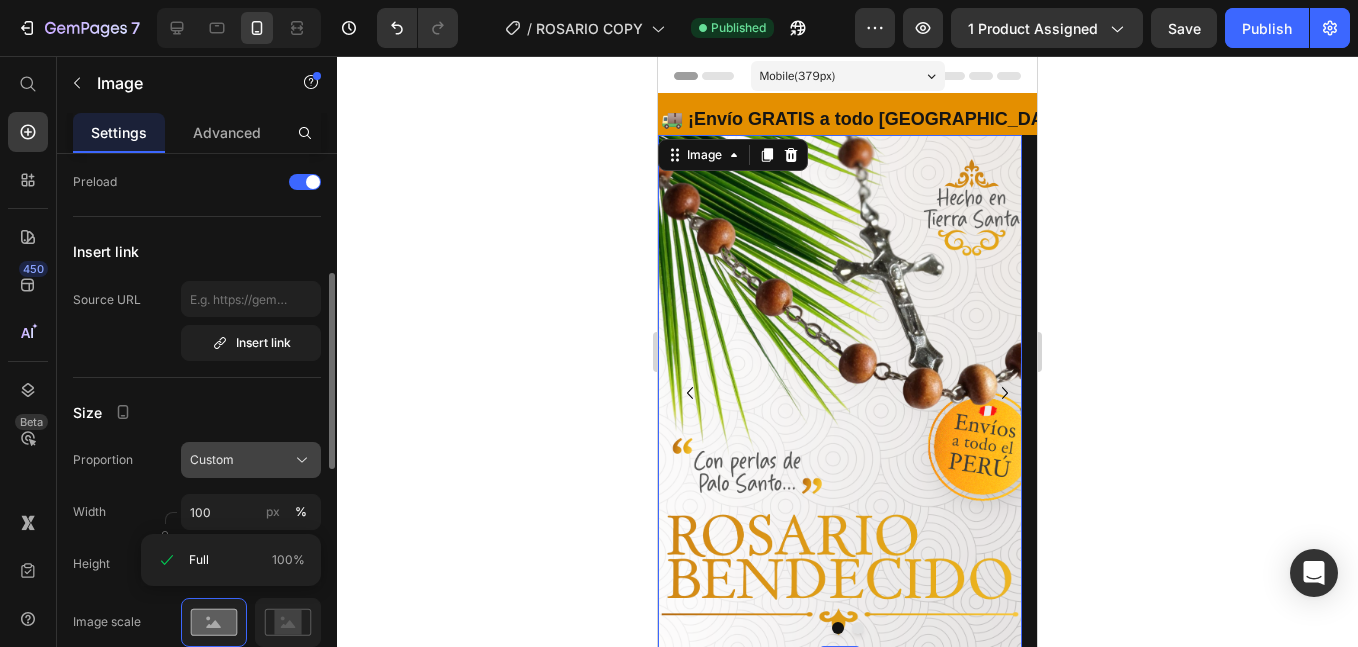 click on "Custom" 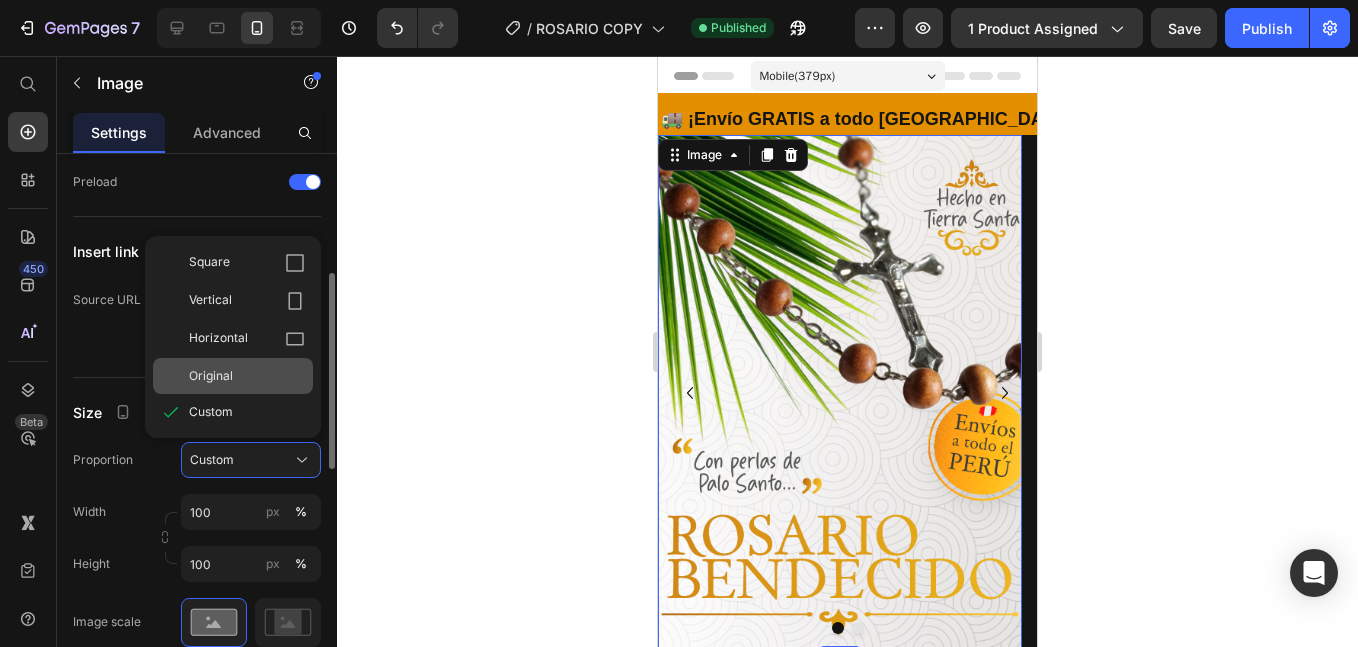 click on "Original" at bounding box center (247, 376) 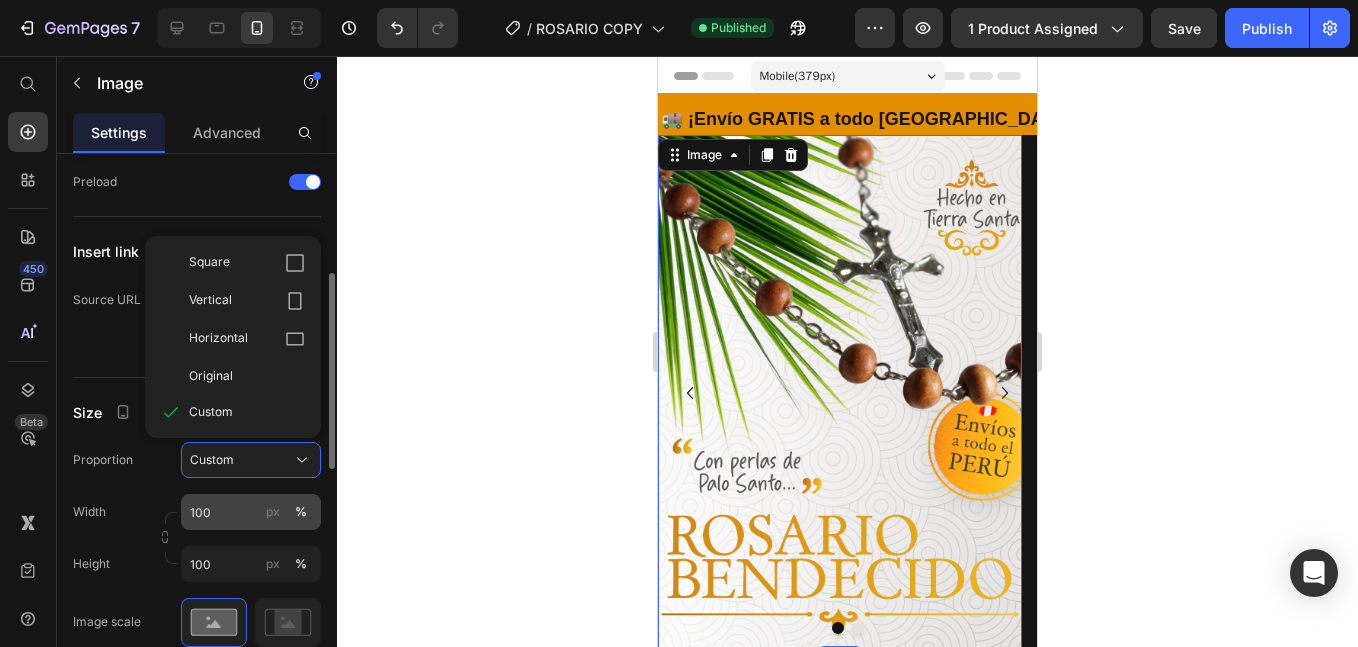 type 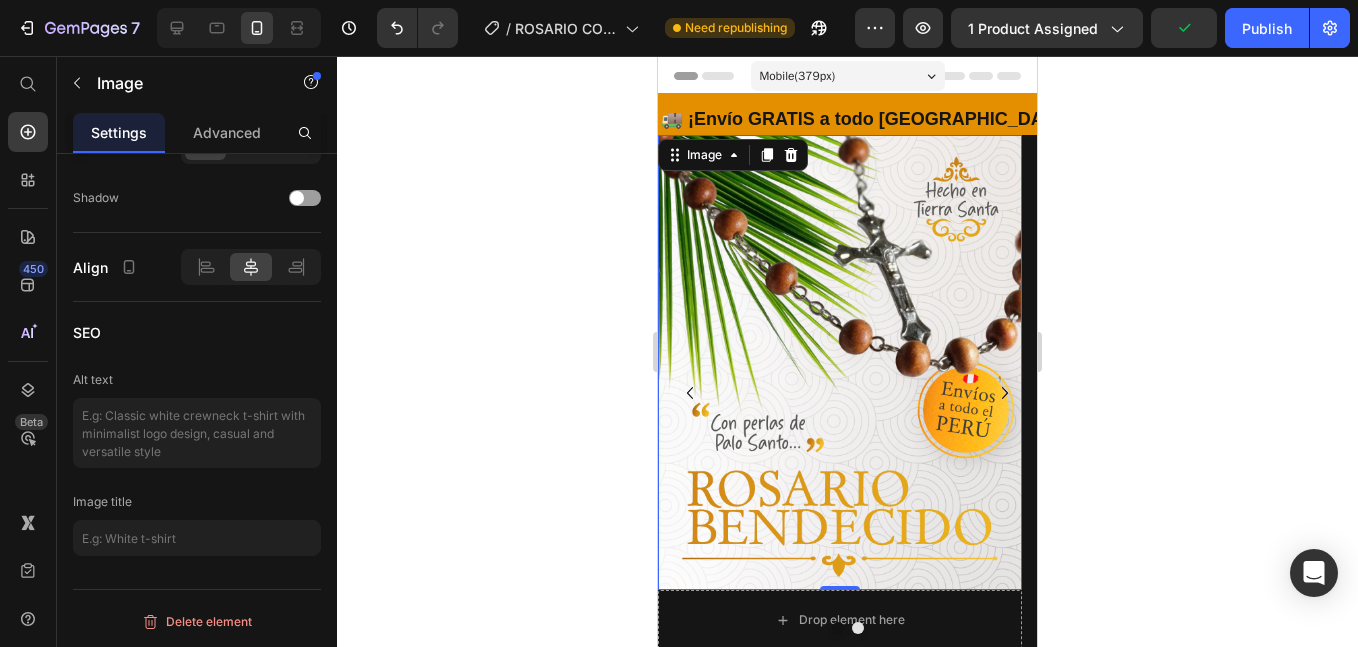 scroll, scrollTop: 0, scrollLeft: 0, axis: both 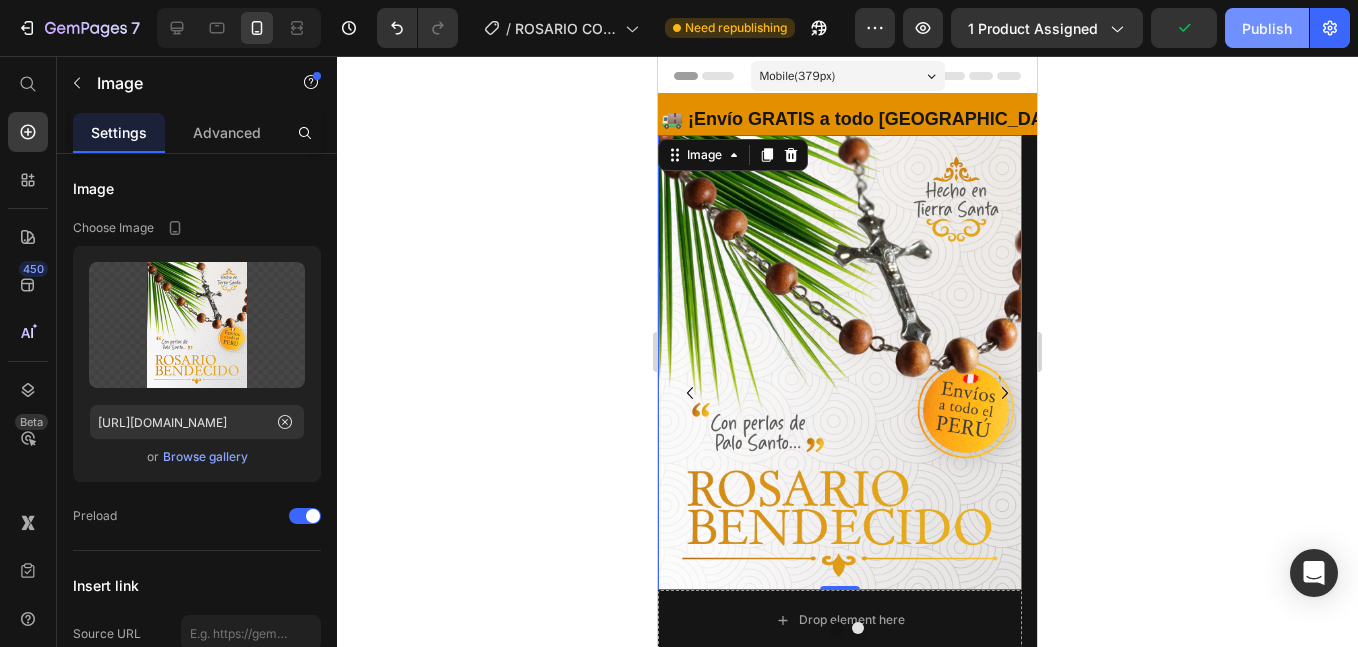 click on "Publish" at bounding box center (1267, 28) 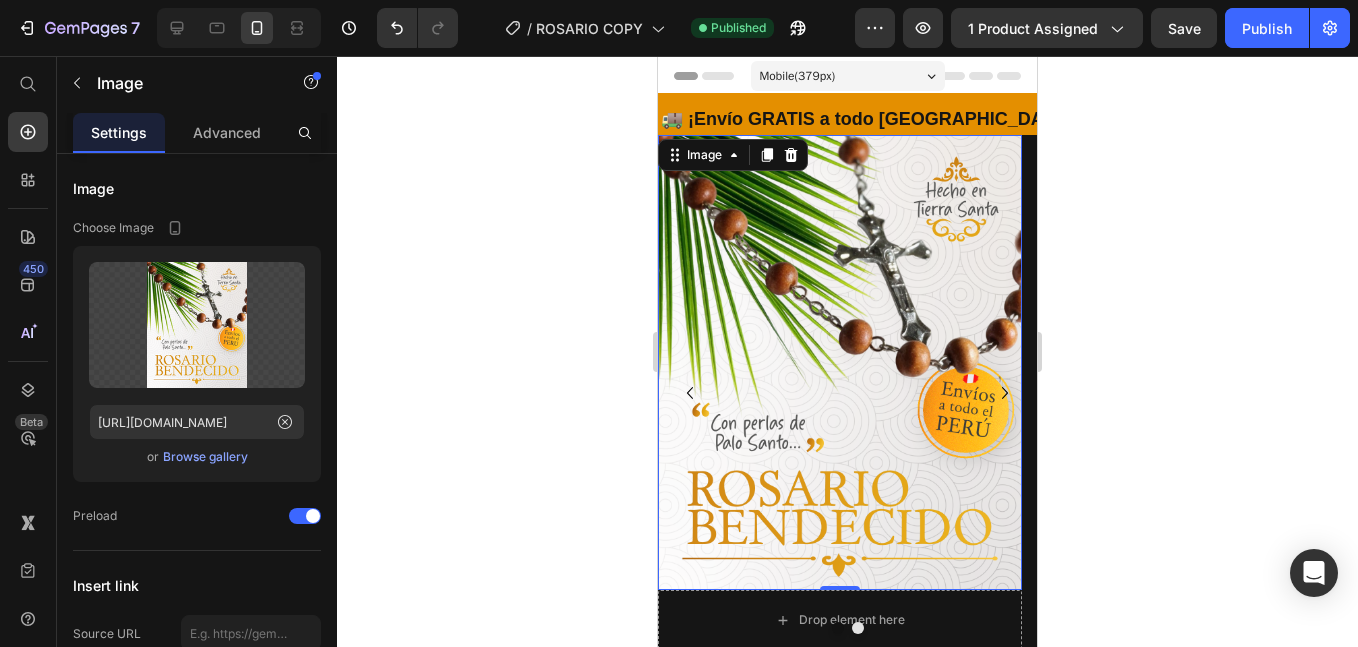 click at bounding box center [840, 362] 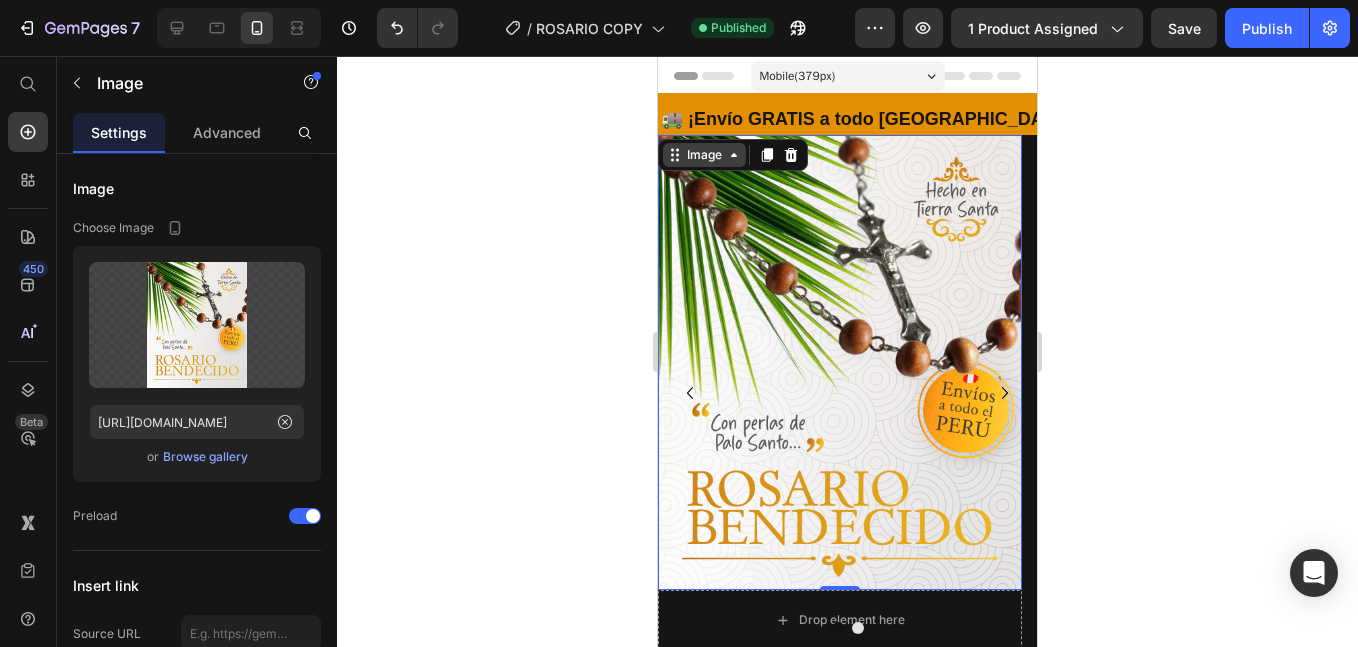 click on "Image" at bounding box center (704, 155) 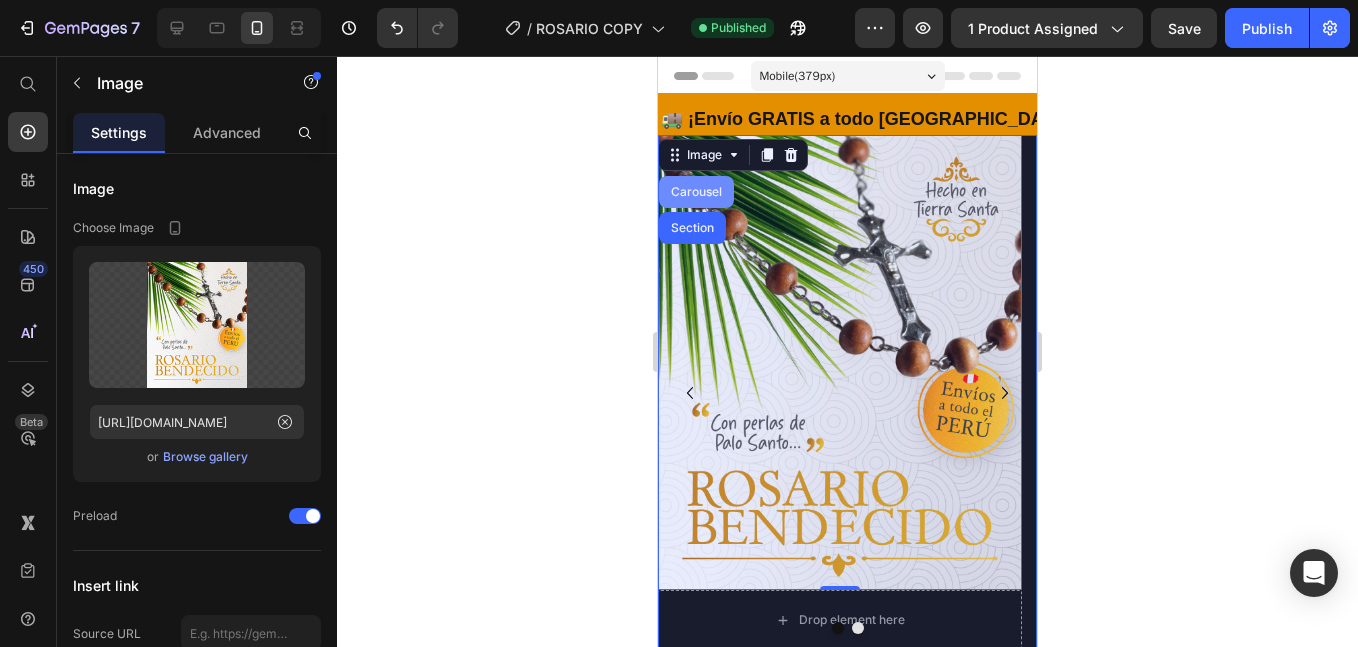 click on "Carousel" at bounding box center [696, 192] 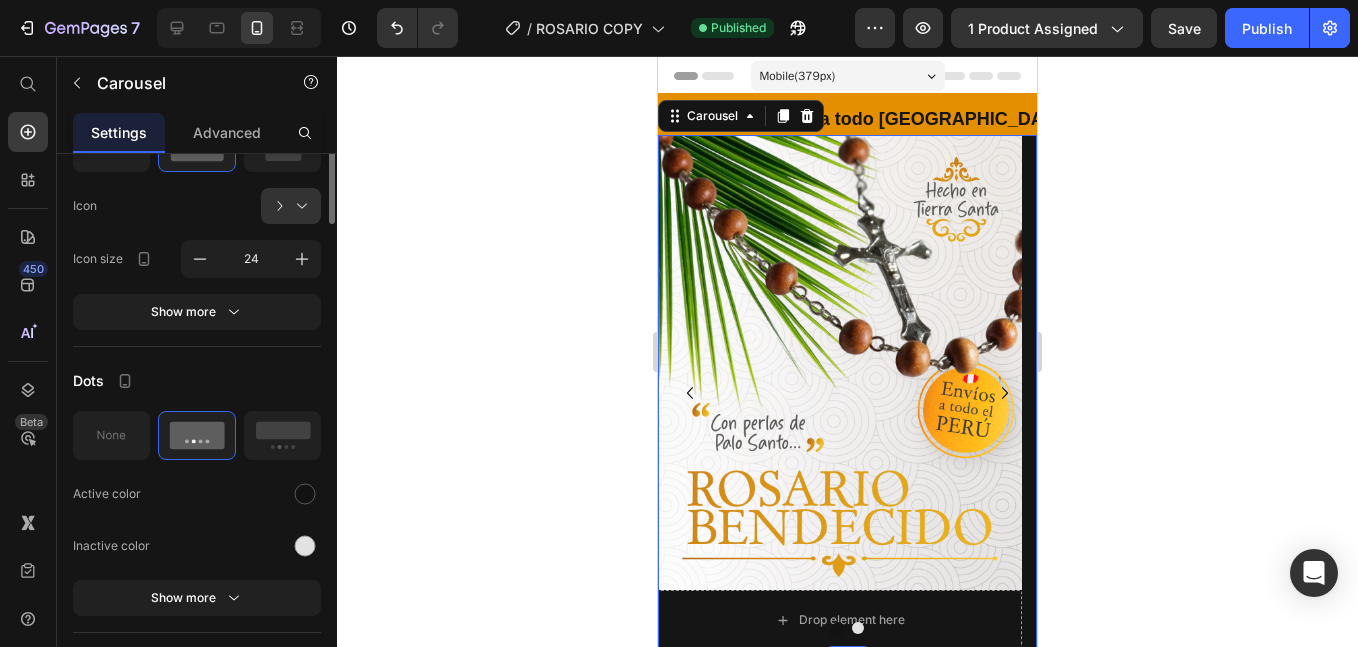 scroll, scrollTop: 334, scrollLeft: 0, axis: vertical 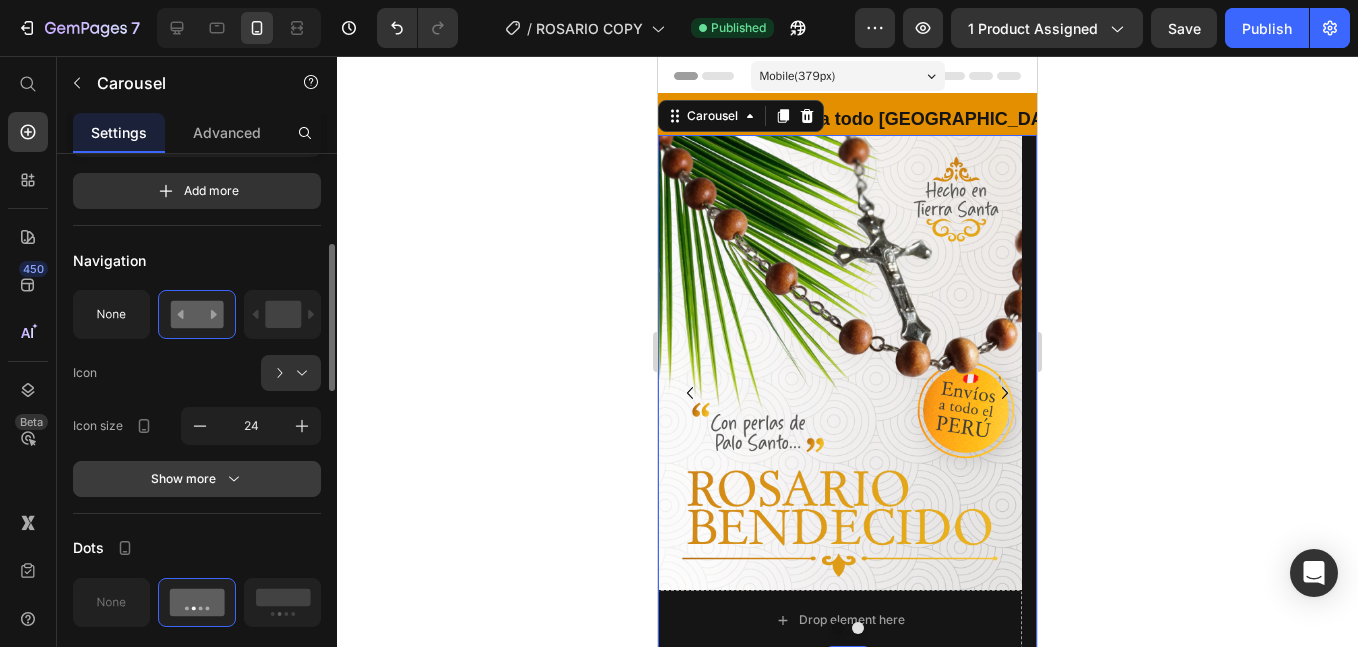 click 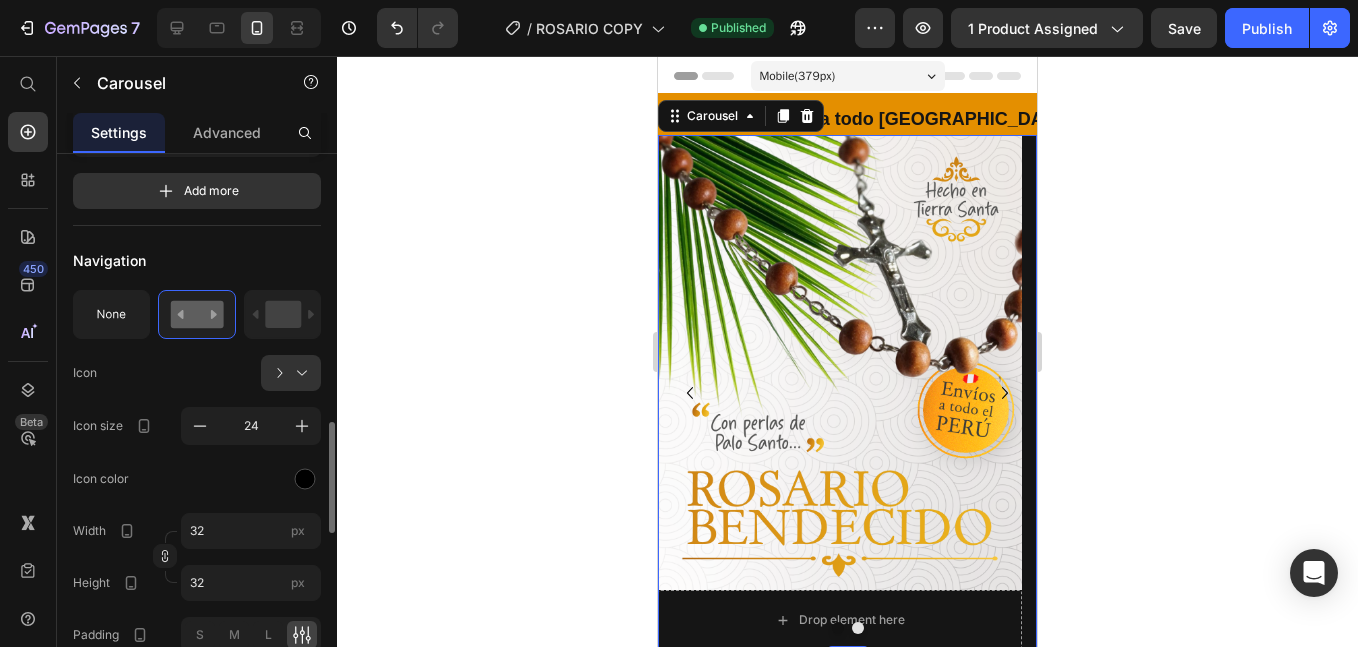 scroll, scrollTop: 501, scrollLeft: 0, axis: vertical 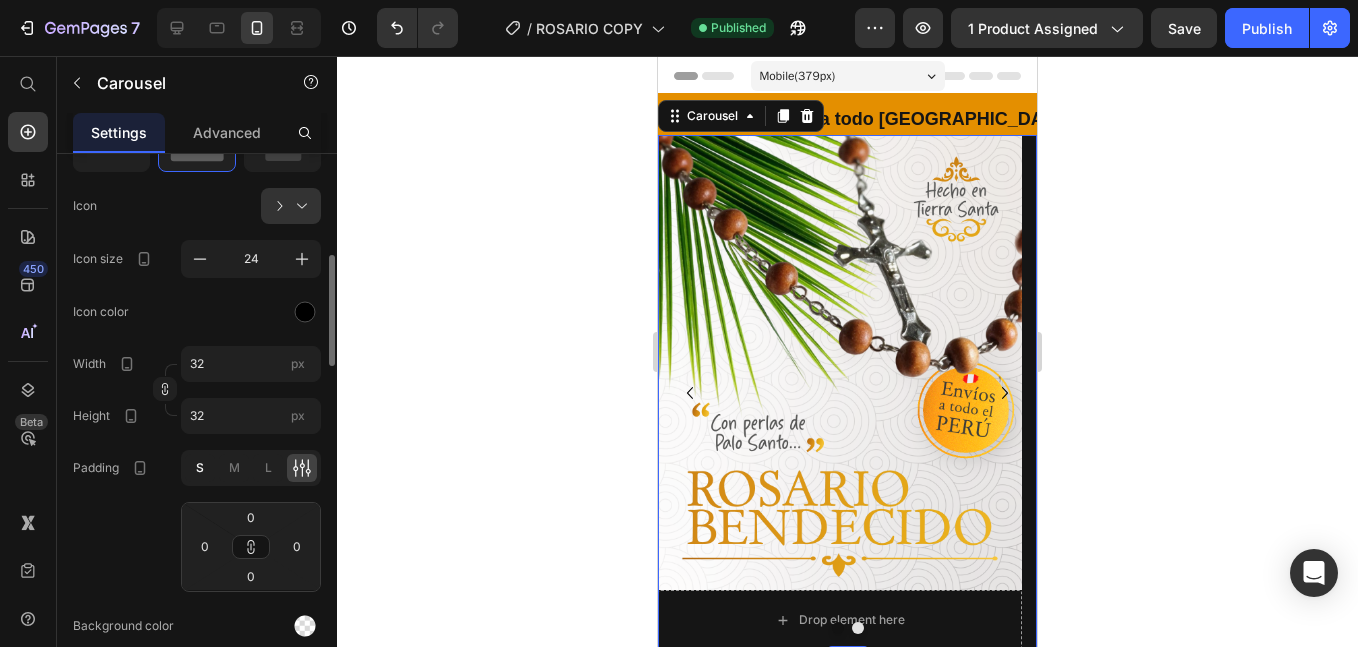 click on "S" 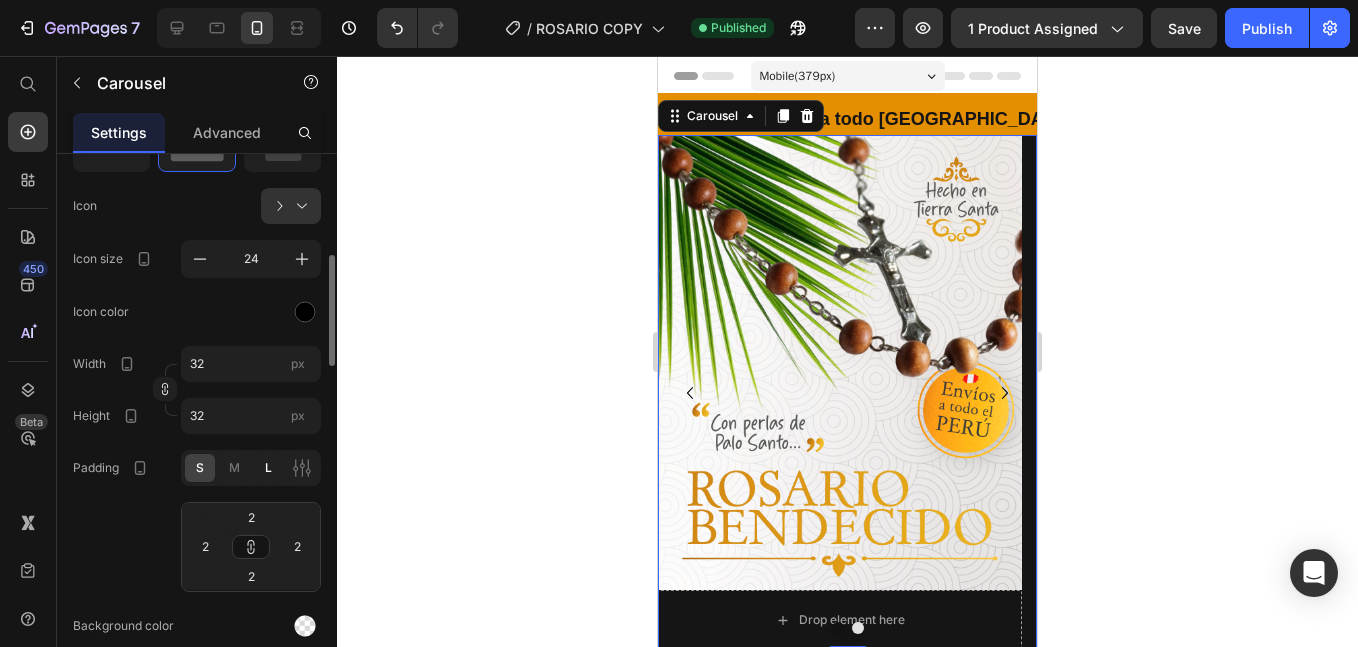 click on "L" 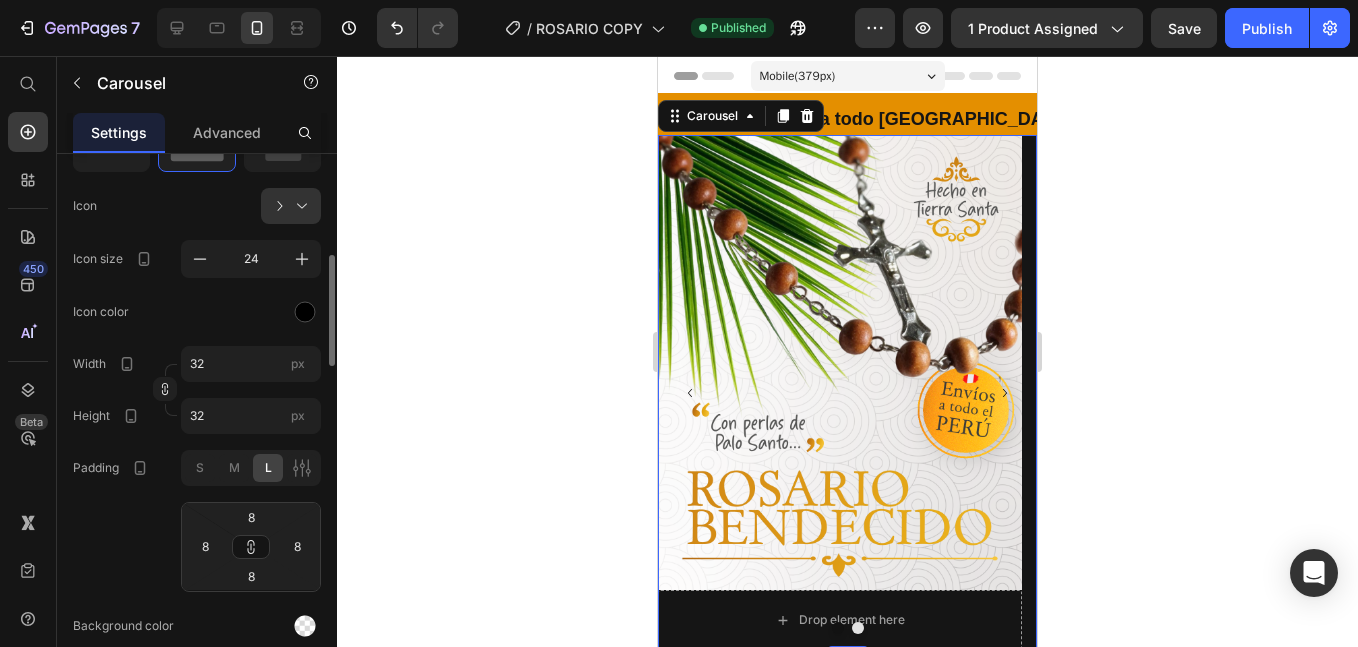 click on "Padding S M L 8 8 8 8" 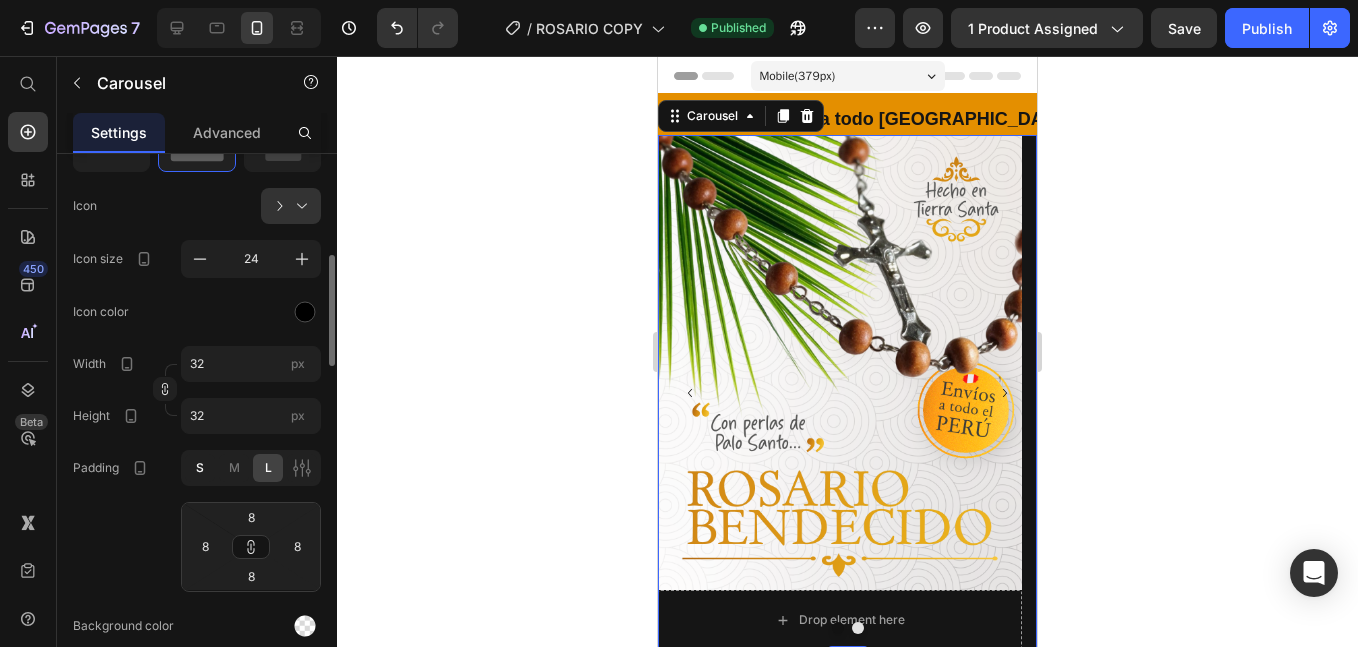 click on "S" 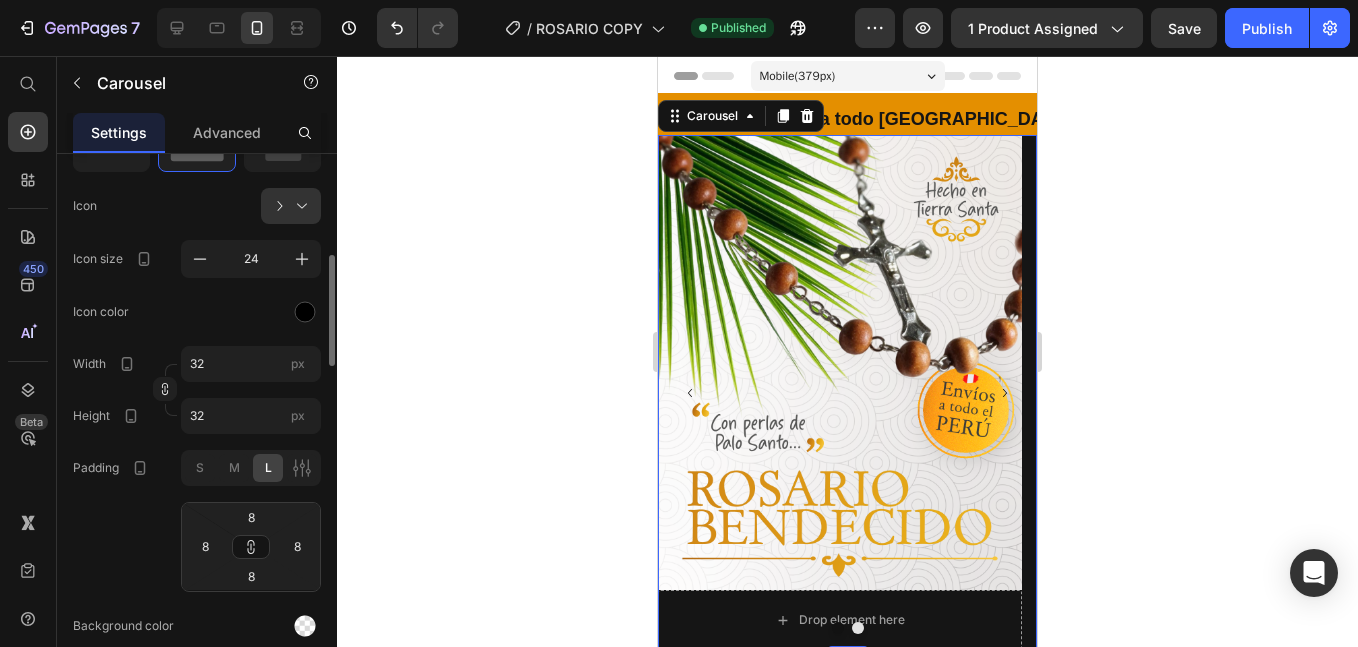 type on "2" 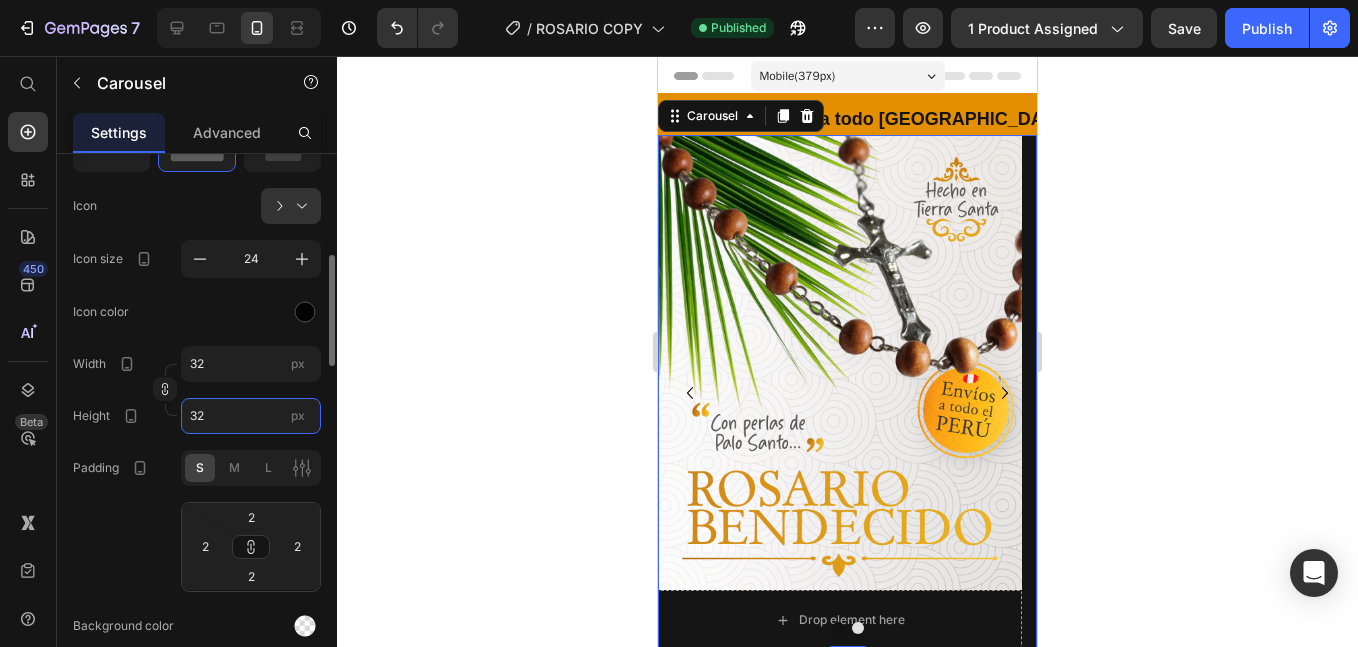 click on "32" at bounding box center (251, 416) 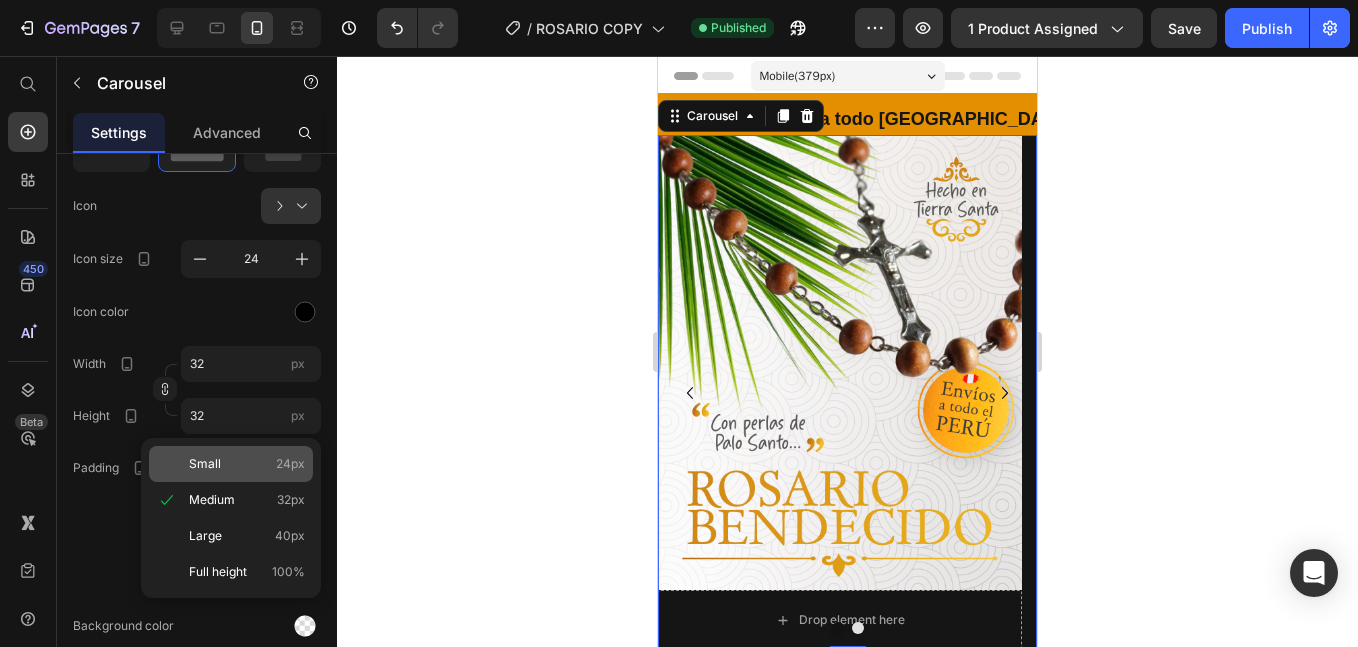 click on "Small 24px" 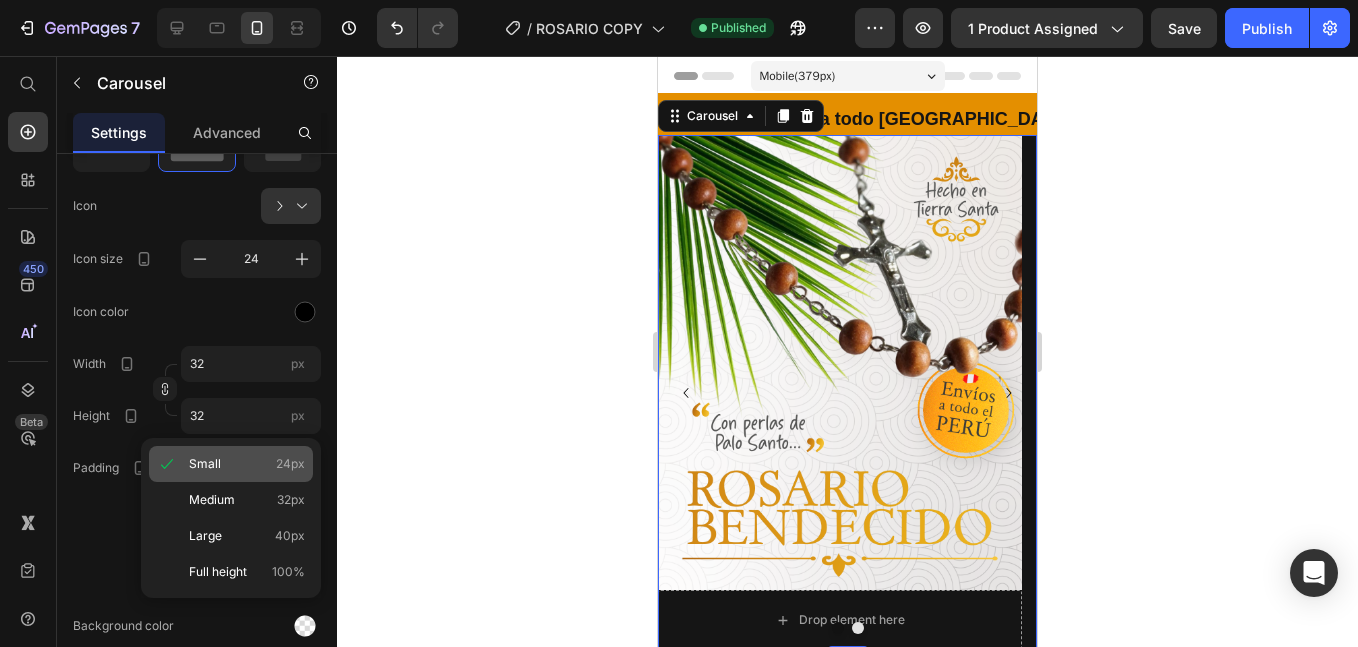 type on "24" 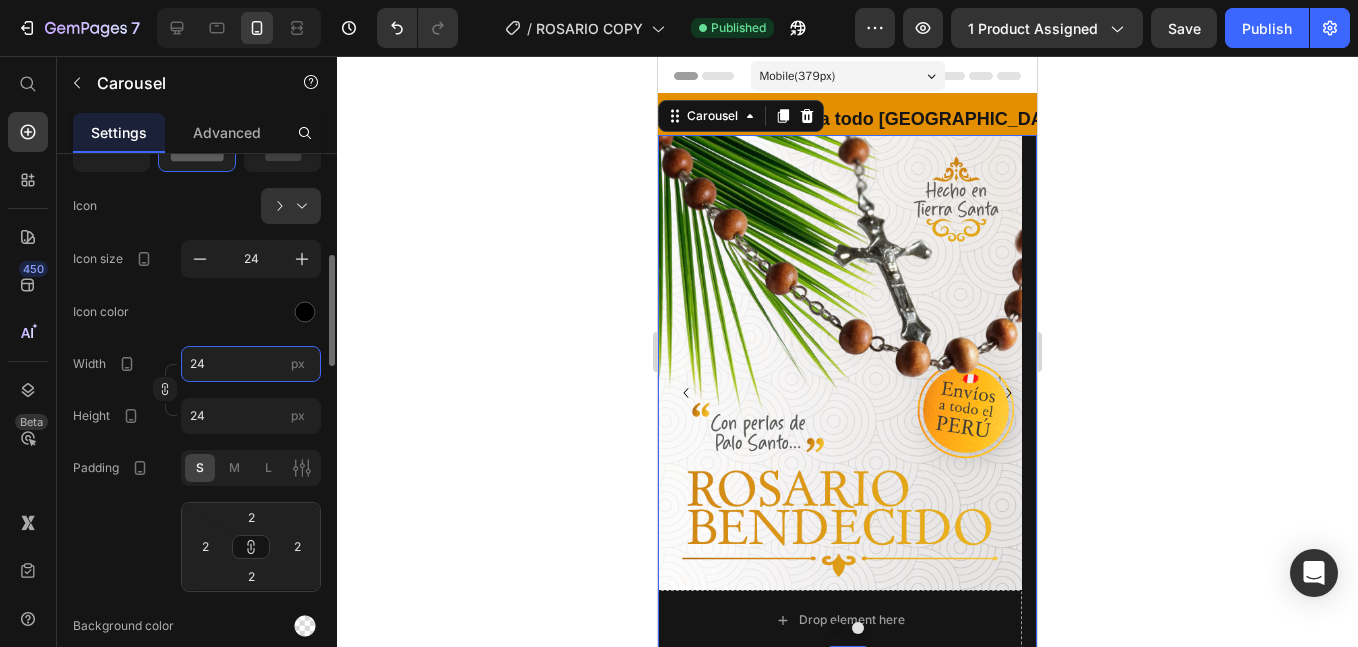 click on "24" at bounding box center (251, 364) 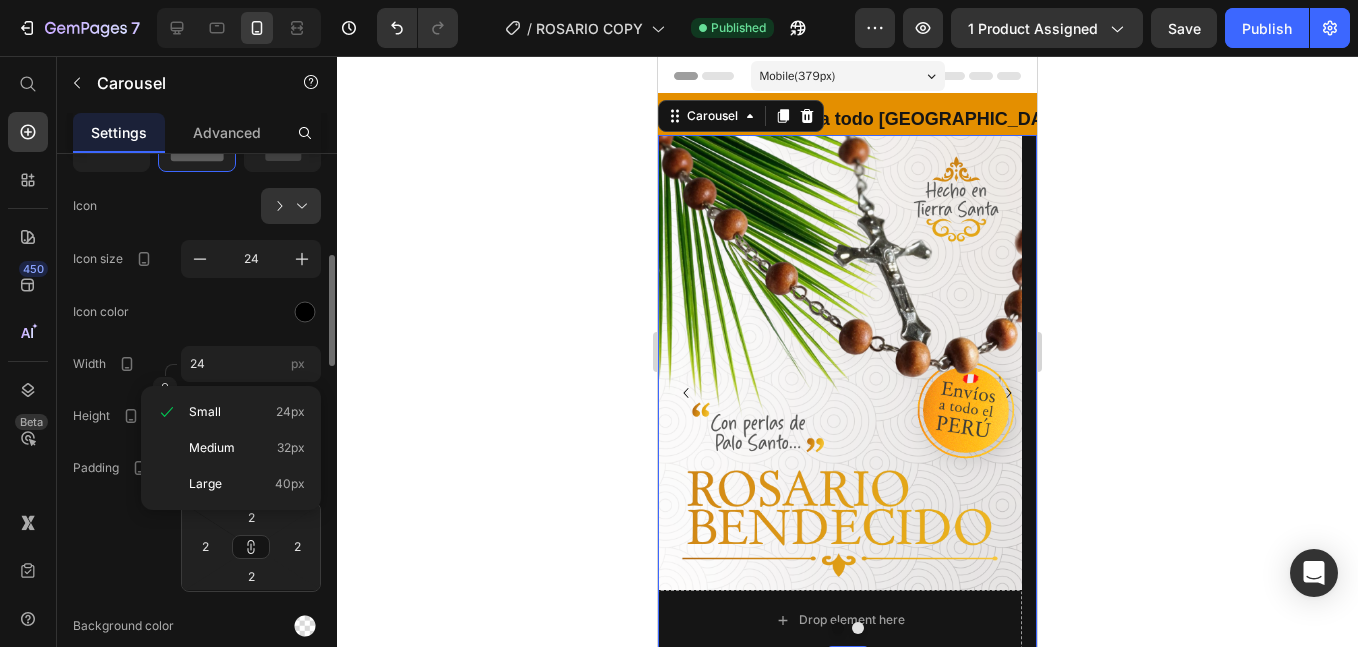 click on "Padding S M L 2 2 2 2" 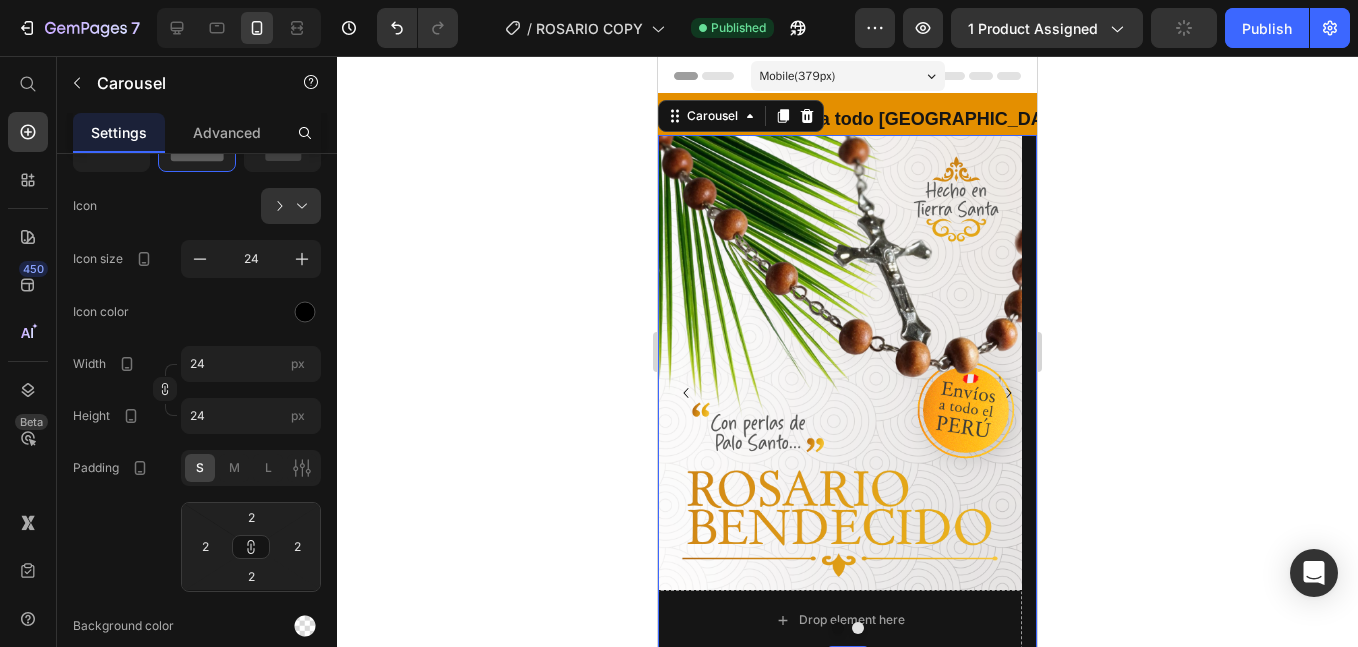 scroll, scrollTop: 1001, scrollLeft: 0, axis: vertical 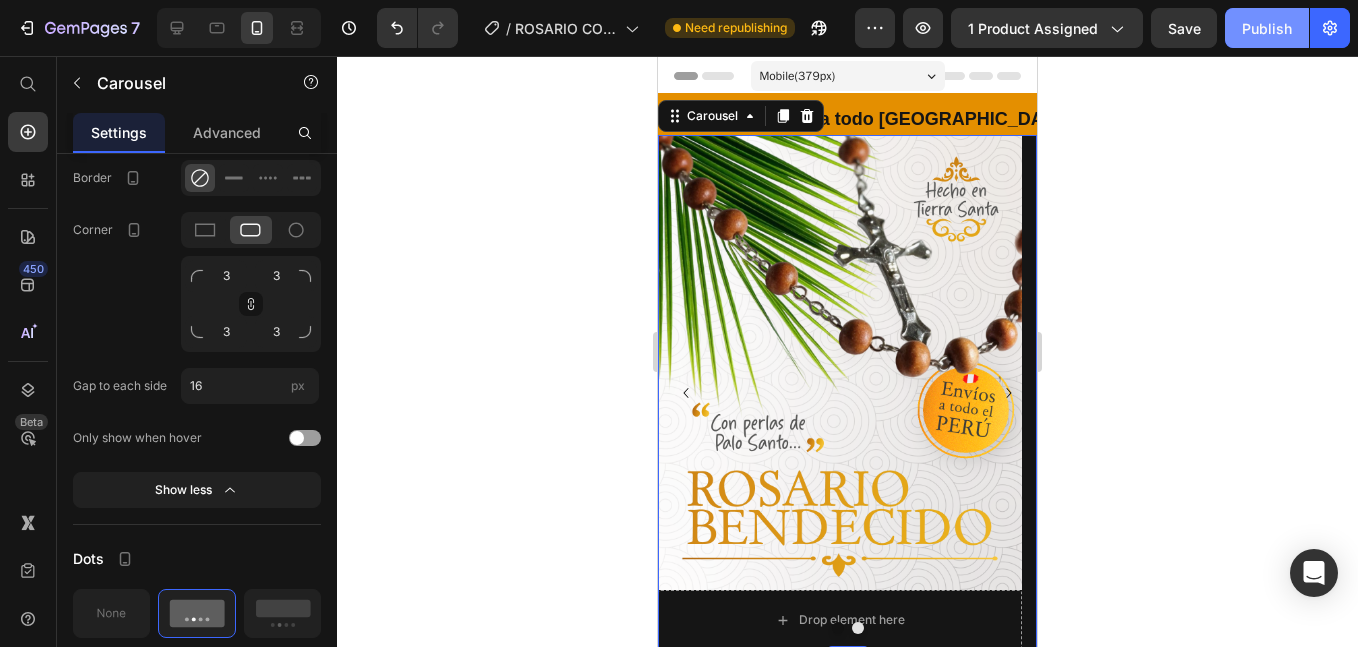 click on "Save" 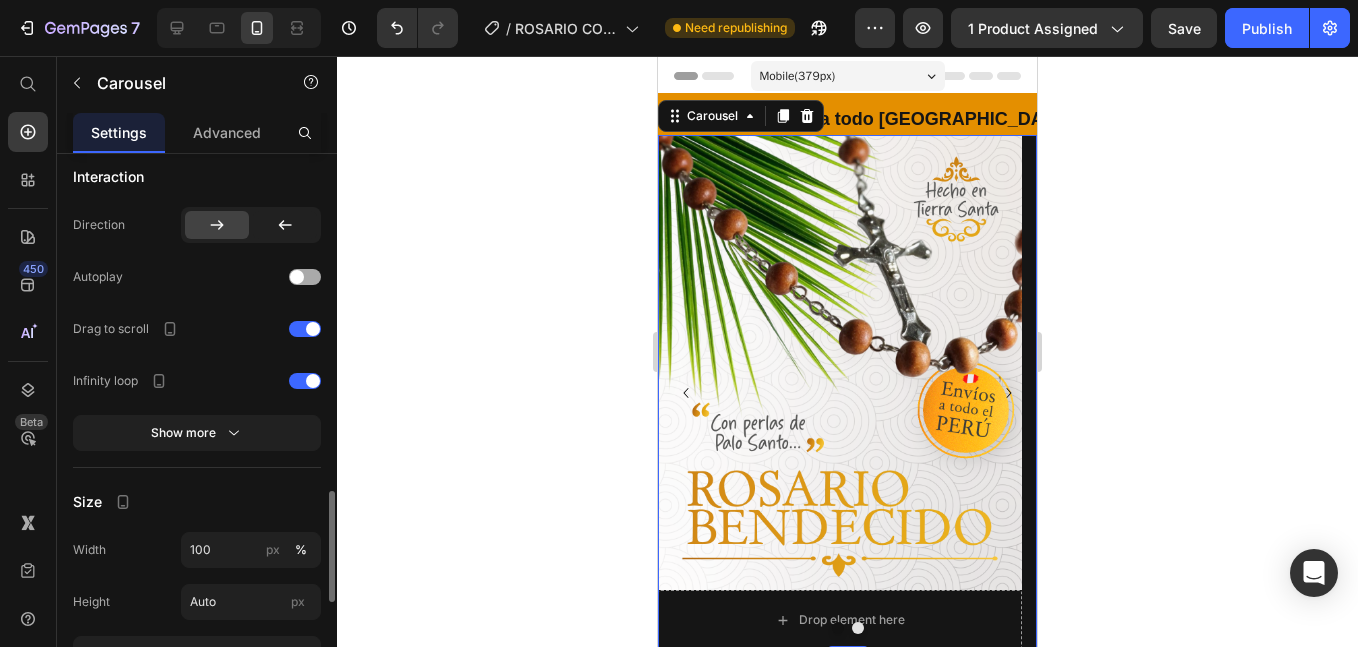 scroll, scrollTop: 1502, scrollLeft: 0, axis: vertical 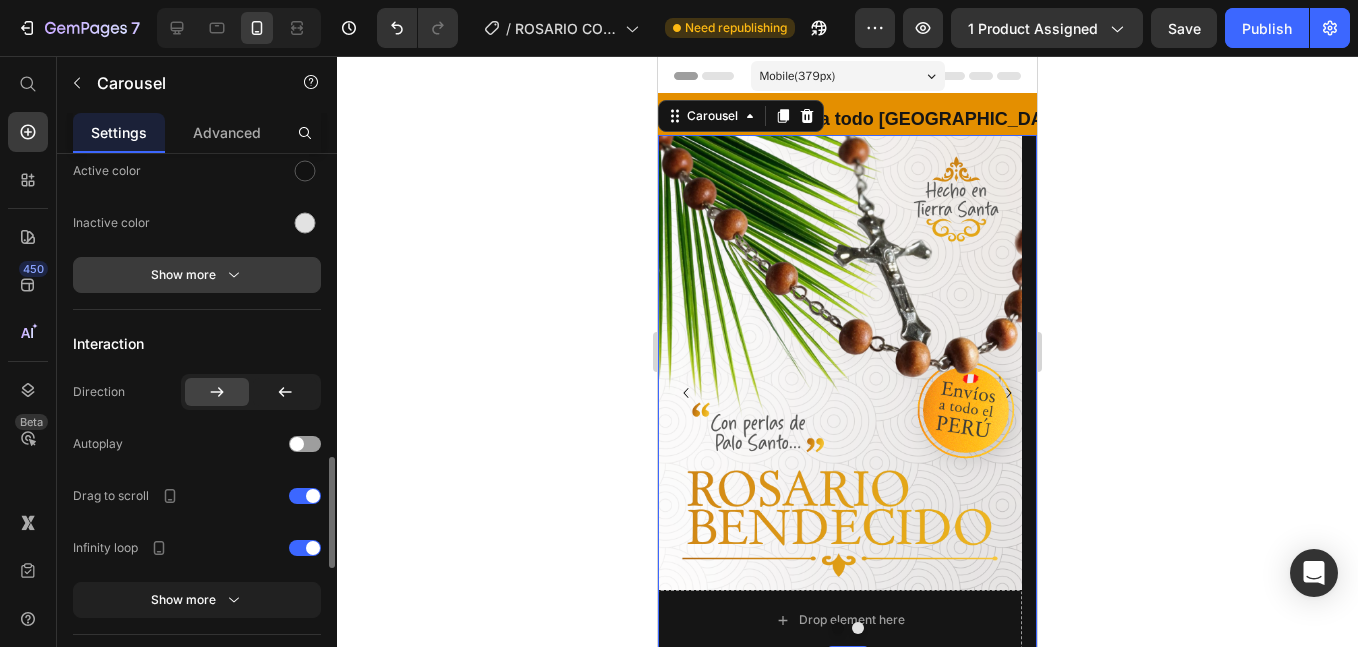 click on "Show more" at bounding box center (197, 275) 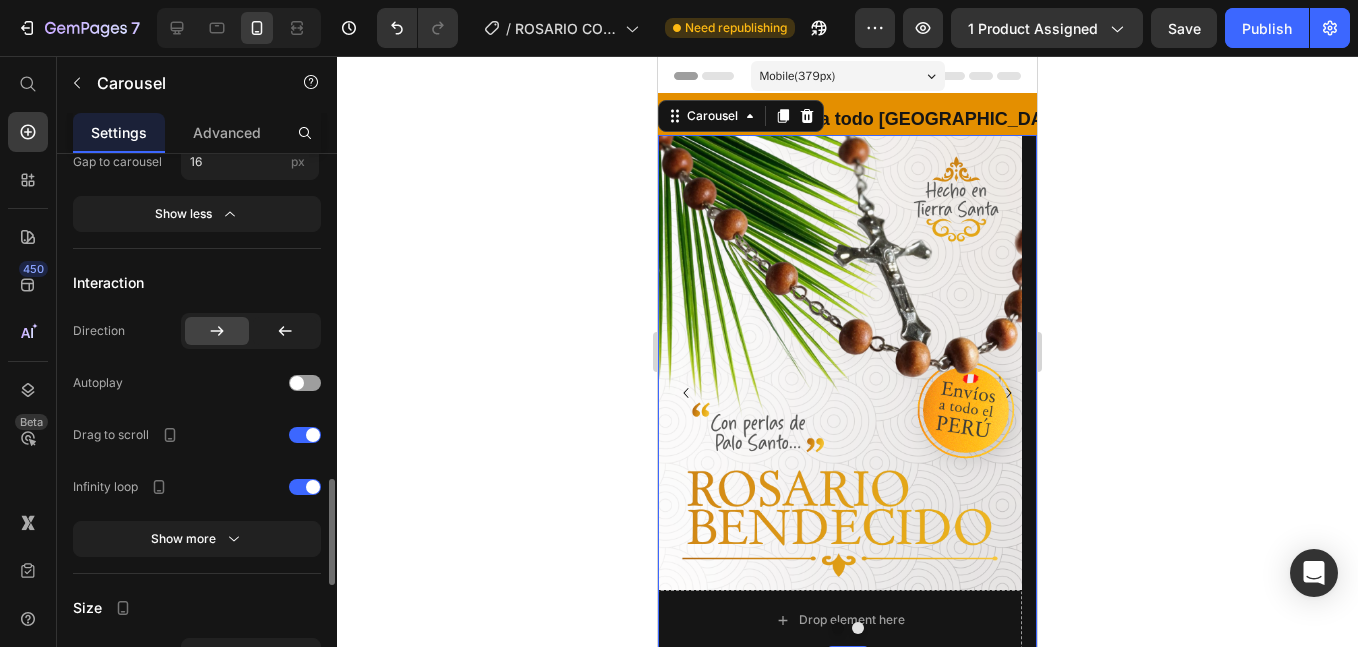scroll, scrollTop: 1836, scrollLeft: 0, axis: vertical 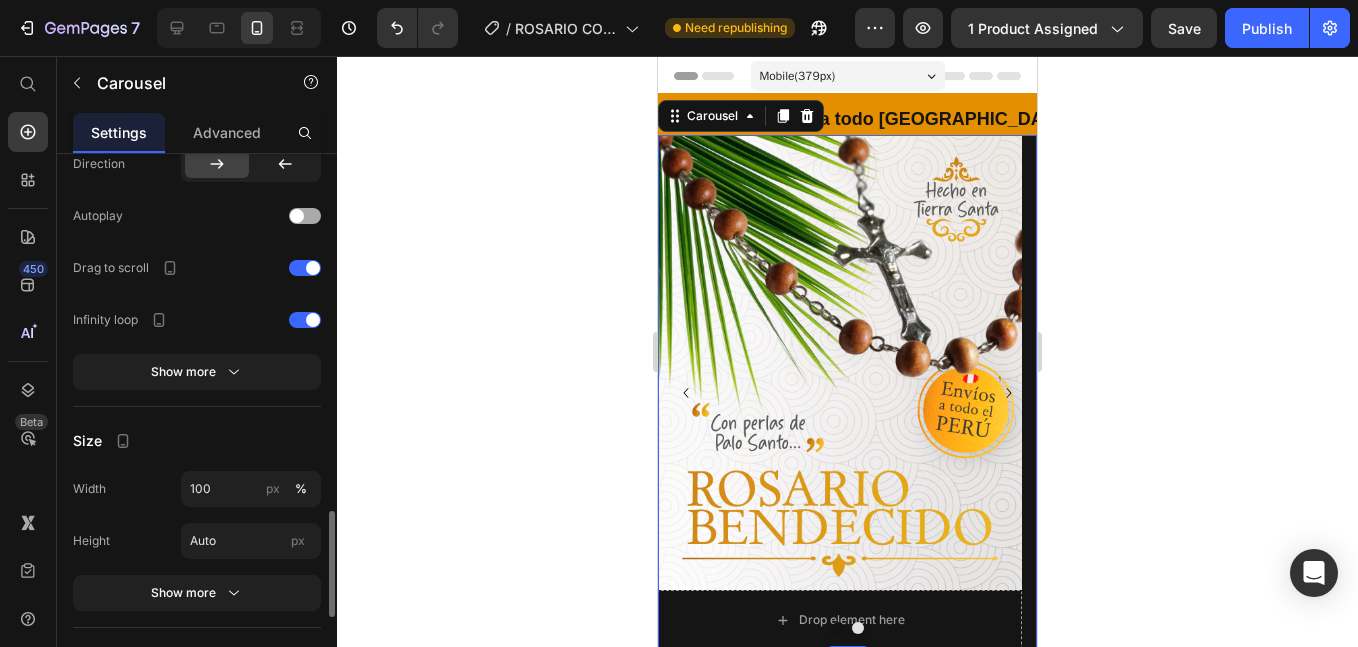 click on "Display Item management Slide 1 Slide 1 Slide 2 Slide 2 Add more Navigation Icon
Icon size 24 Icon color Width 24 px Height 24 px Padding S M L 2 2 2 2 Background color Border Corner 3 3 3 3 Gap to each side 16 px Only show when hover Show less Dots Active color Inactive color Dots size 12 Gap to carousel 16 px Show less Interaction Direction
Autoplay Drag to scroll Infinity loop Show more Size Width 100 px % Height Auto px Show more Shape Border Corner Shadow Background  Color  Align  Delete element" at bounding box center [197, 429] 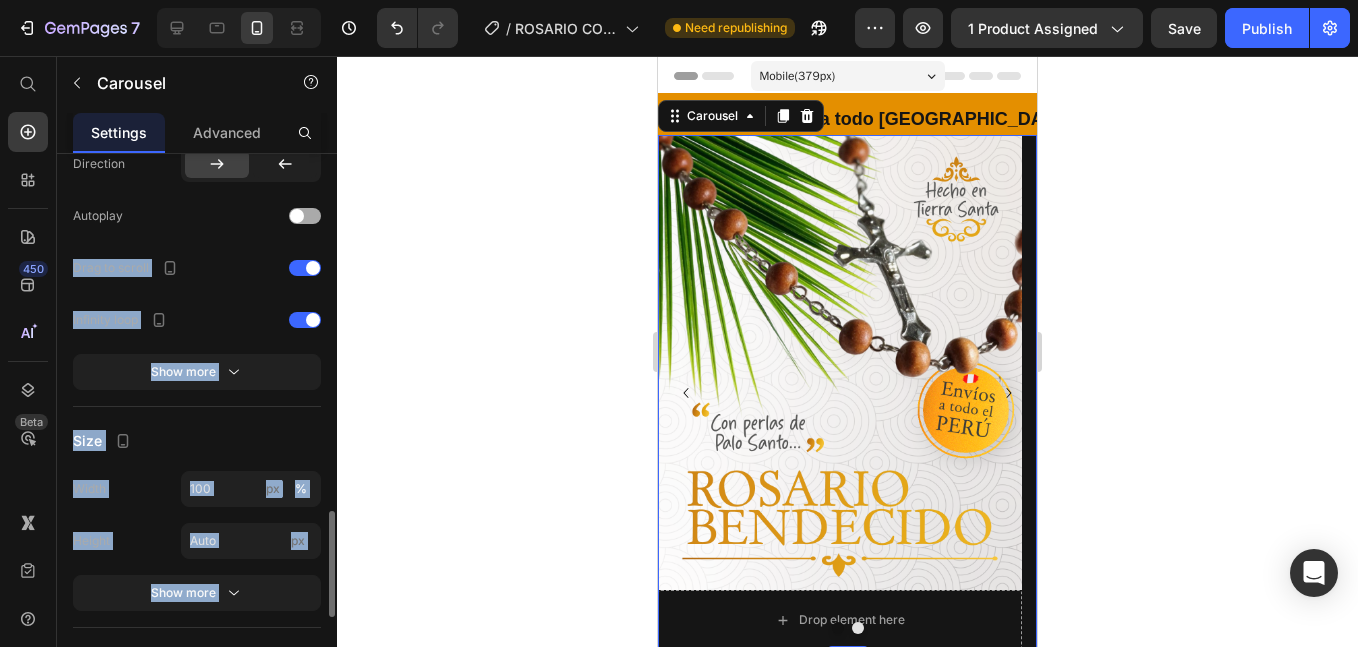 click at bounding box center (305, 216) 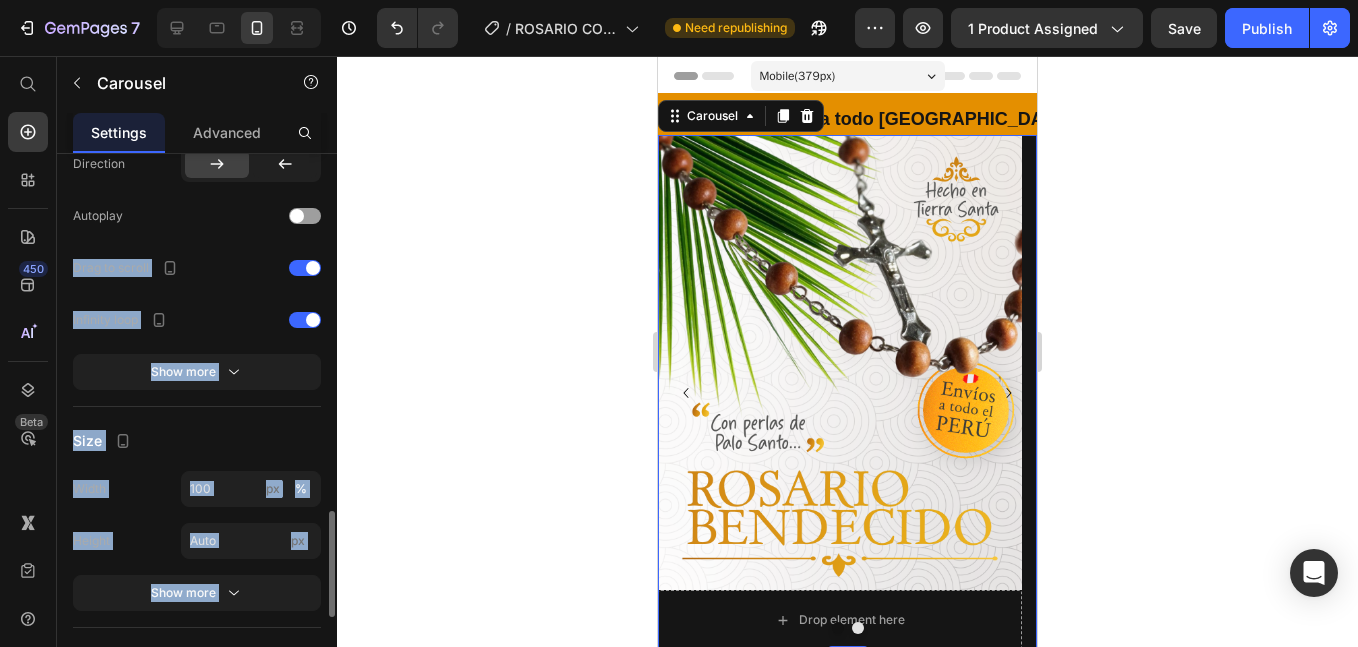 click on "Interaction Direction
Autoplay Drag to scroll Infinity loop Show more" 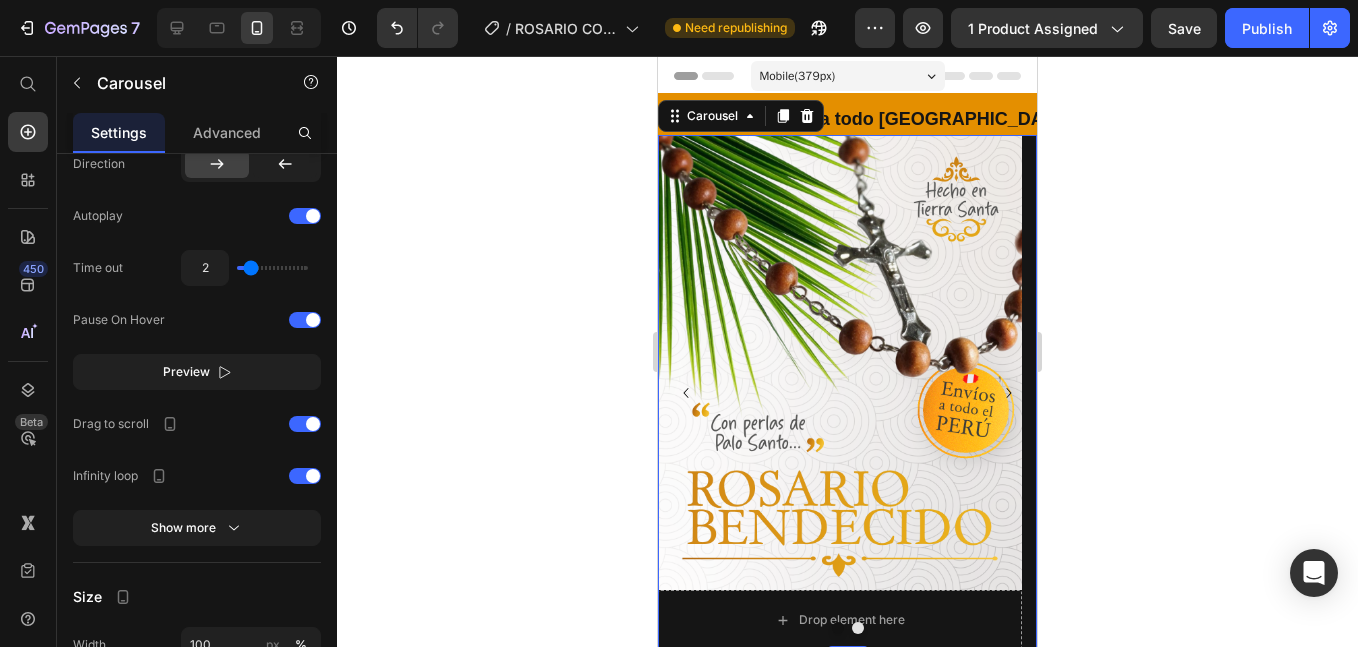 scroll, scrollTop: 2170, scrollLeft: 0, axis: vertical 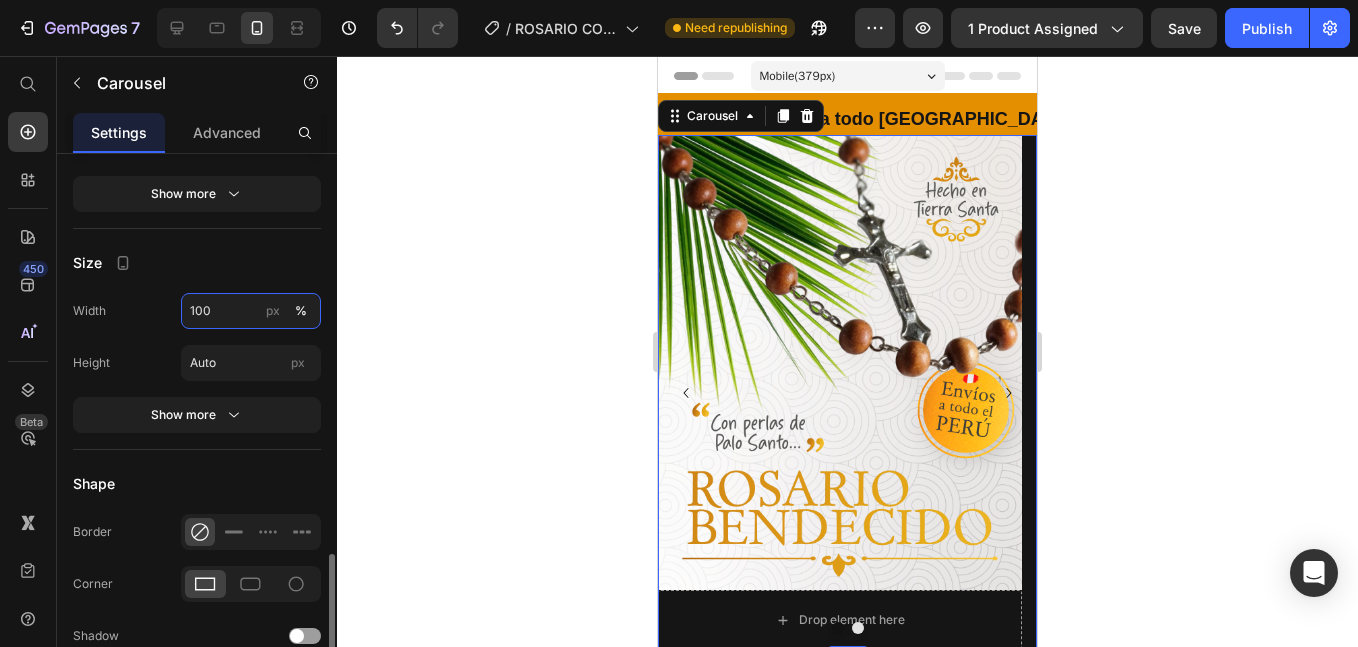 click on "100" at bounding box center [251, 311] 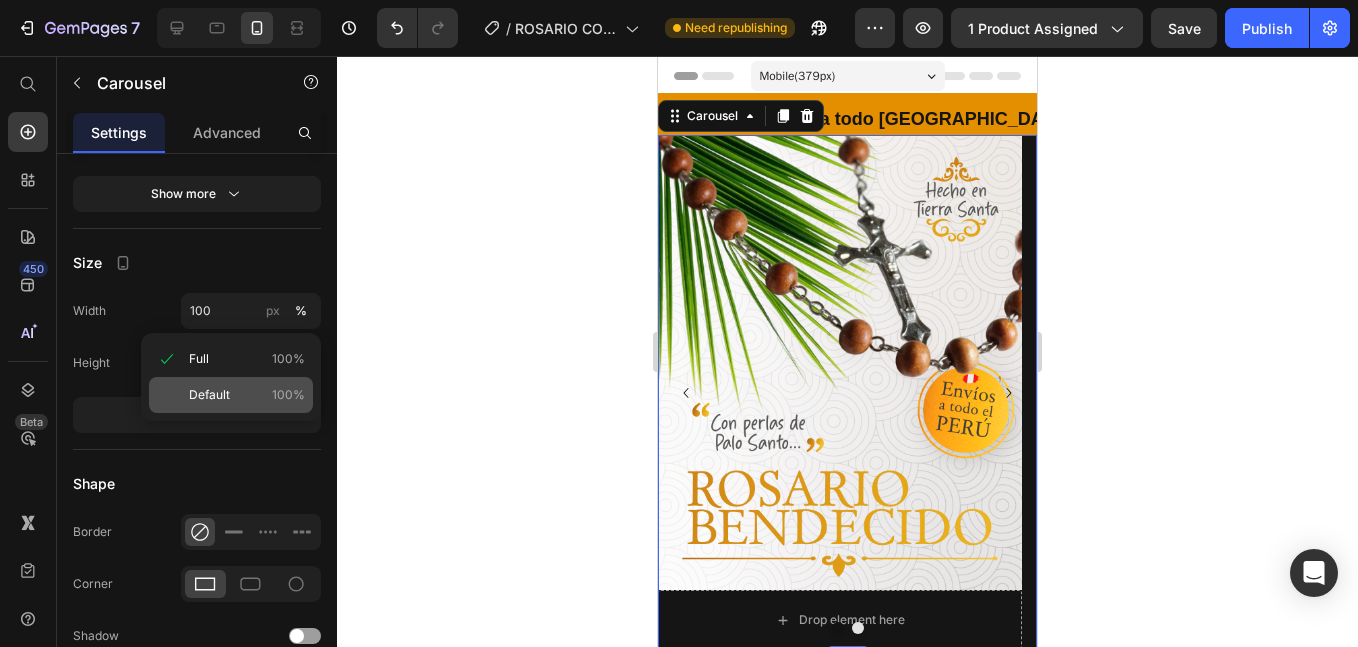 click on "Default 100%" 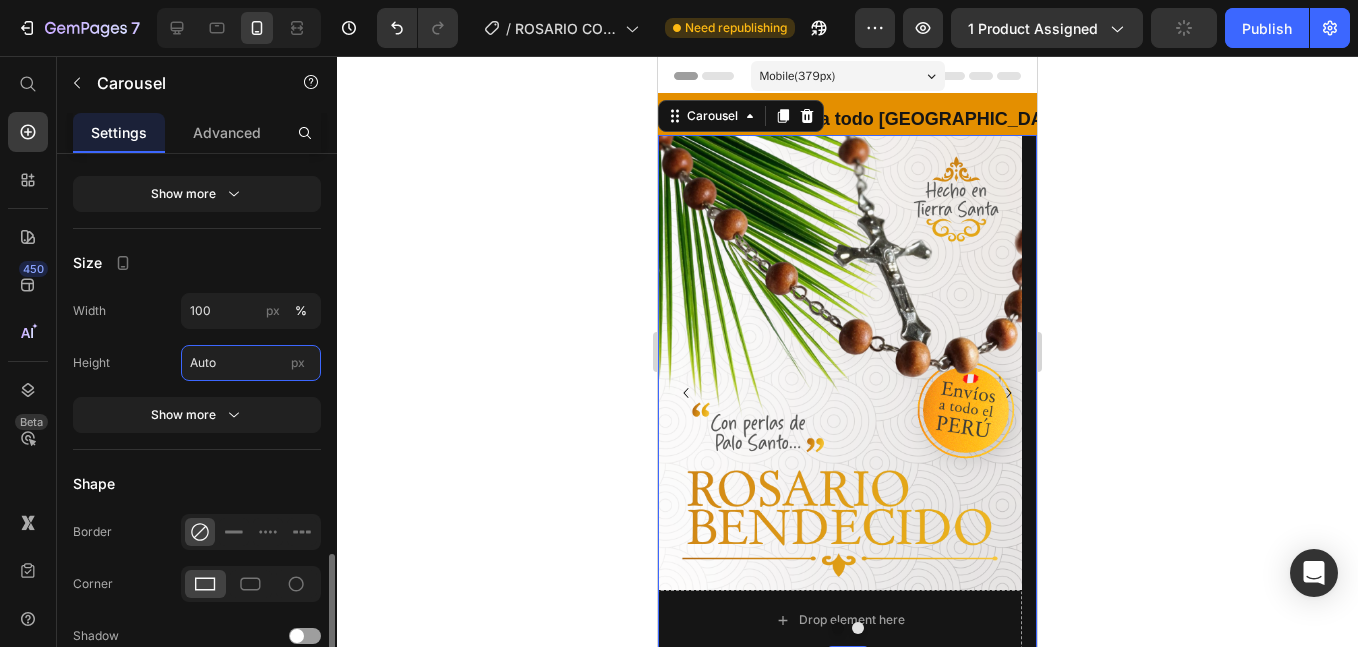 click on "Auto" at bounding box center (251, 363) 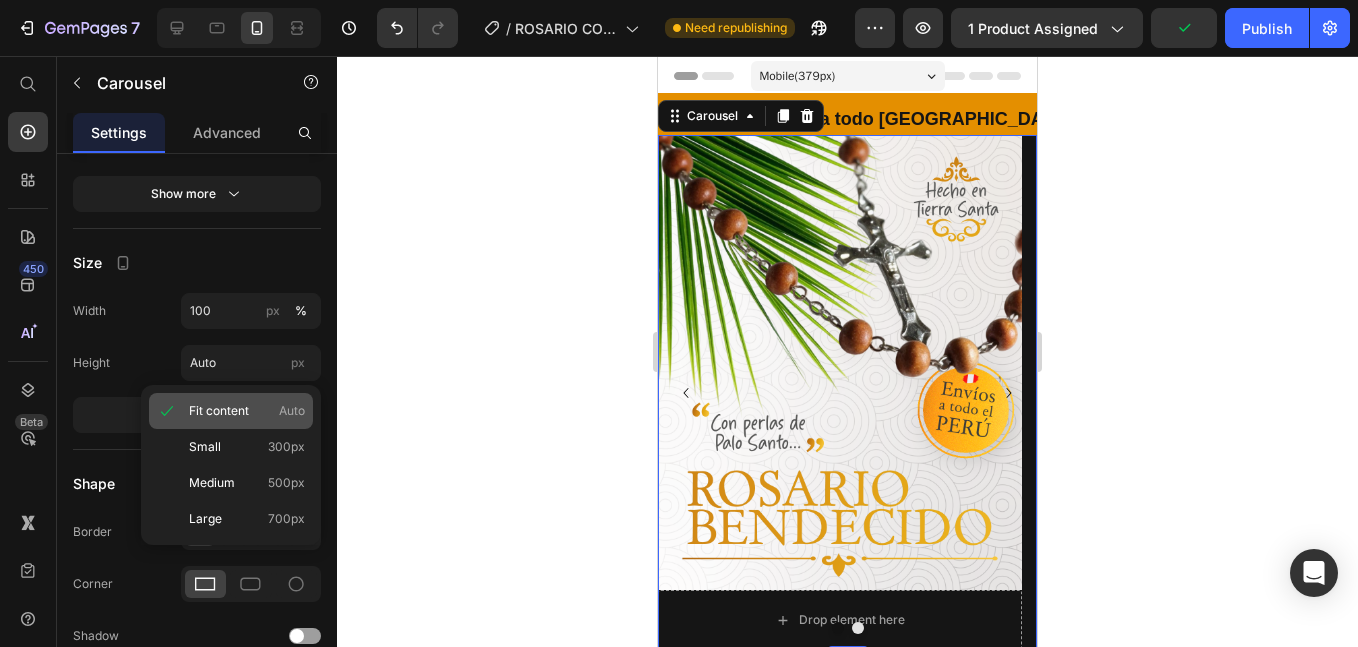 click on "Fit content Auto" at bounding box center [247, 411] 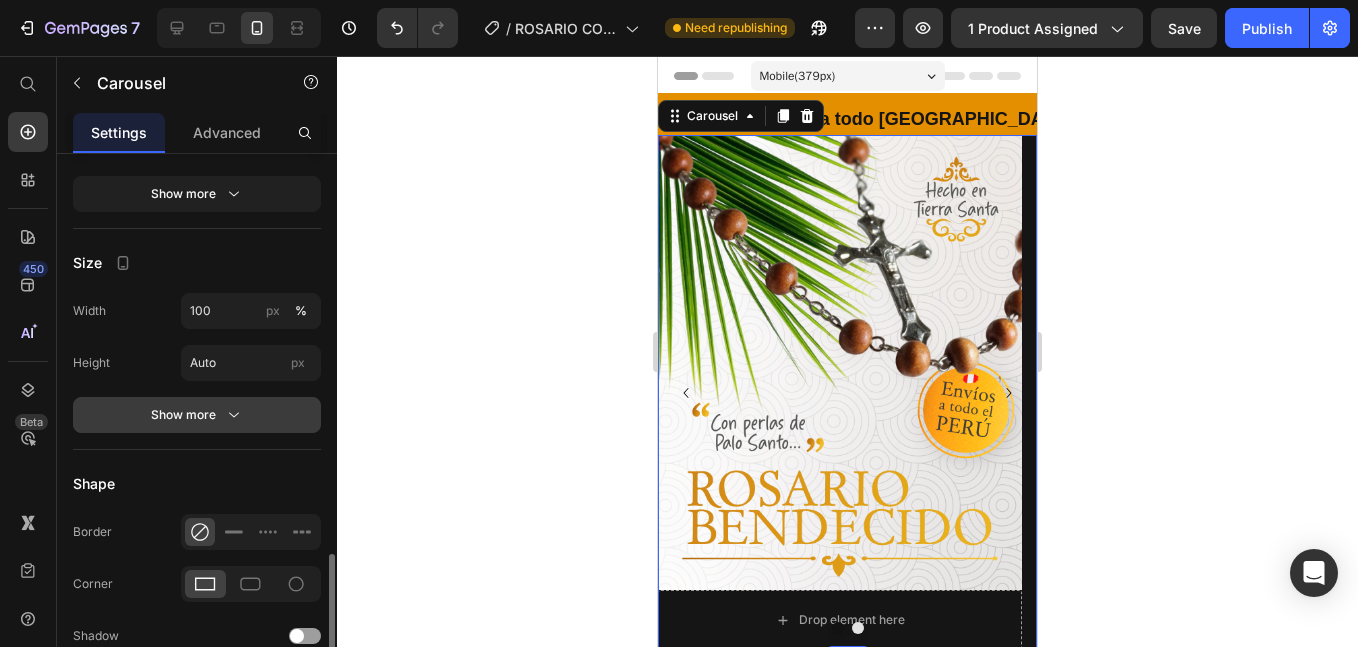 click on "Show more" at bounding box center [197, 415] 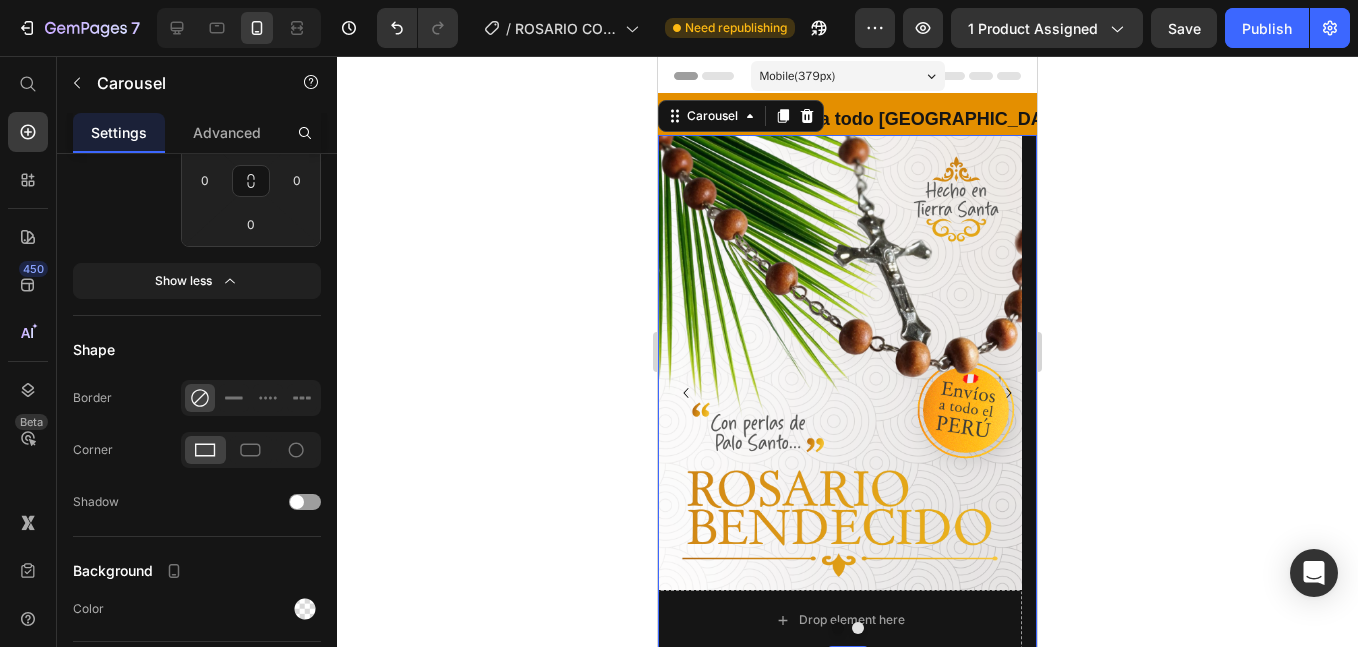 scroll, scrollTop: 2634, scrollLeft: 0, axis: vertical 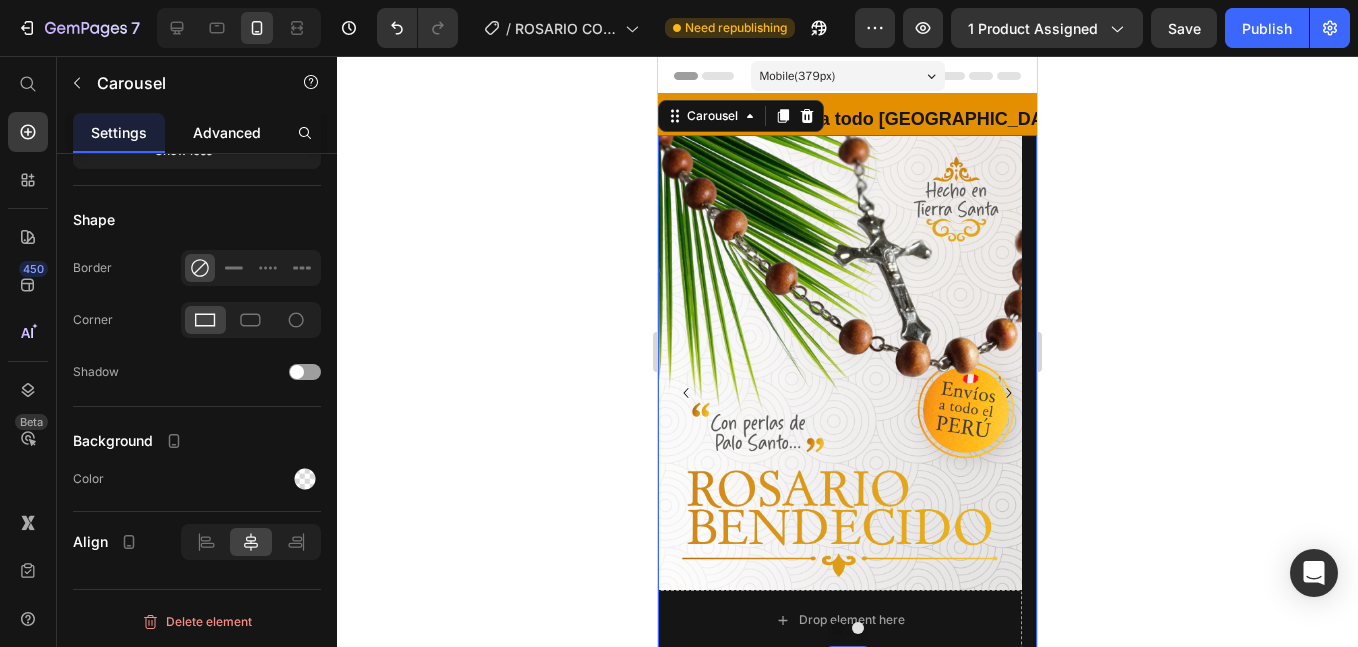 click on "Advanced" at bounding box center [227, 132] 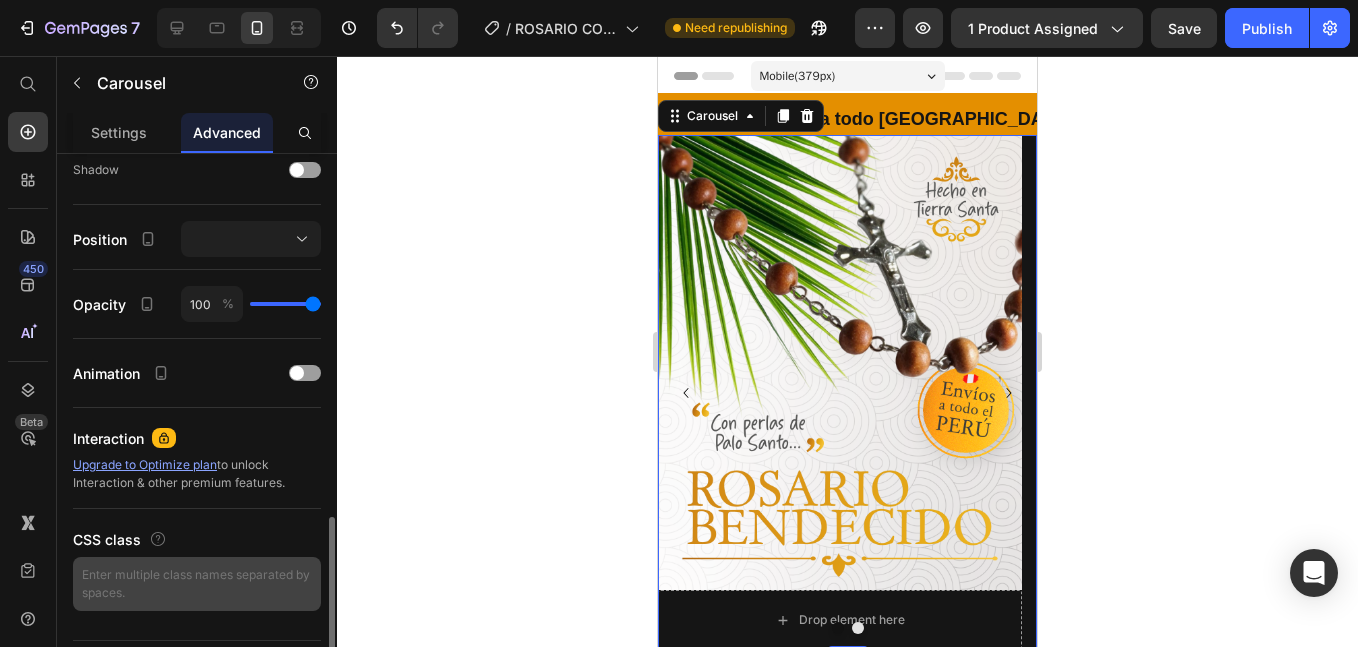 scroll, scrollTop: 719, scrollLeft: 0, axis: vertical 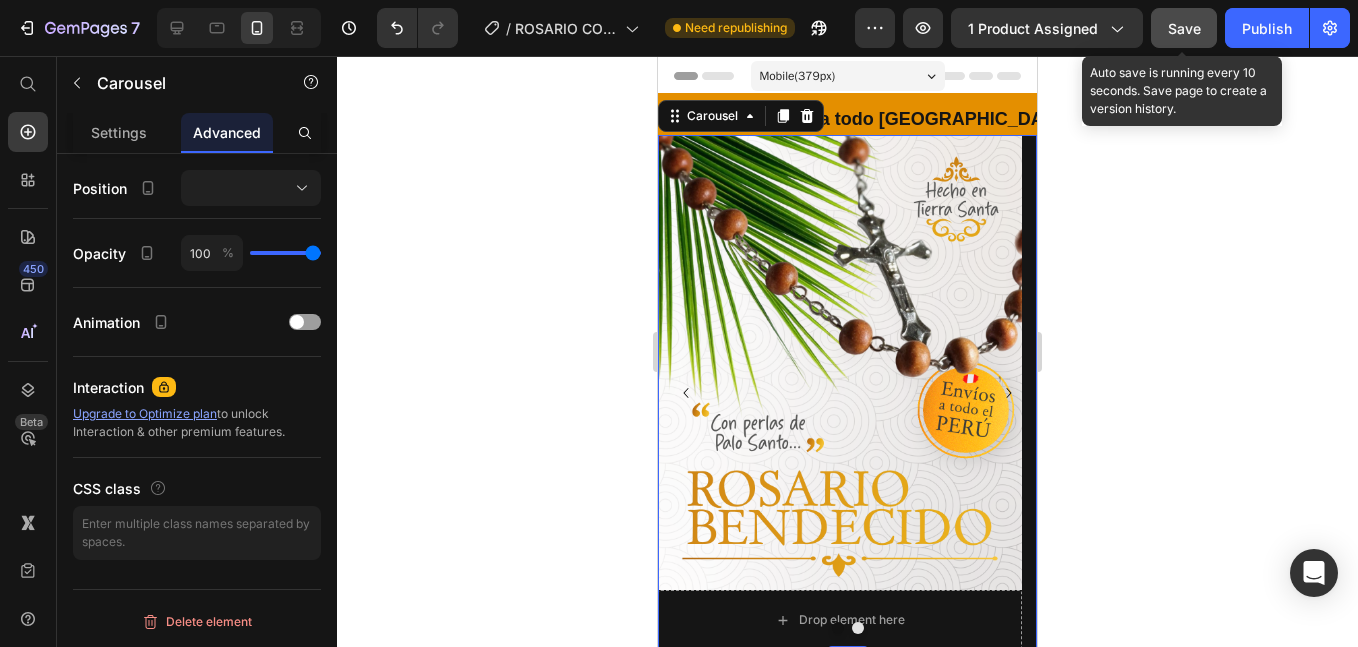 click on "Save" at bounding box center (1184, 28) 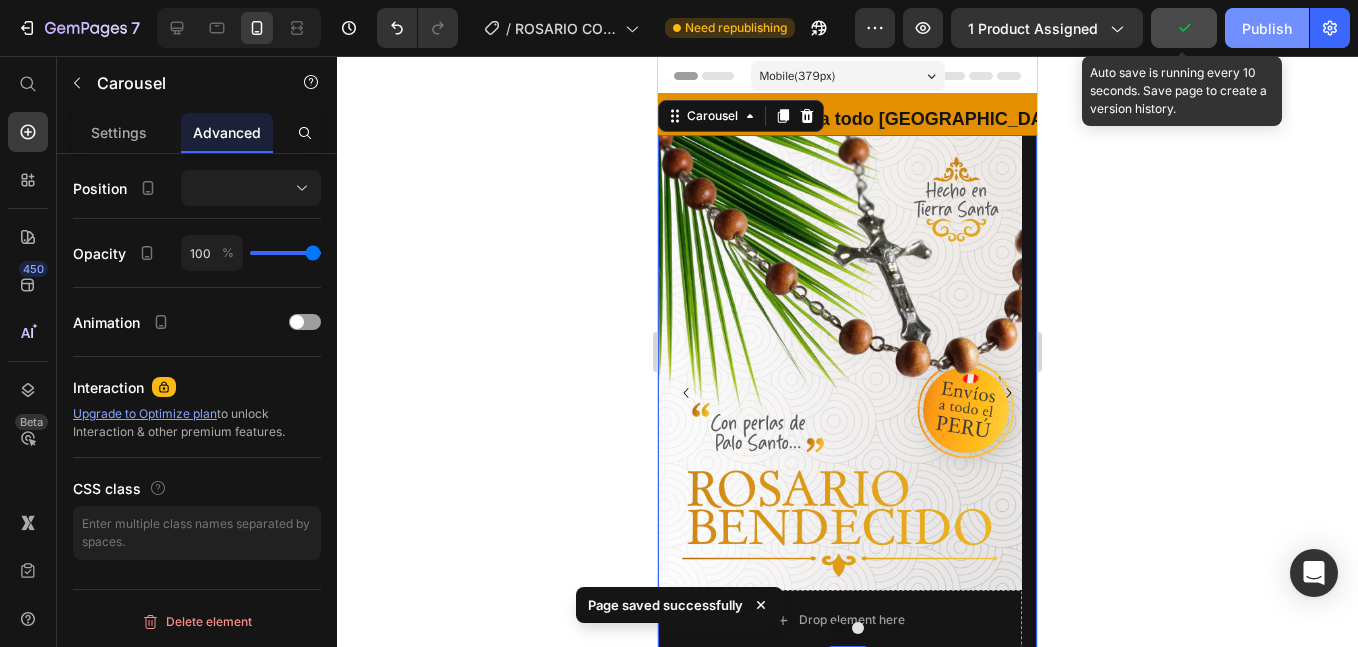 click on "Publish" at bounding box center (1267, 28) 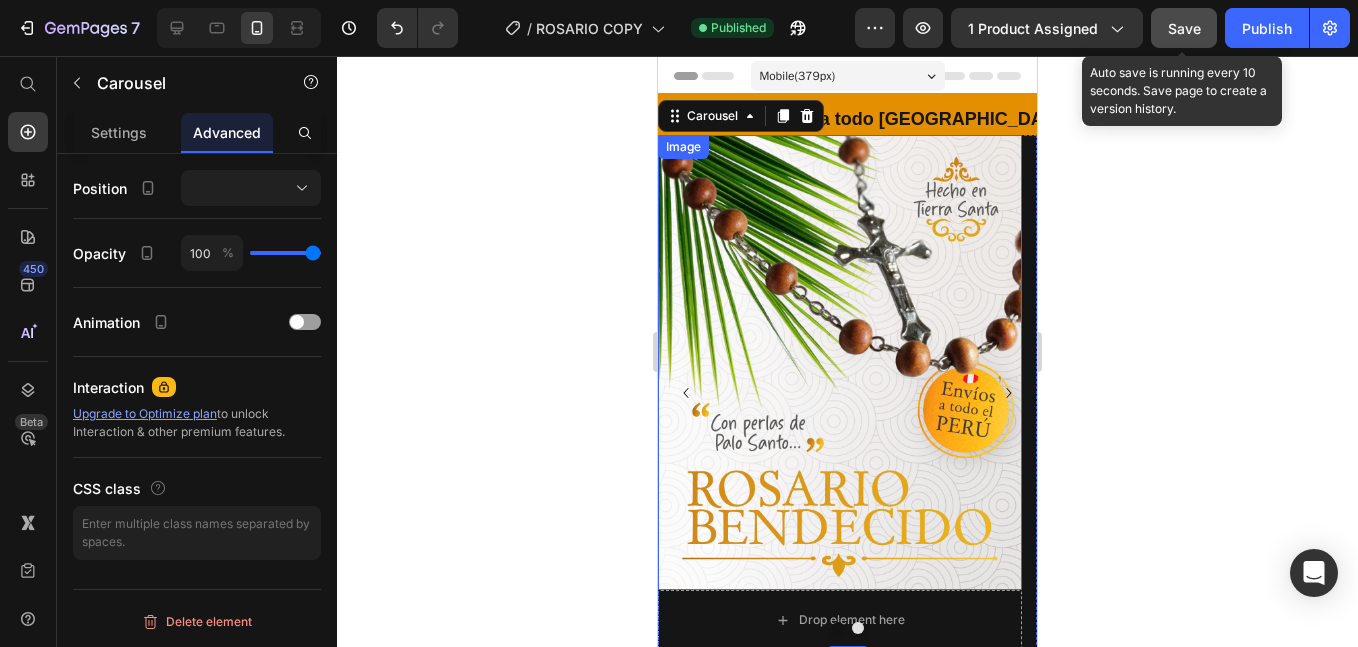 click at bounding box center (840, 362) 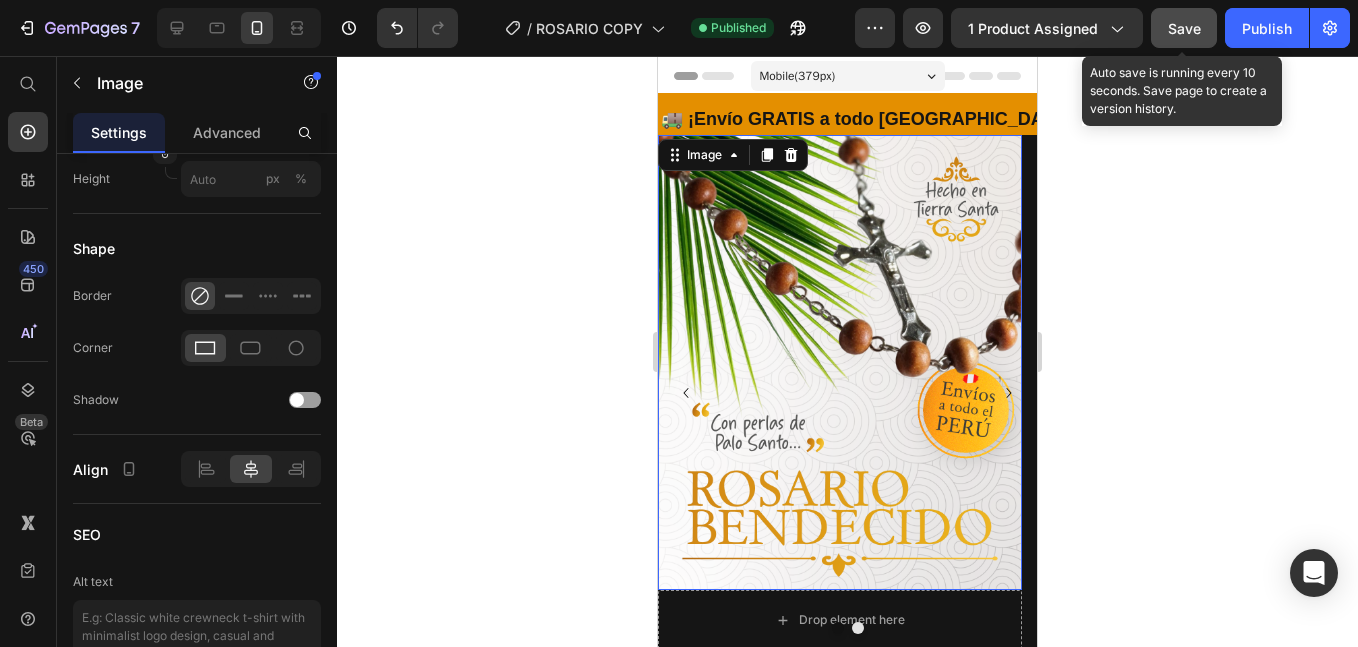 scroll, scrollTop: 0, scrollLeft: 0, axis: both 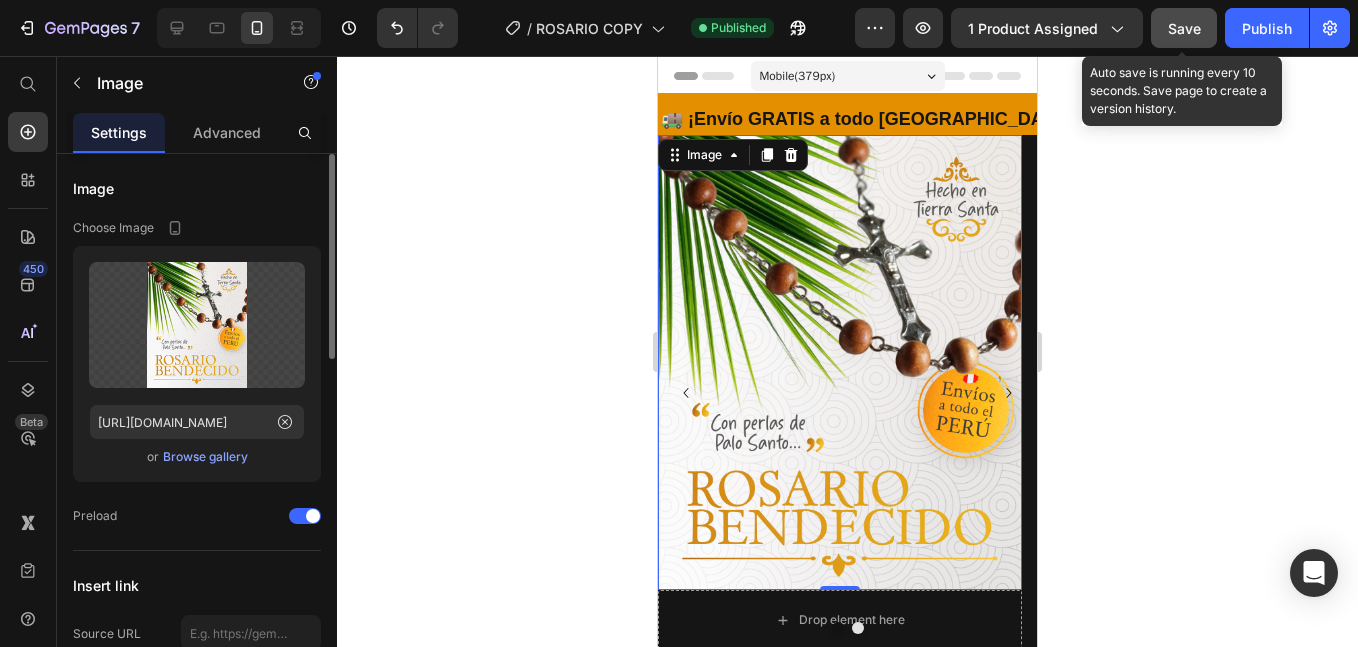 drag, startPoint x: 213, startPoint y: 136, endPoint x: 203, endPoint y: 155, distance: 21.470911 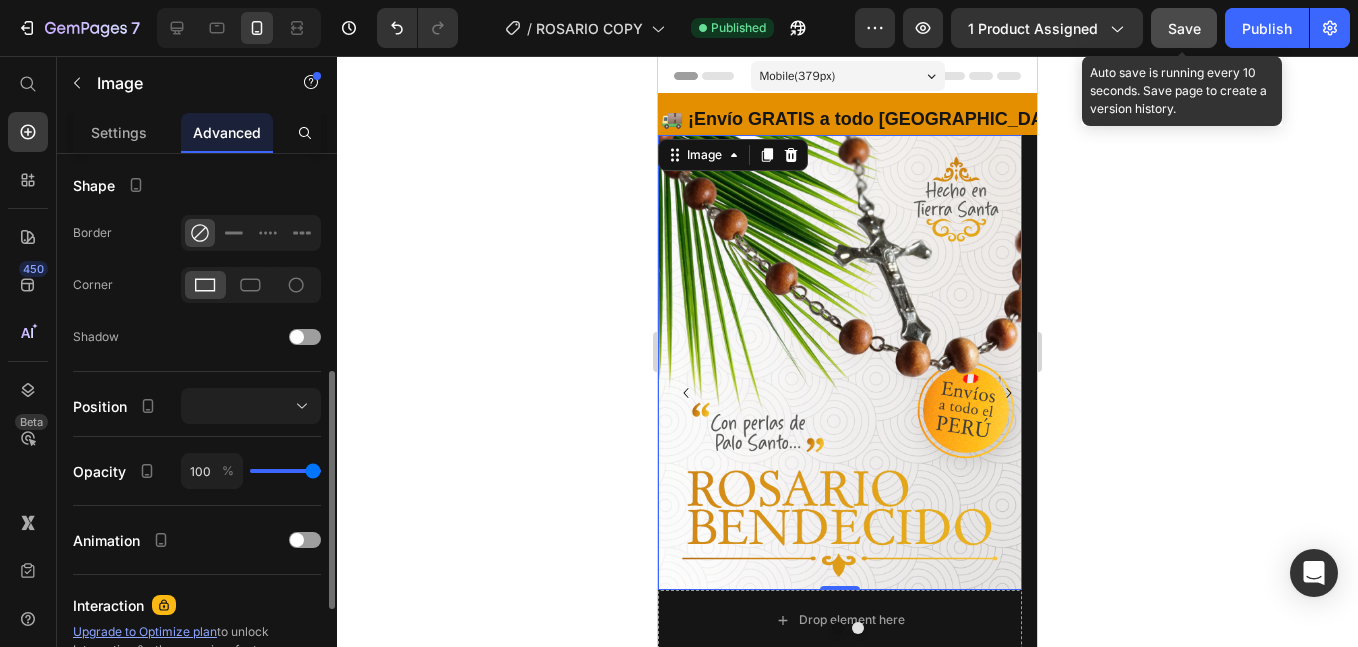 scroll, scrollTop: 719, scrollLeft: 0, axis: vertical 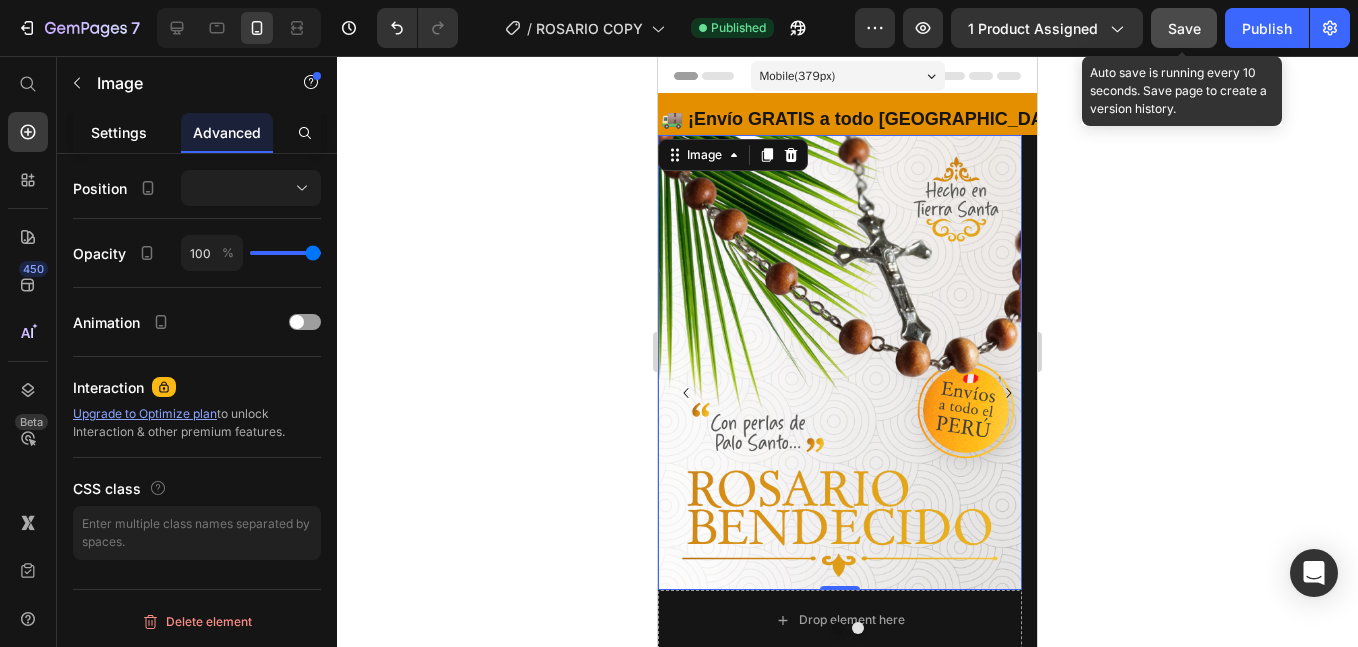 click on "Settings" at bounding box center (119, 132) 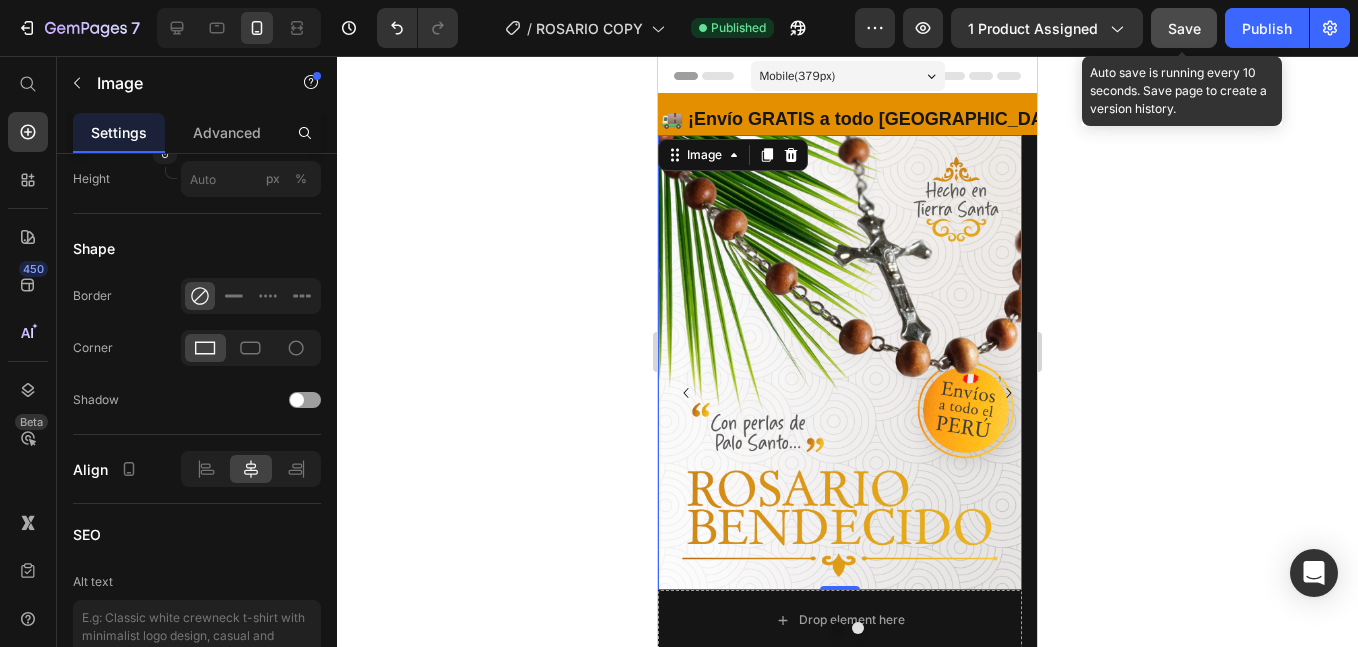 scroll, scrollTop: 0, scrollLeft: 0, axis: both 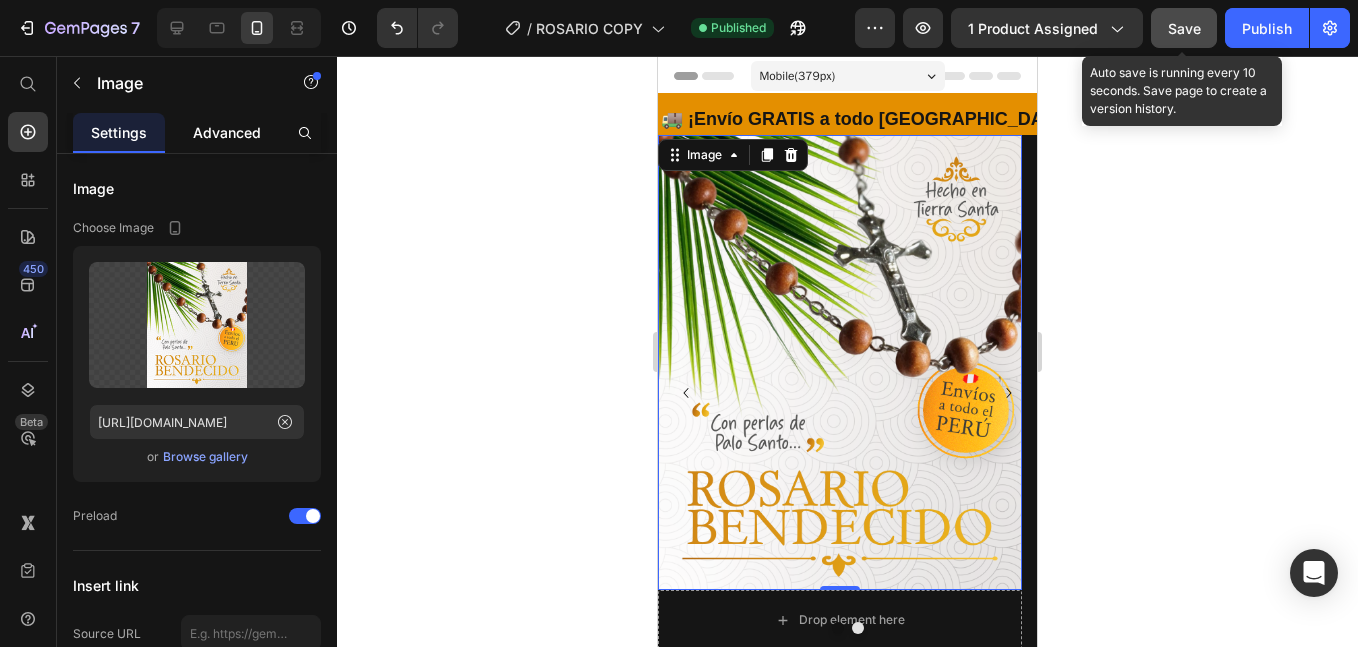 click on "Advanced" at bounding box center [227, 132] 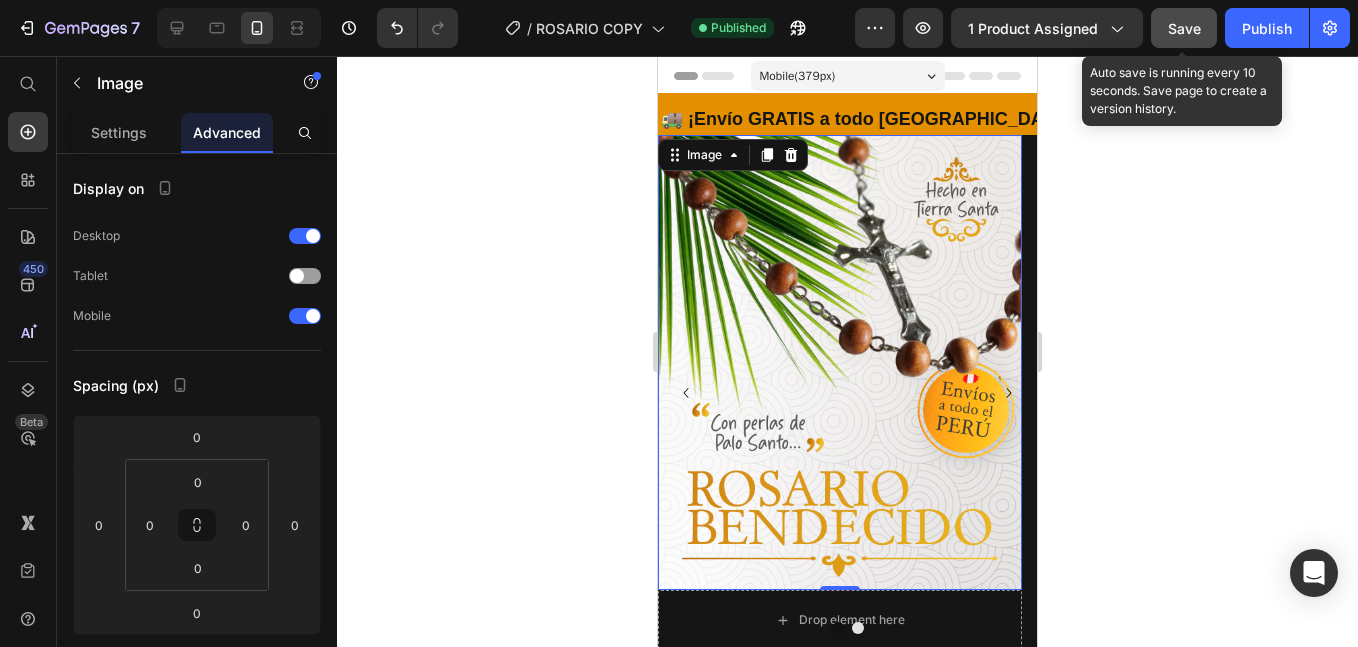 scroll, scrollTop: 667, scrollLeft: 0, axis: vertical 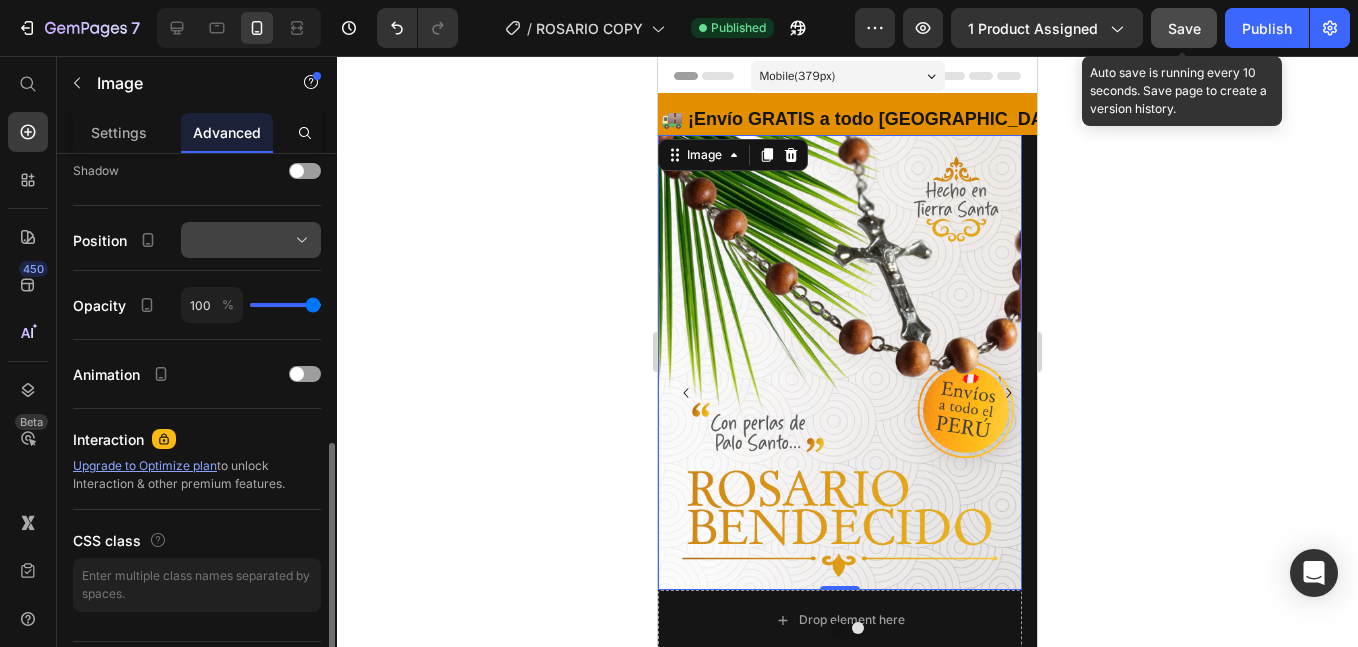 click at bounding box center (251, 240) 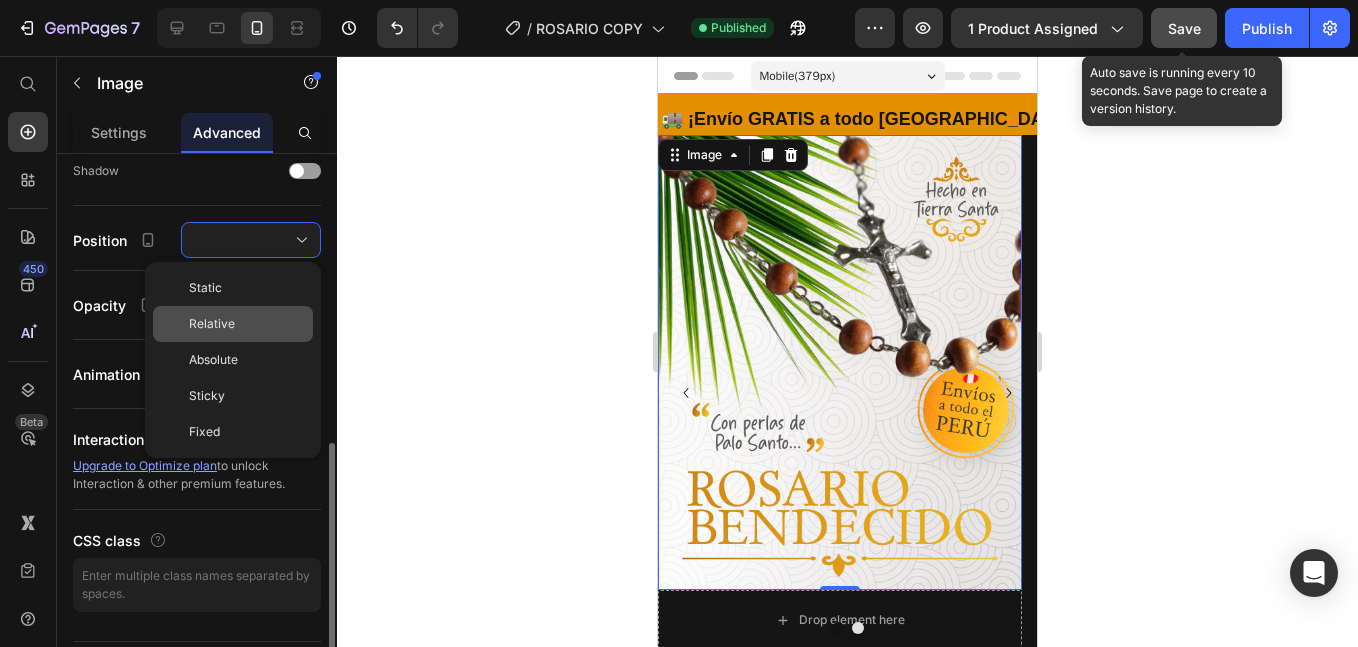 click on "Relative" at bounding box center [212, 324] 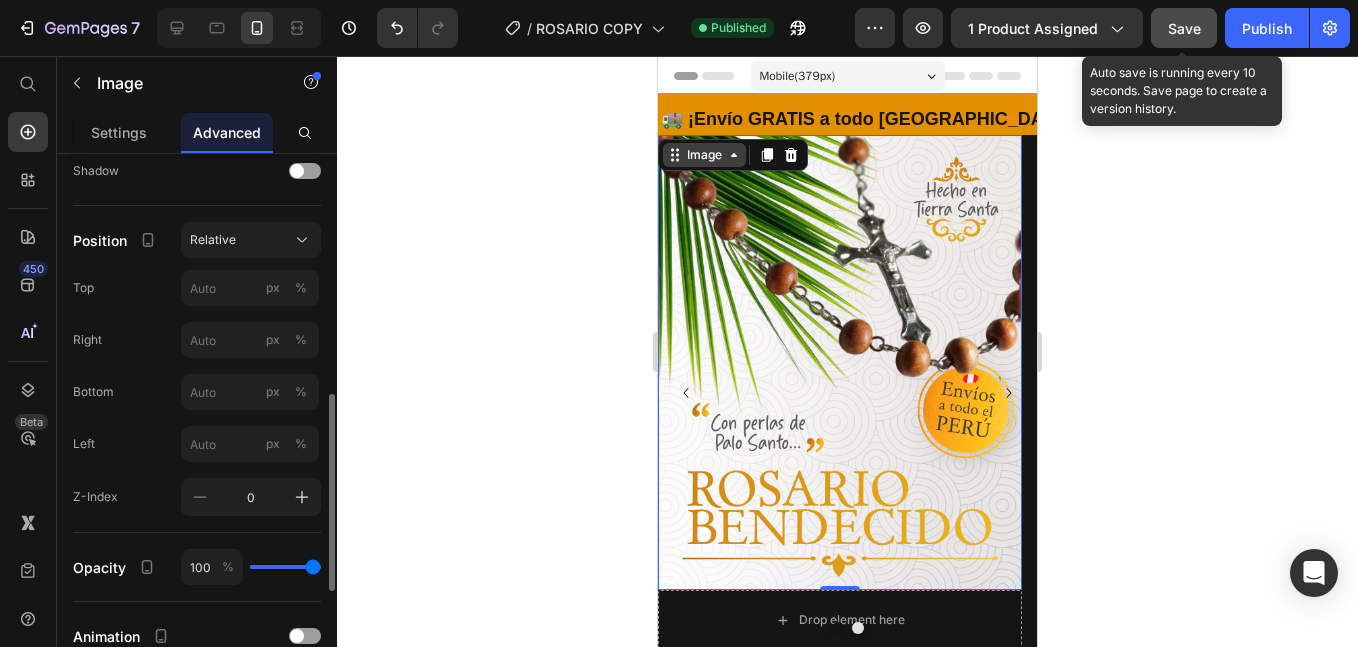 click on "Image" at bounding box center [704, 155] 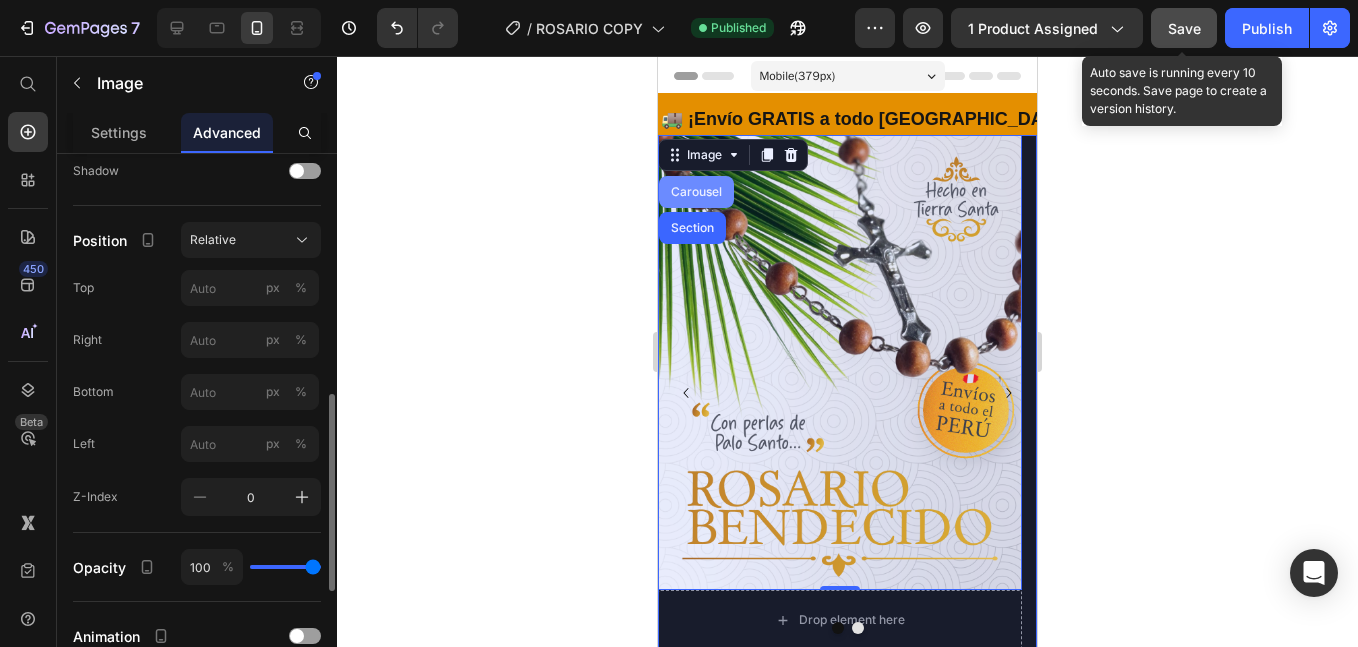 click on "Carousel" at bounding box center [696, 192] 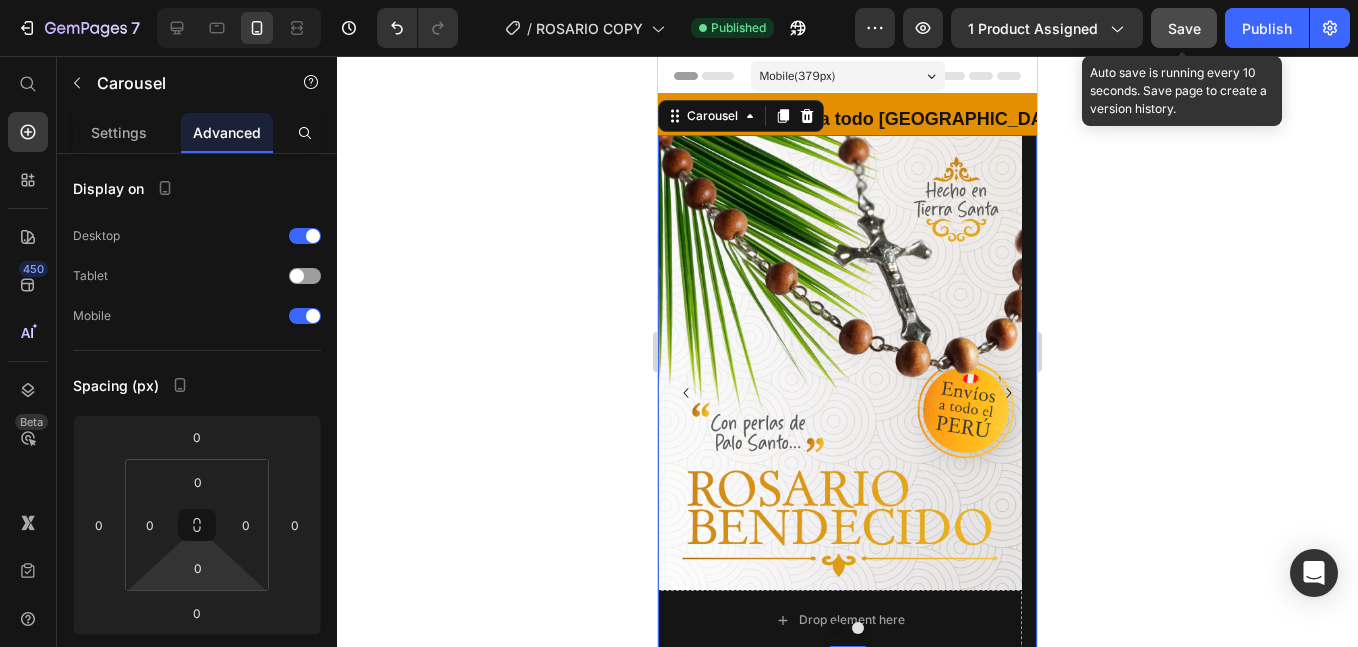 scroll, scrollTop: 668, scrollLeft: 0, axis: vertical 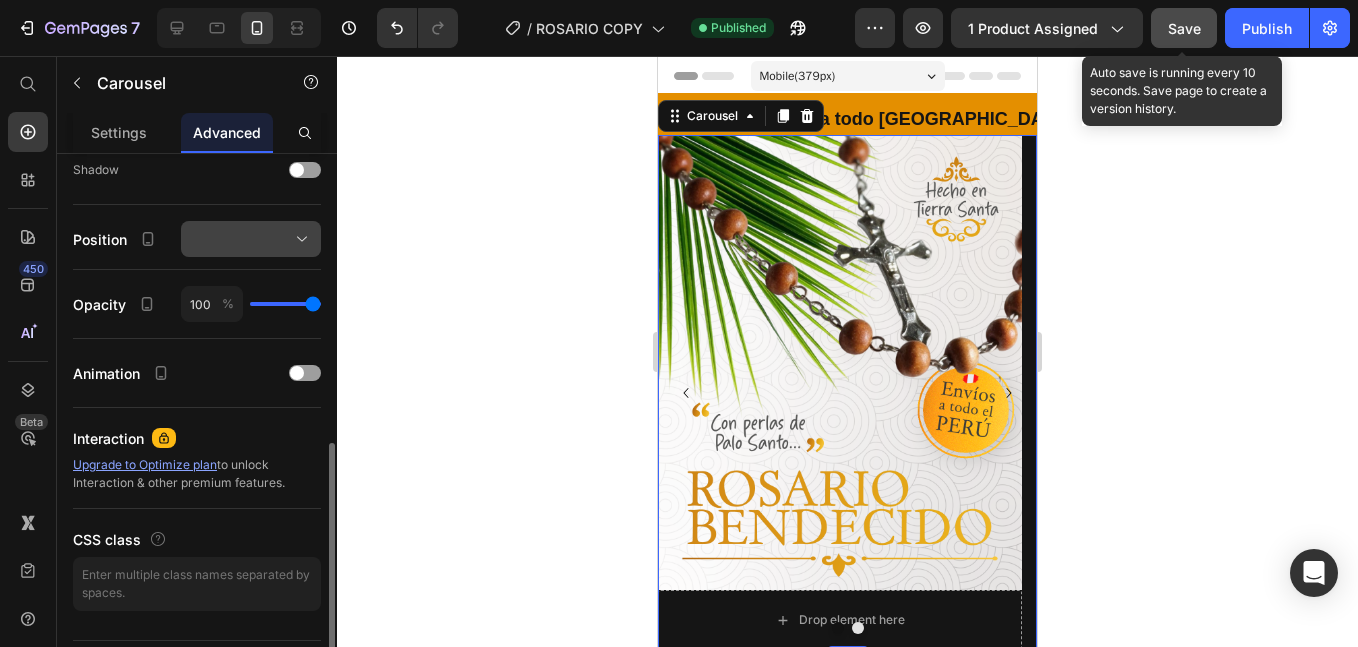 click at bounding box center [251, 239] 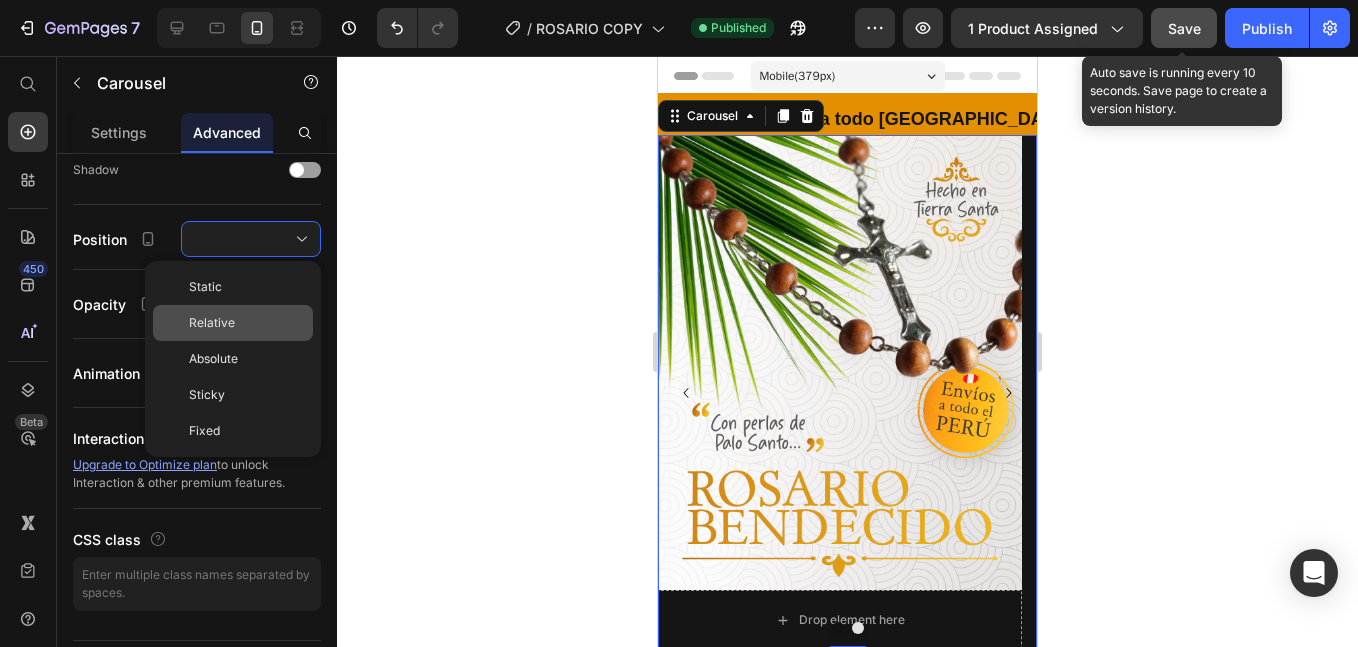 click on "Relative" 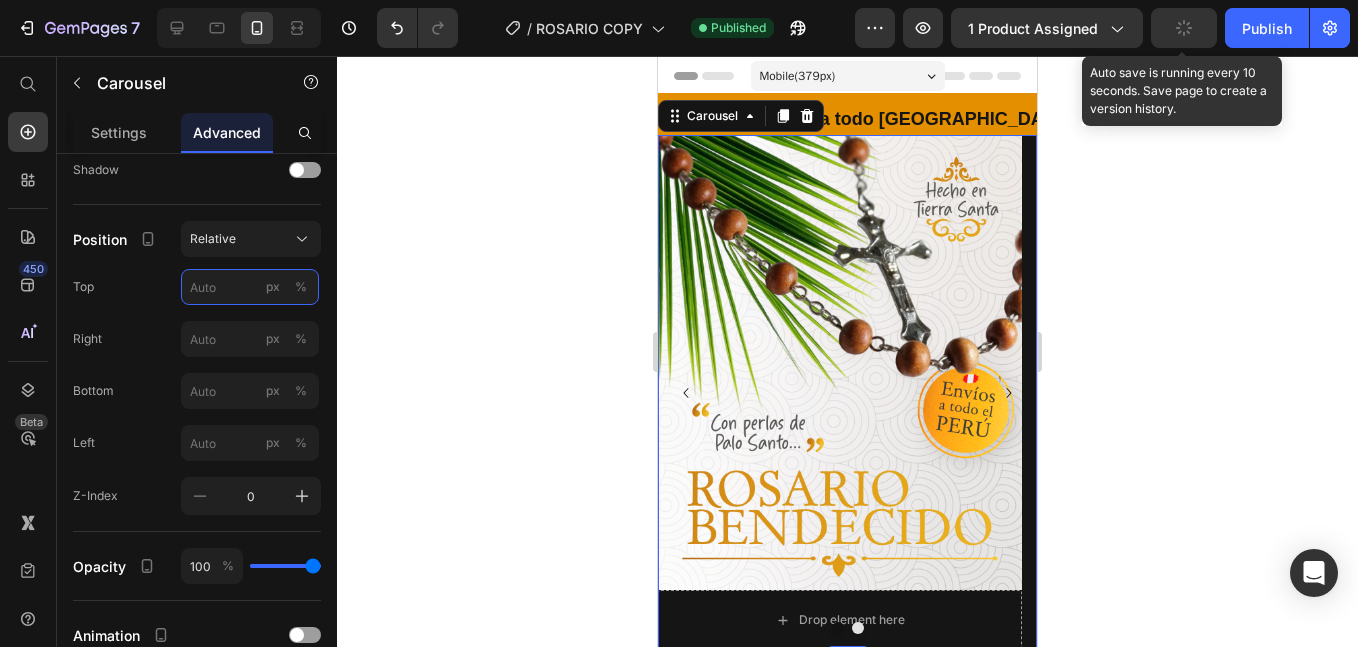 click on "px %" at bounding box center (250, 287) 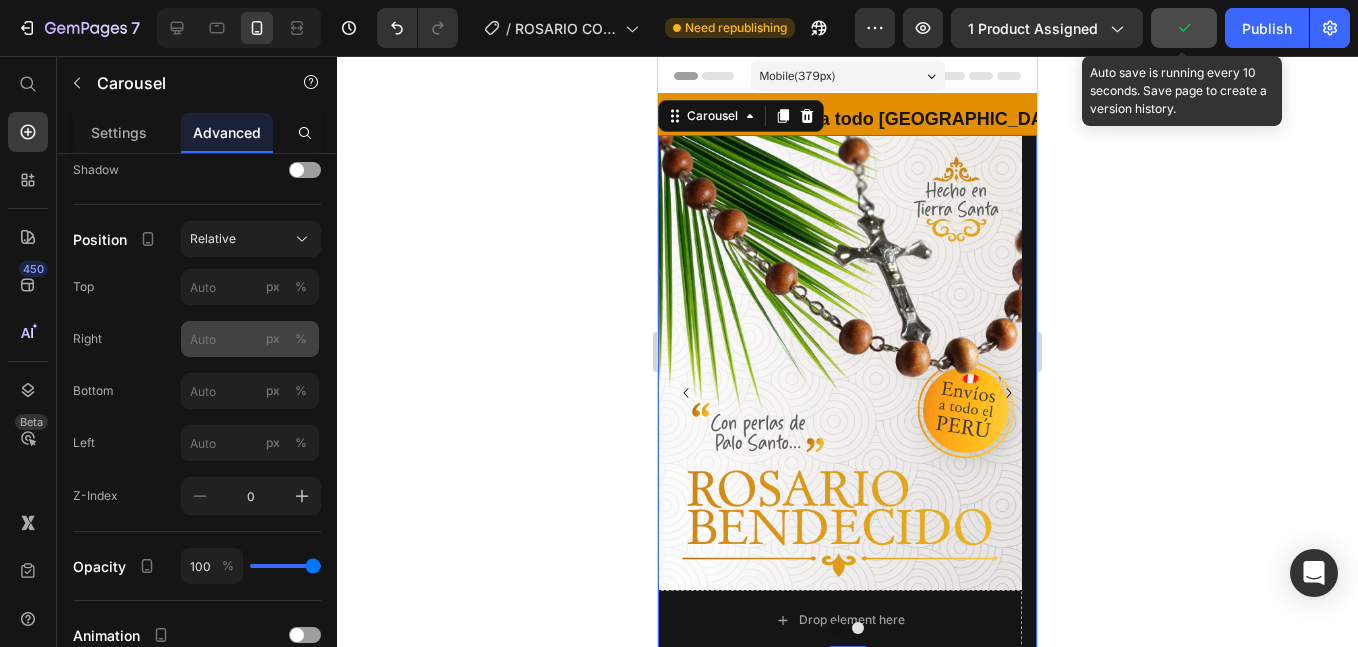 click on "Position Relative Top px % Right px % Bottom px % Left px % Z-Index 0" 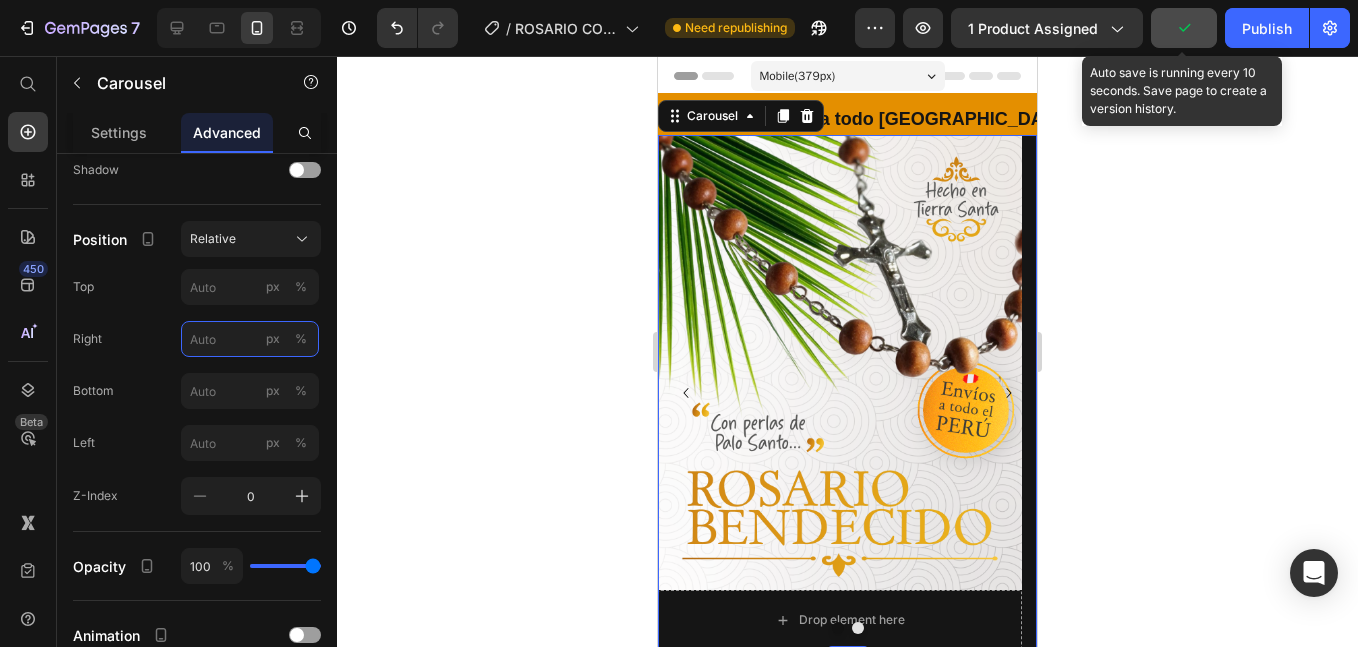 click on "px %" at bounding box center [250, 339] 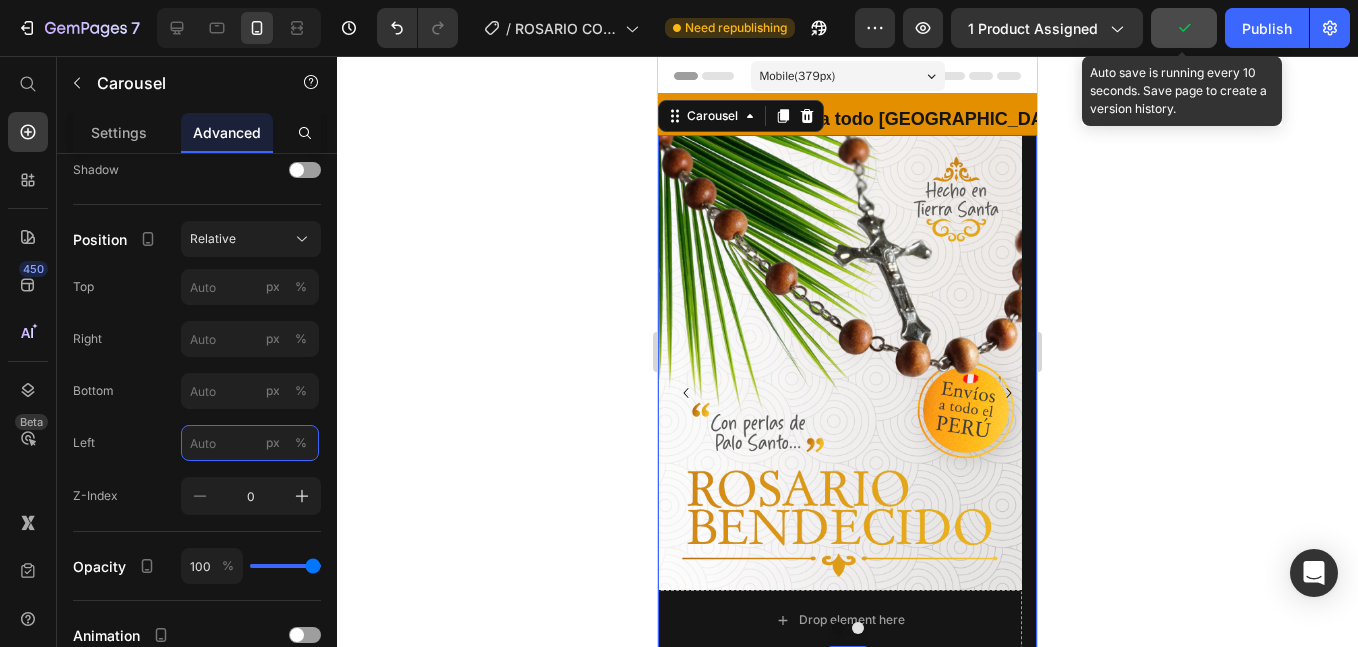 click on "px %" at bounding box center [250, 443] 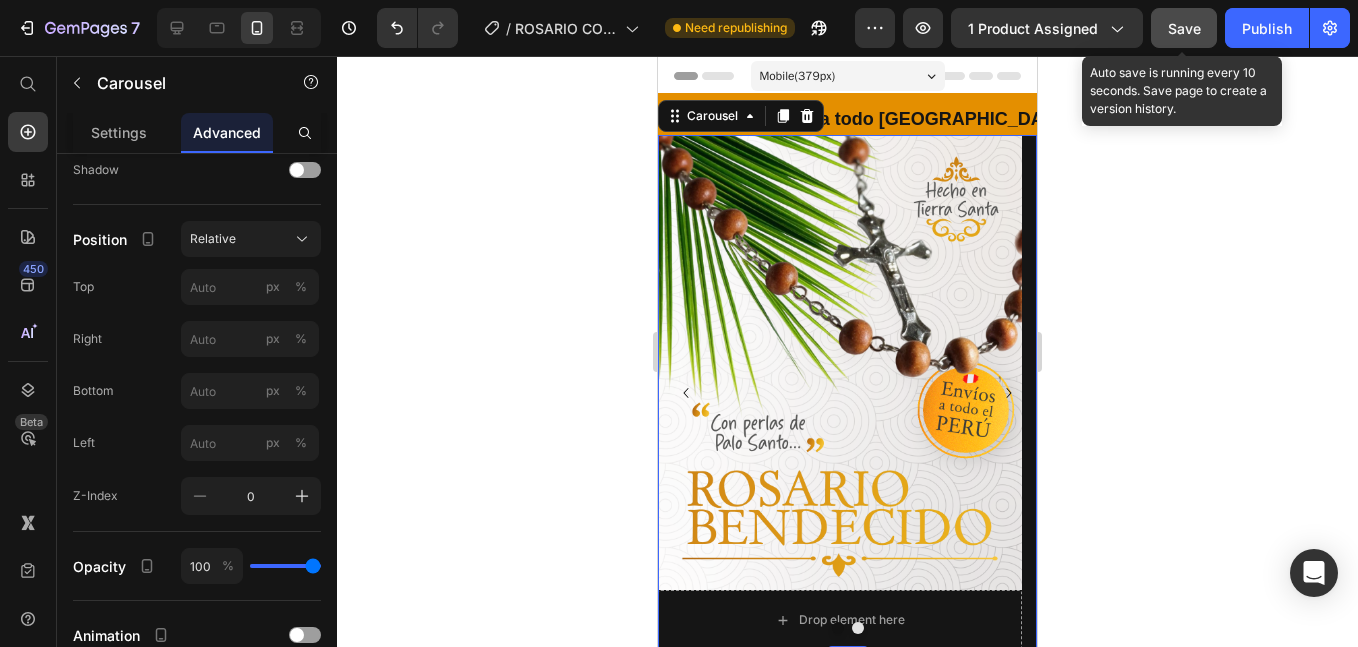 click on "Save" at bounding box center (1184, 28) 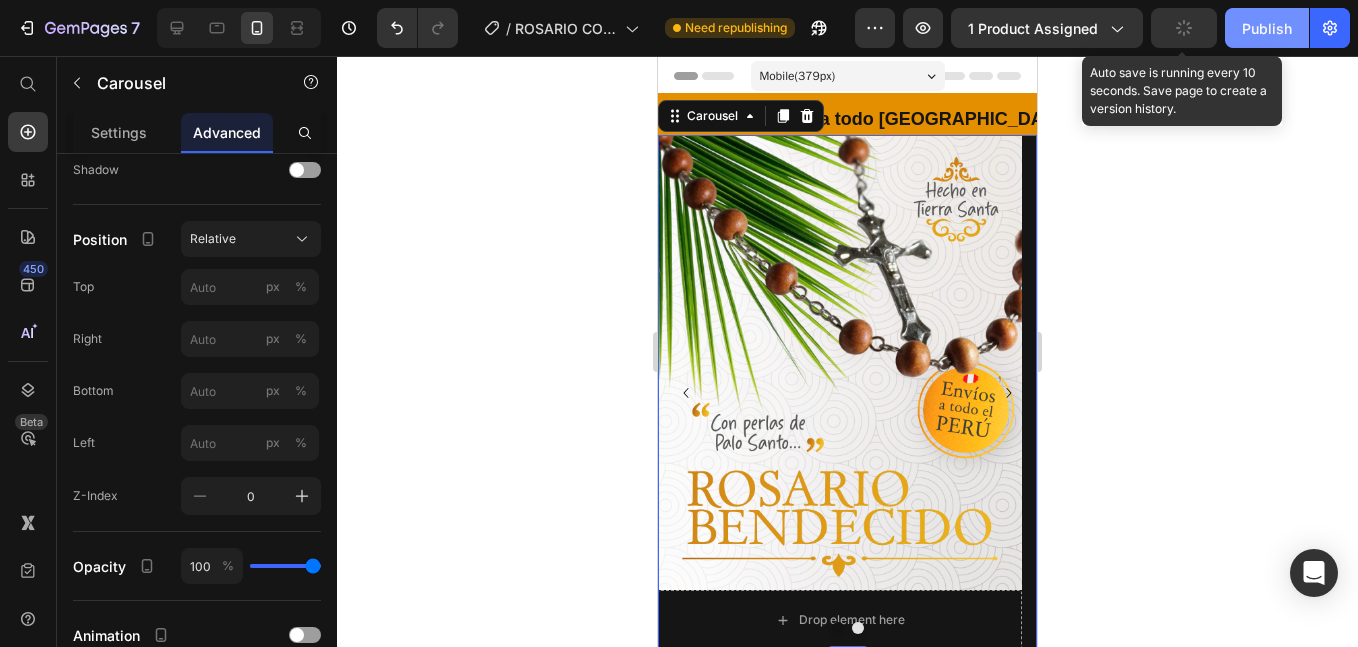click on "Publish" at bounding box center [1267, 28] 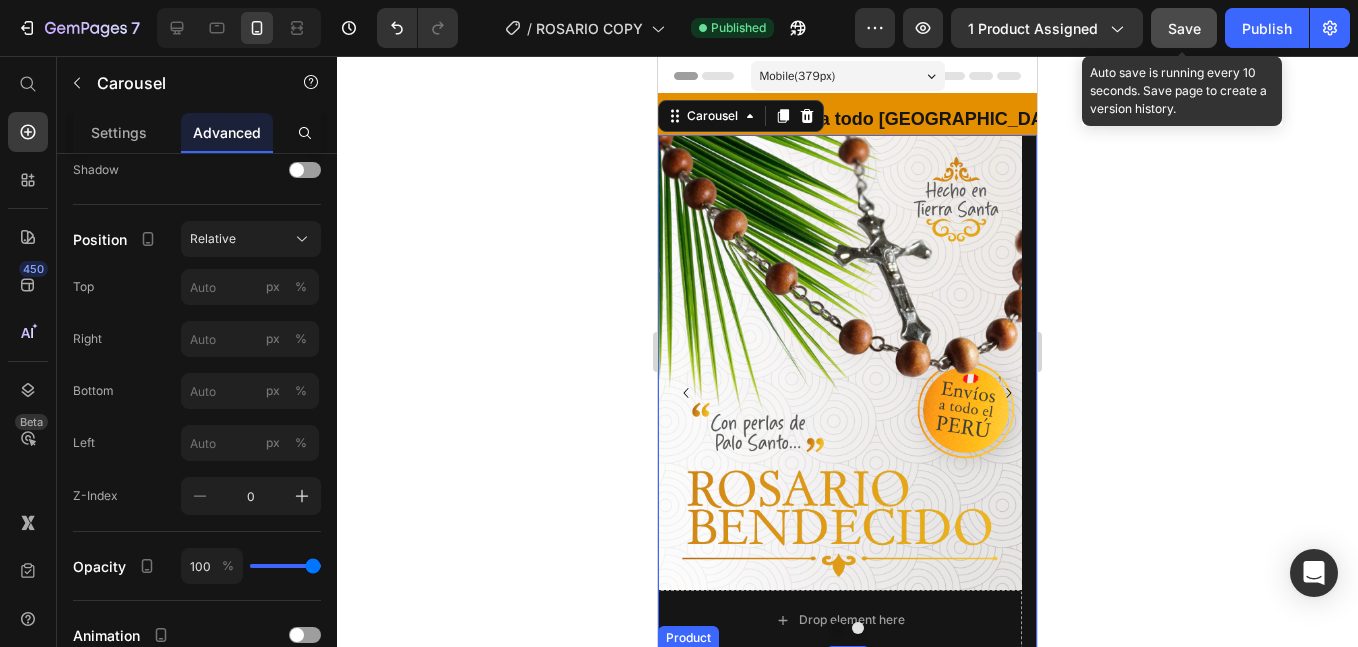 scroll, scrollTop: 333, scrollLeft: 0, axis: vertical 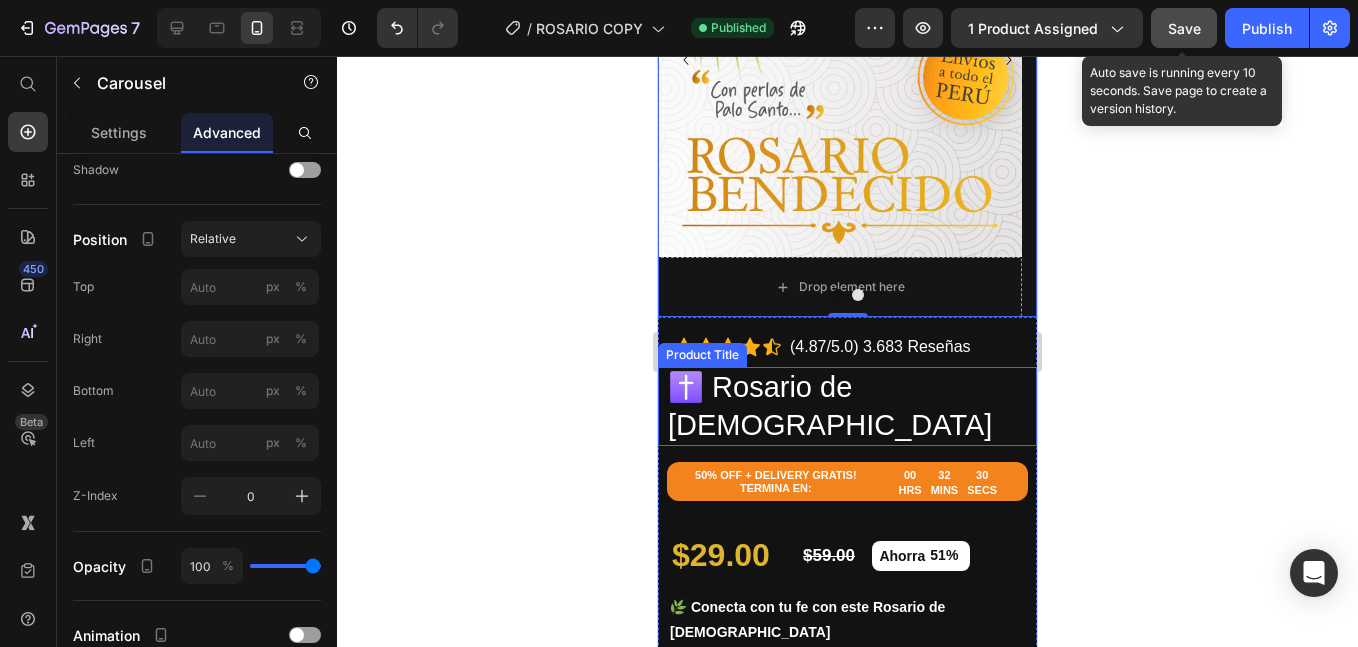 click on "✝️ Rosario de [DEMOGRAPHIC_DATA]" at bounding box center (847, 406) 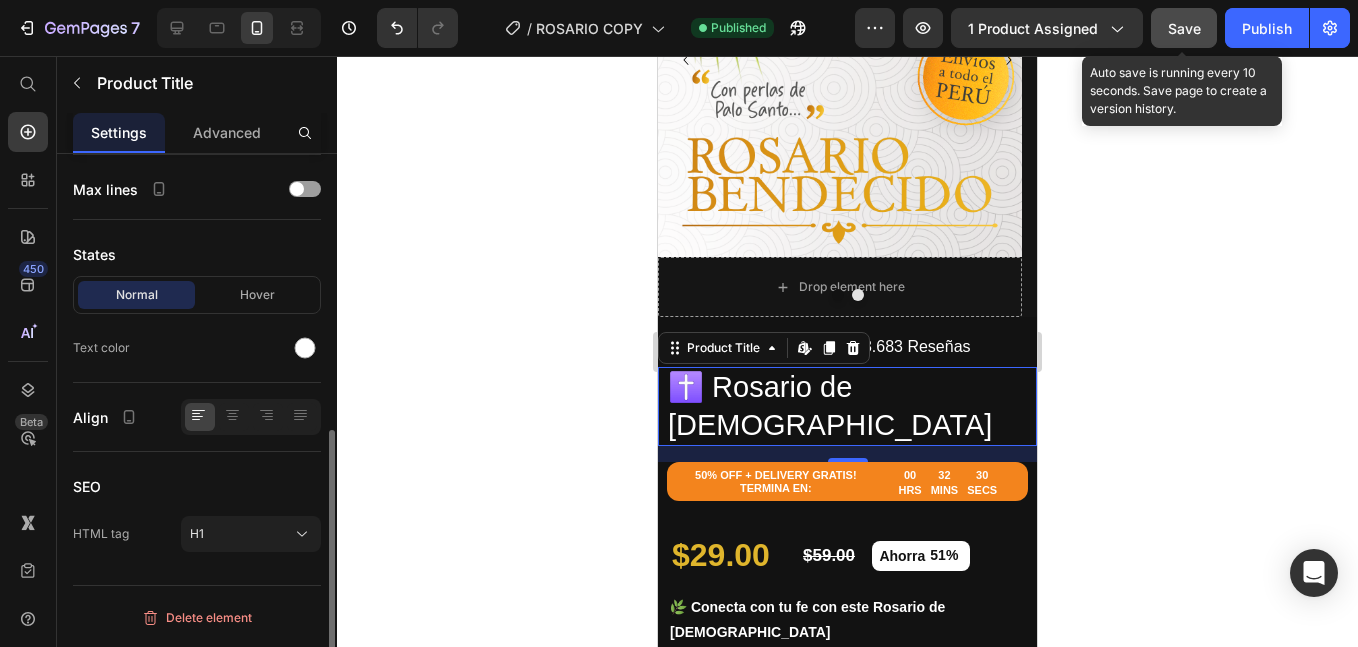 scroll, scrollTop: 0, scrollLeft: 0, axis: both 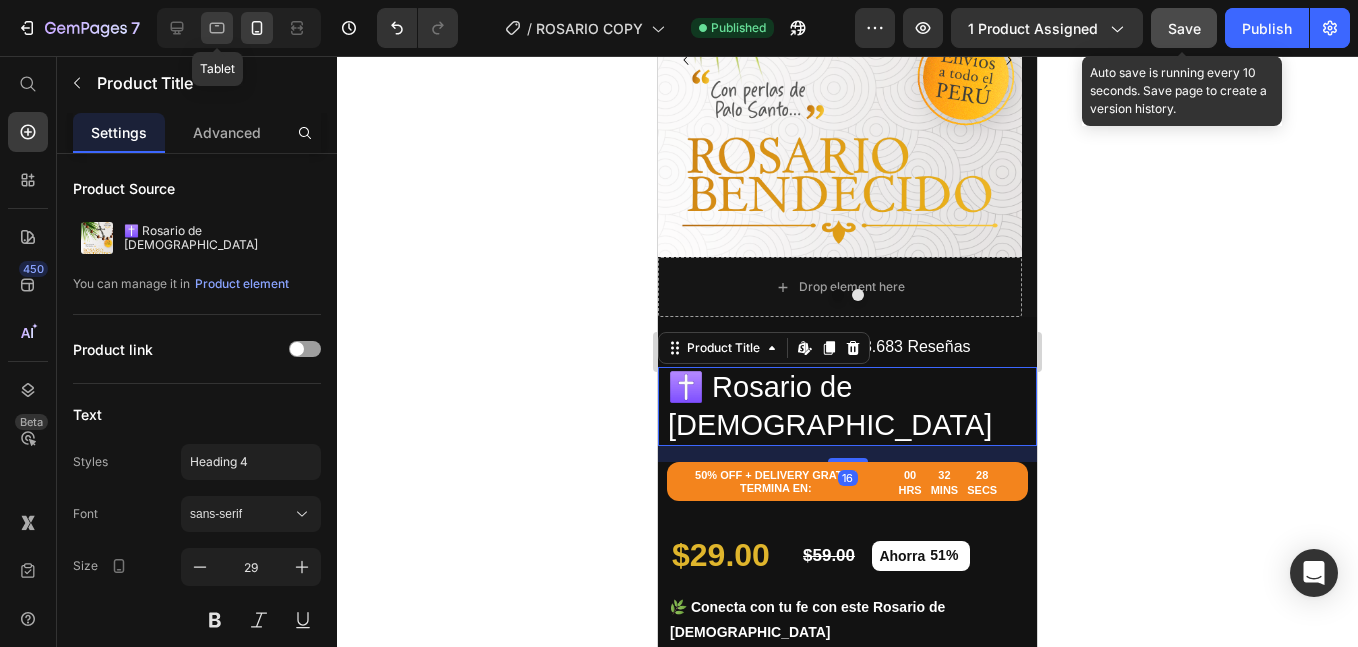 click 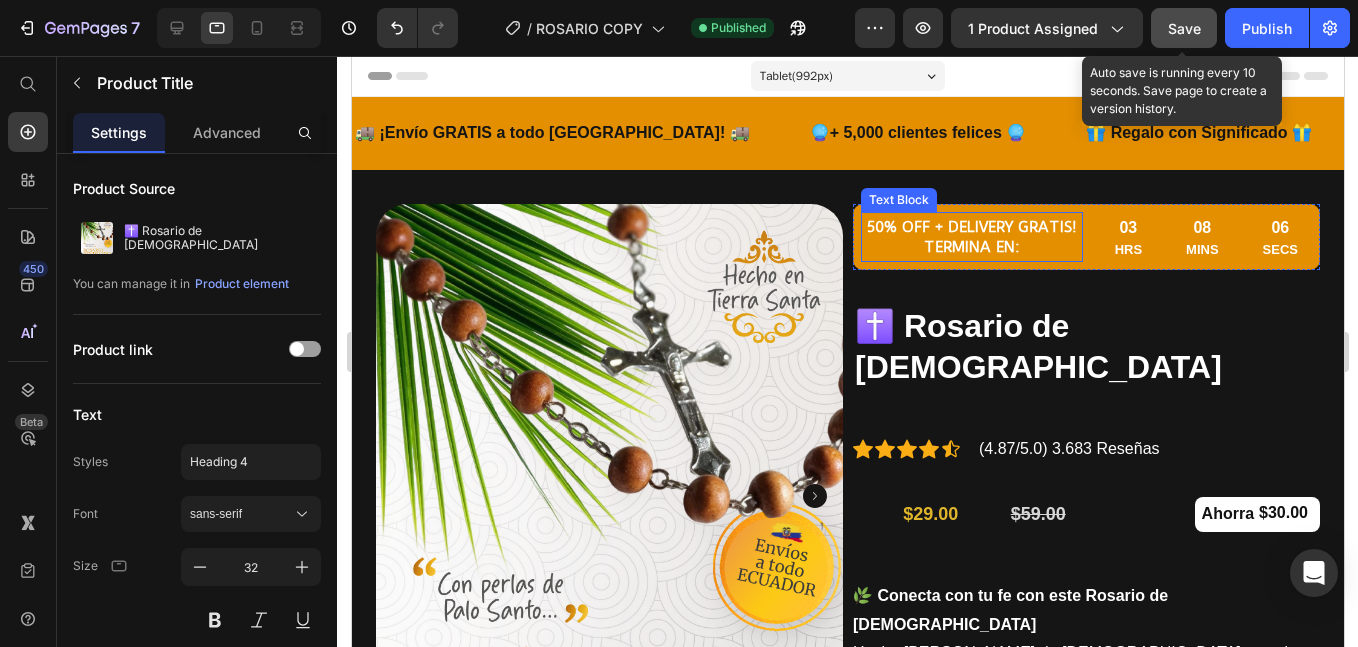 scroll, scrollTop: 167, scrollLeft: 0, axis: vertical 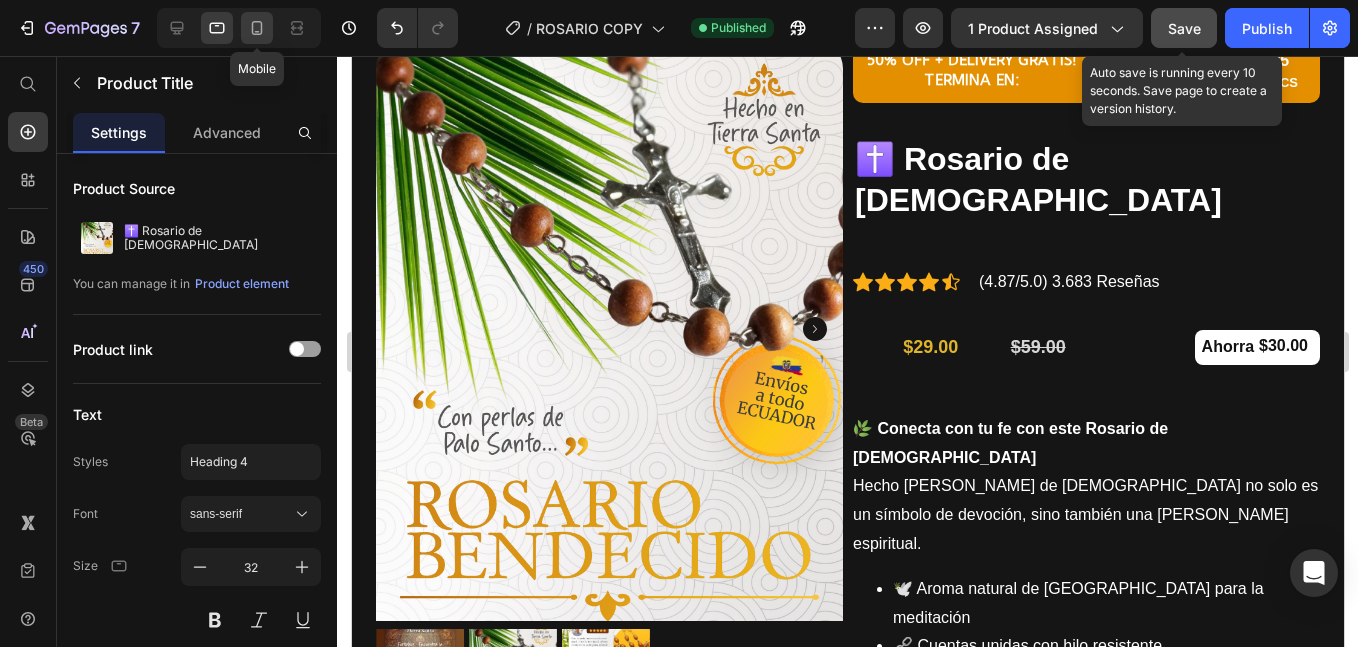 click 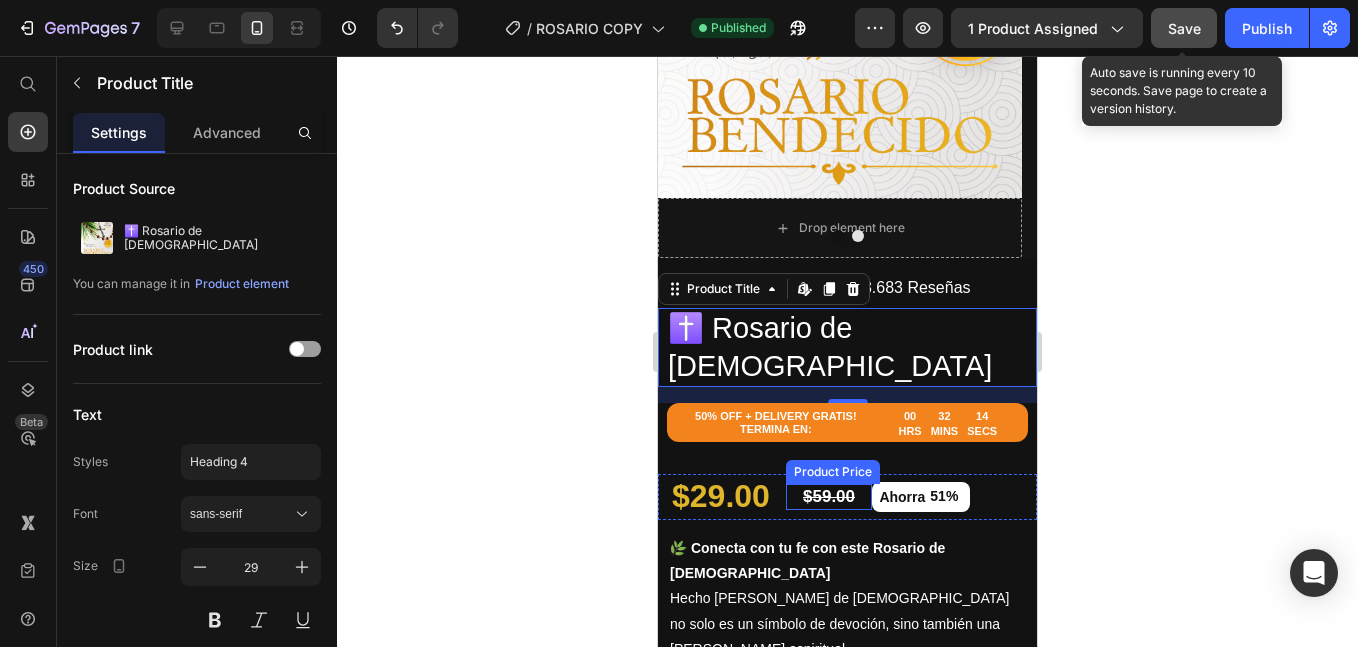 scroll, scrollTop: 0, scrollLeft: 0, axis: both 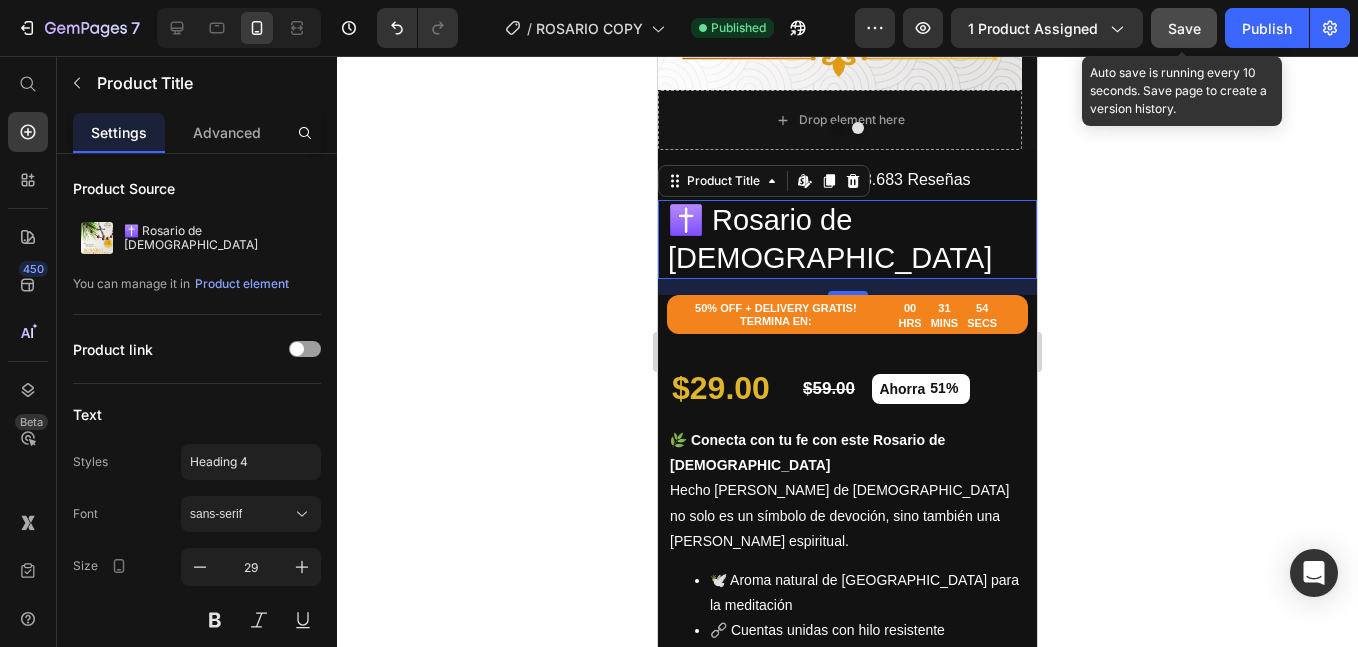 click on "✝️ Rosario de [DEMOGRAPHIC_DATA]" at bounding box center (847, 239) 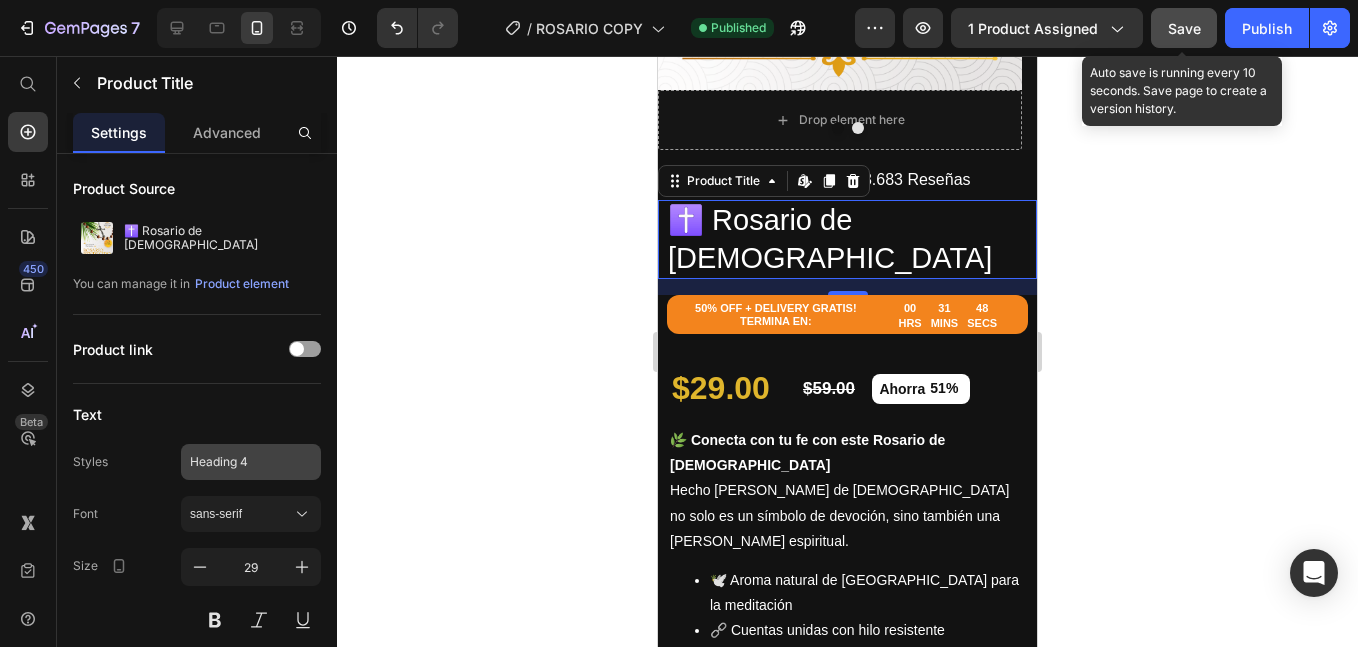 scroll, scrollTop: 334, scrollLeft: 0, axis: vertical 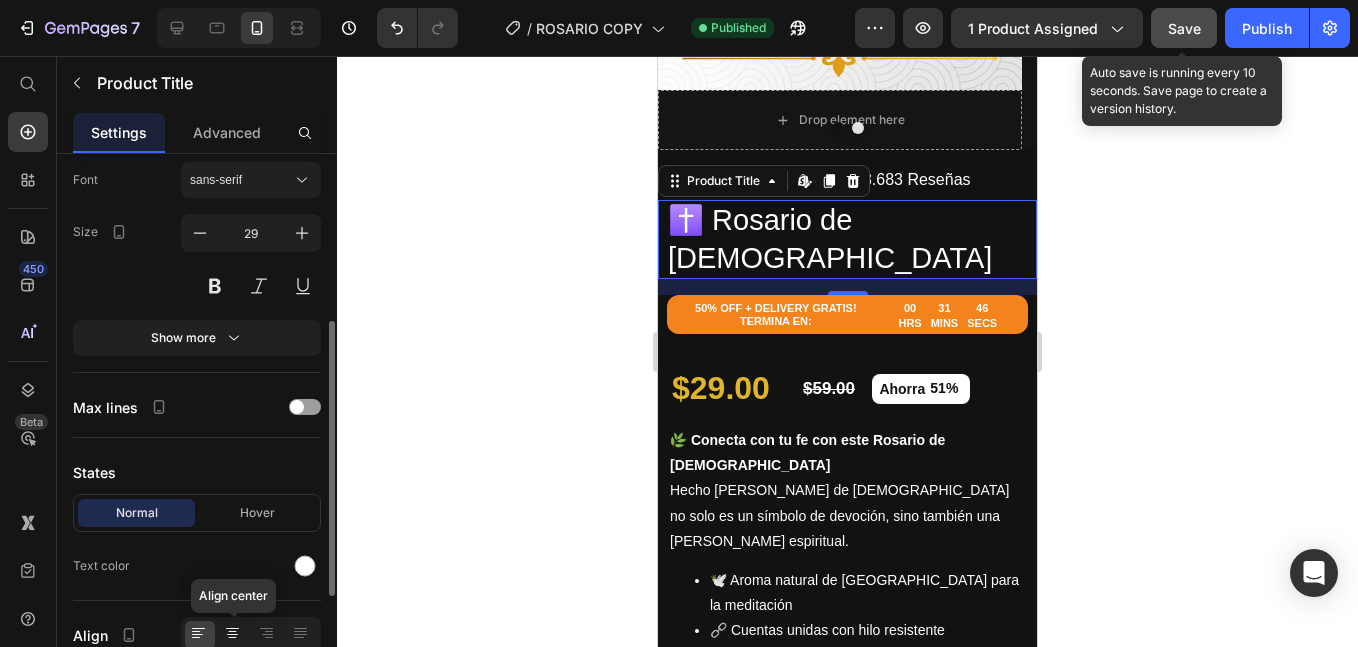 click 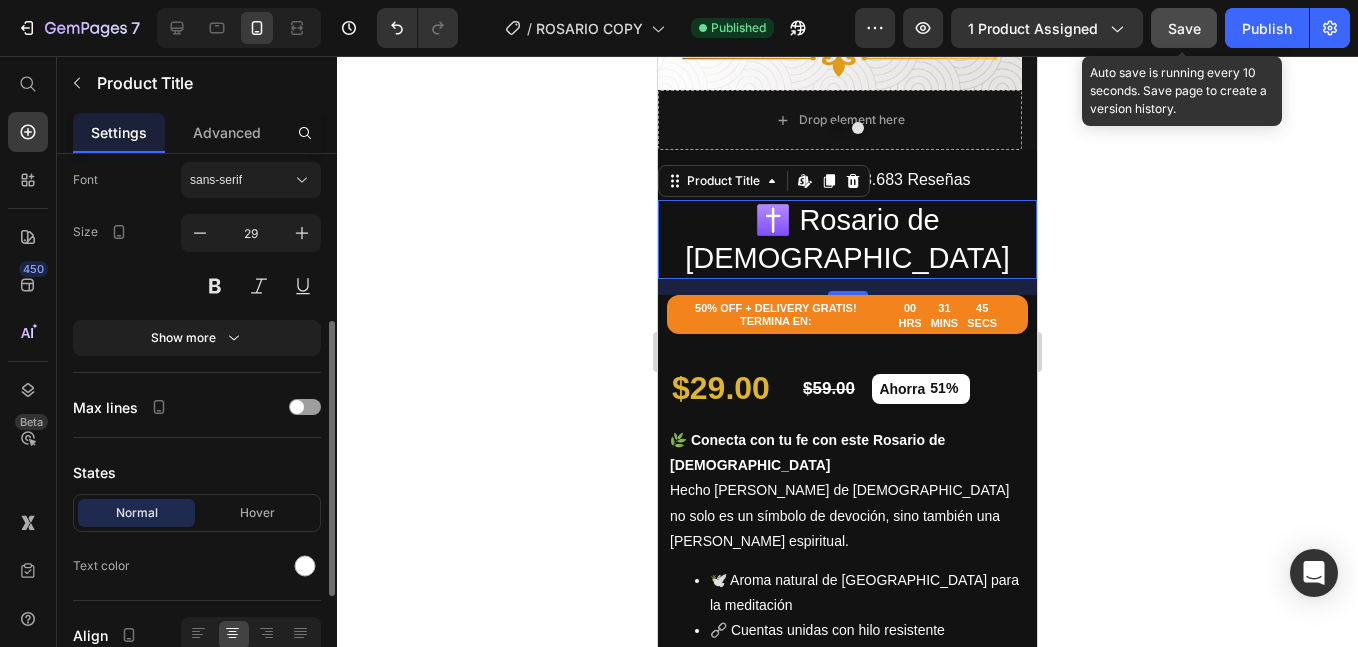 scroll, scrollTop: 548, scrollLeft: 0, axis: vertical 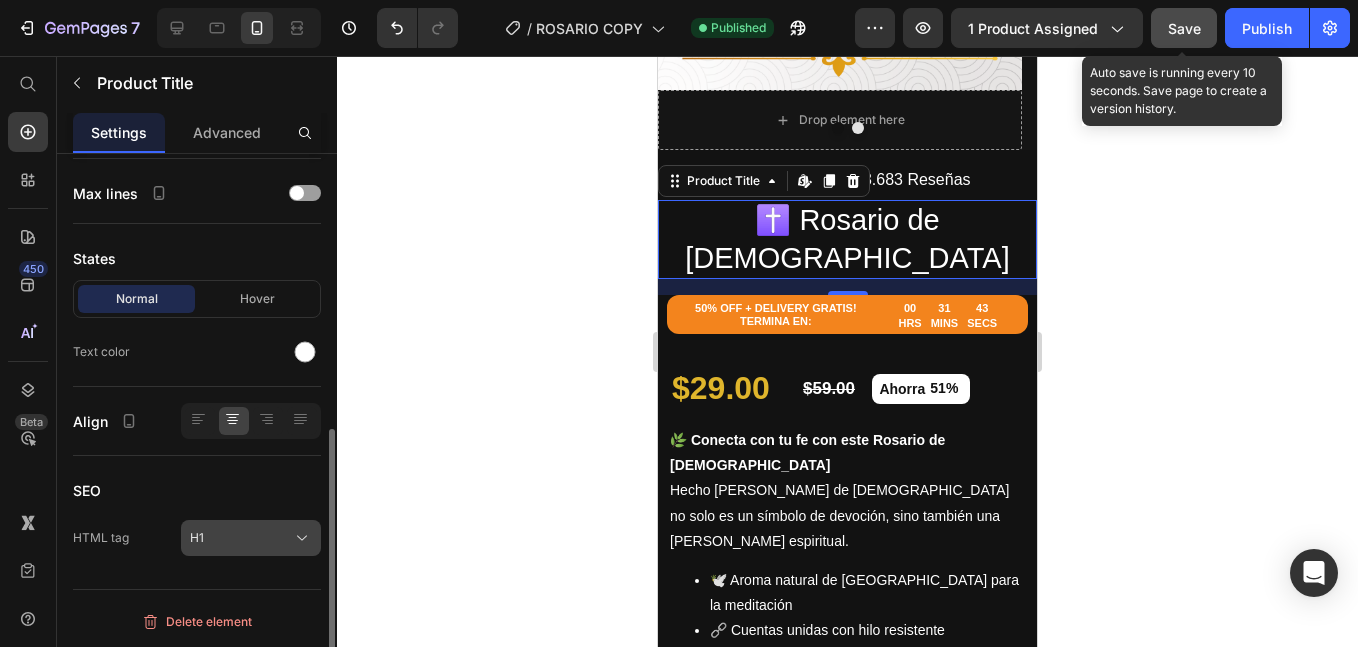 click on "H1" 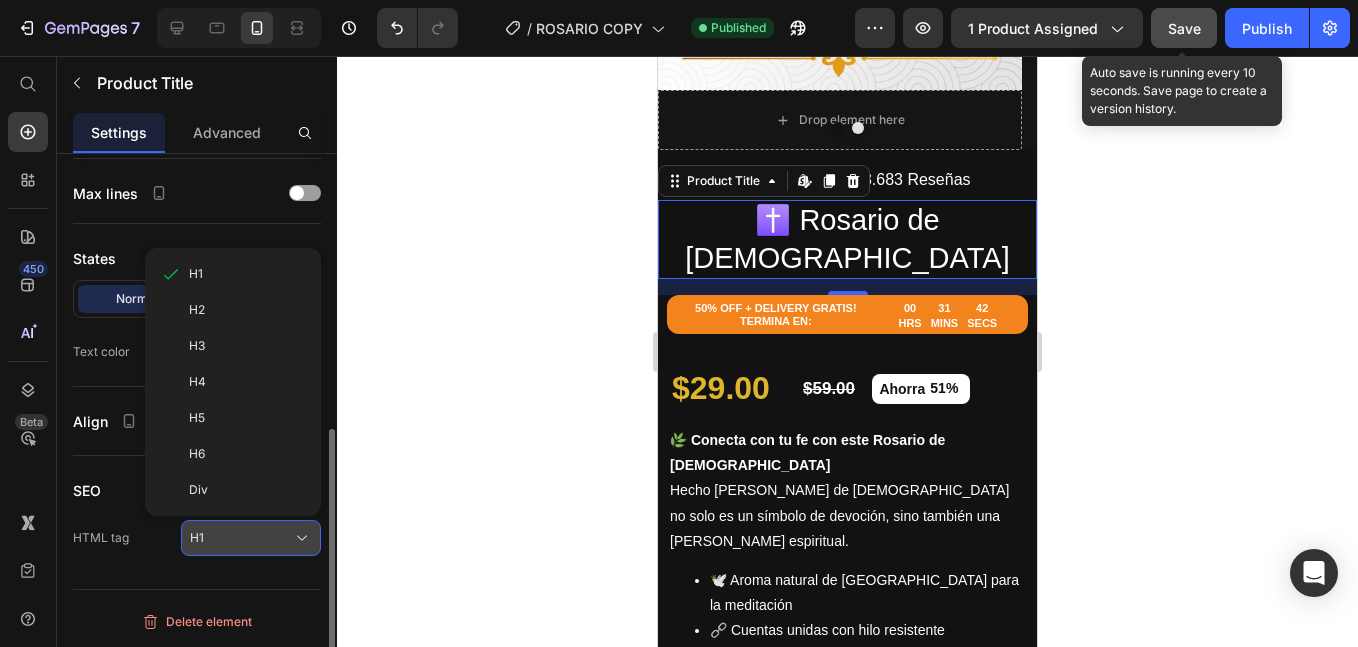 click on "H1" 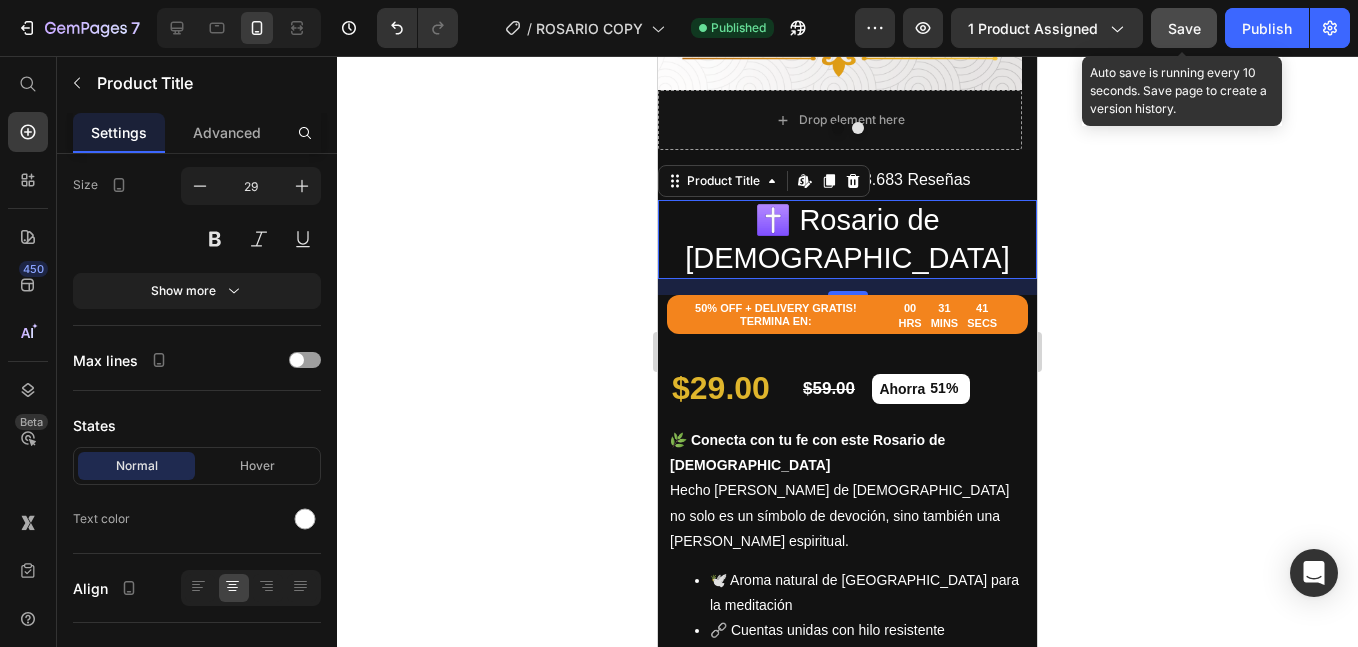 scroll, scrollTop: 47, scrollLeft: 0, axis: vertical 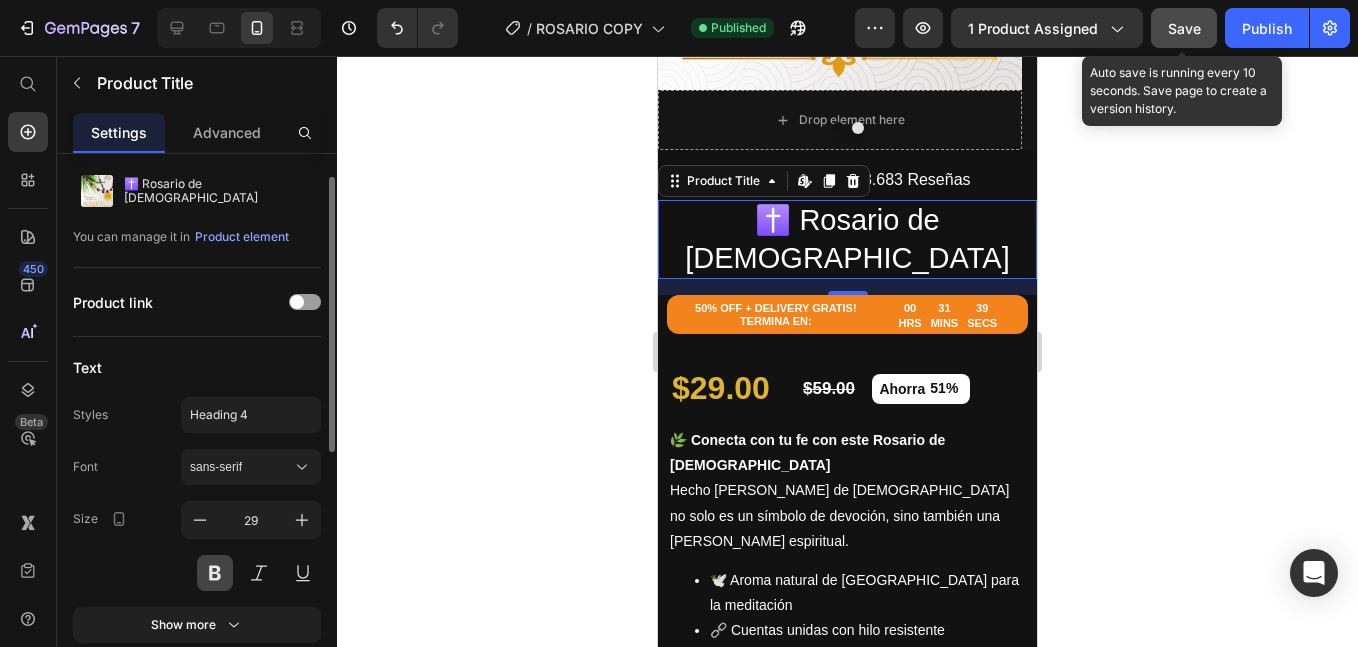 click at bounding box center [215, 573] 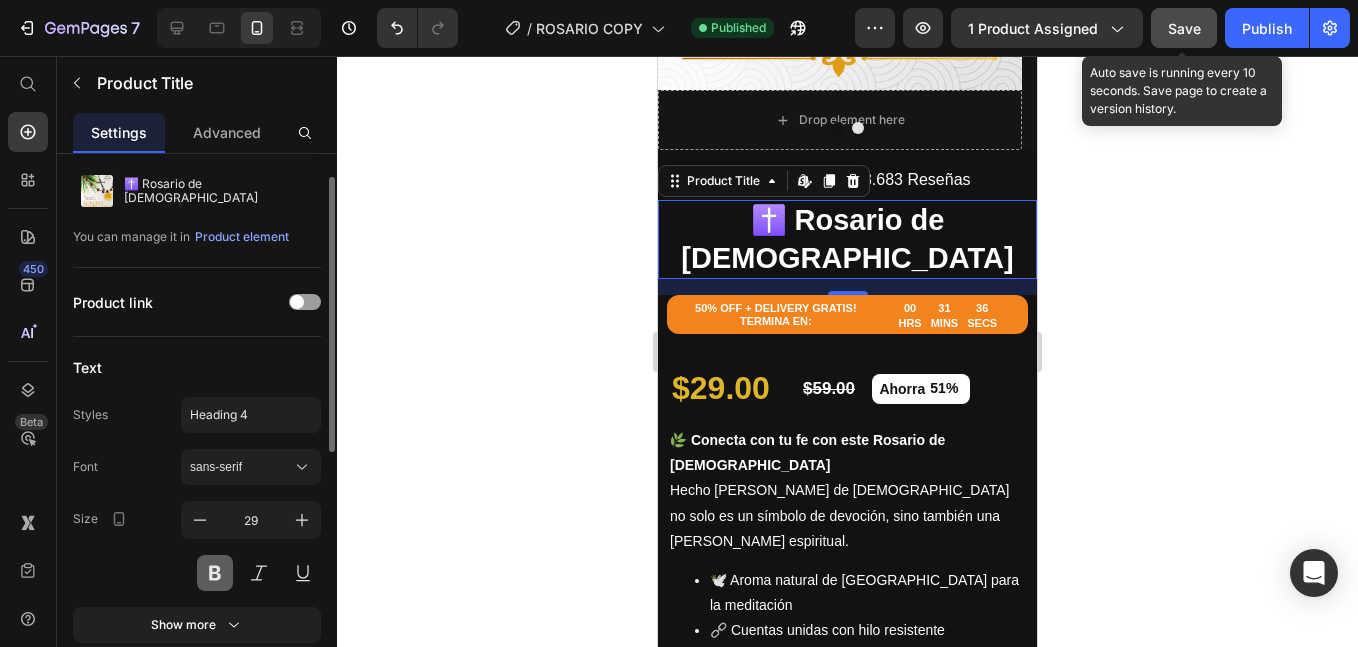 click at bounding box center [215, 573] 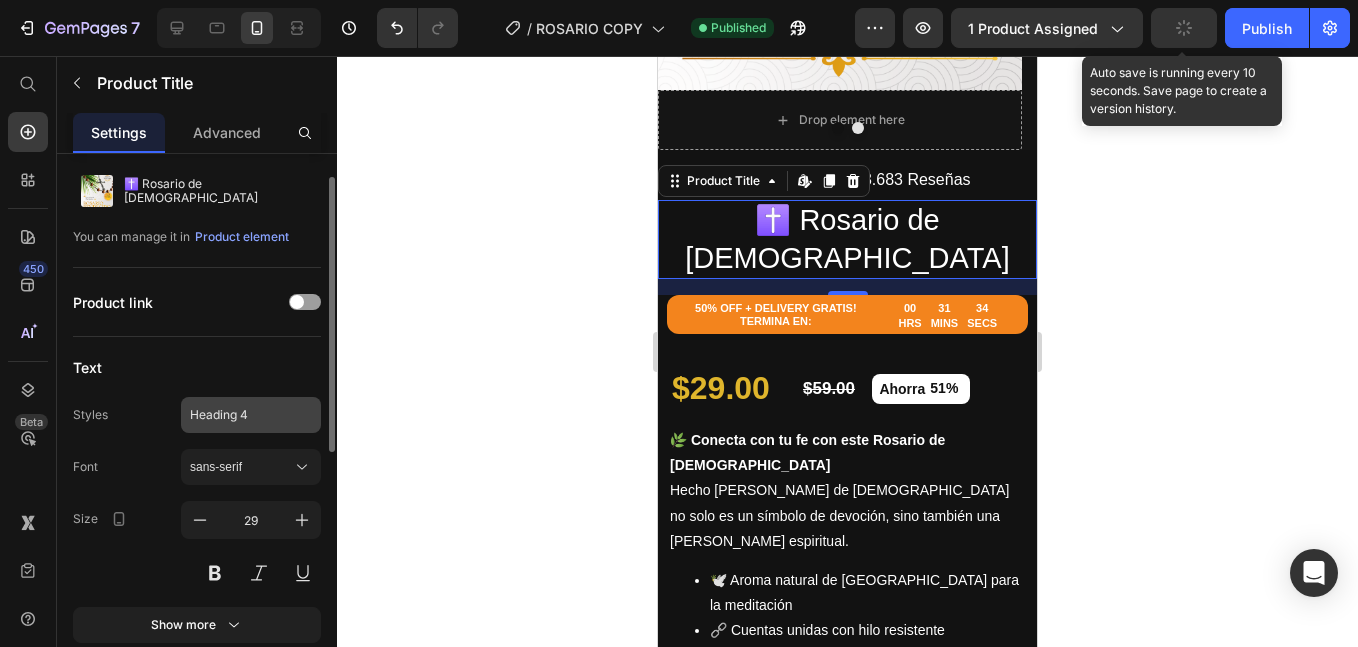 click on "Heading 4" at bounding box center [251, 415] 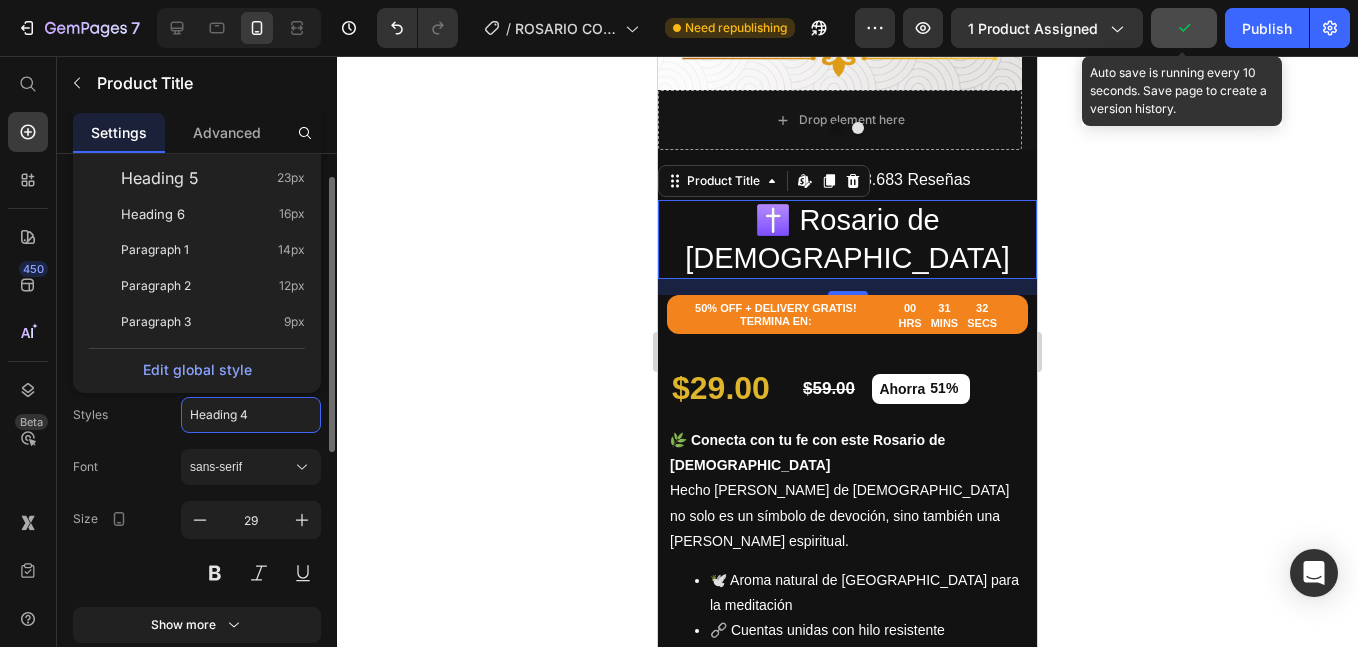 click on "Heading 5" at bounding box center [160, 178] 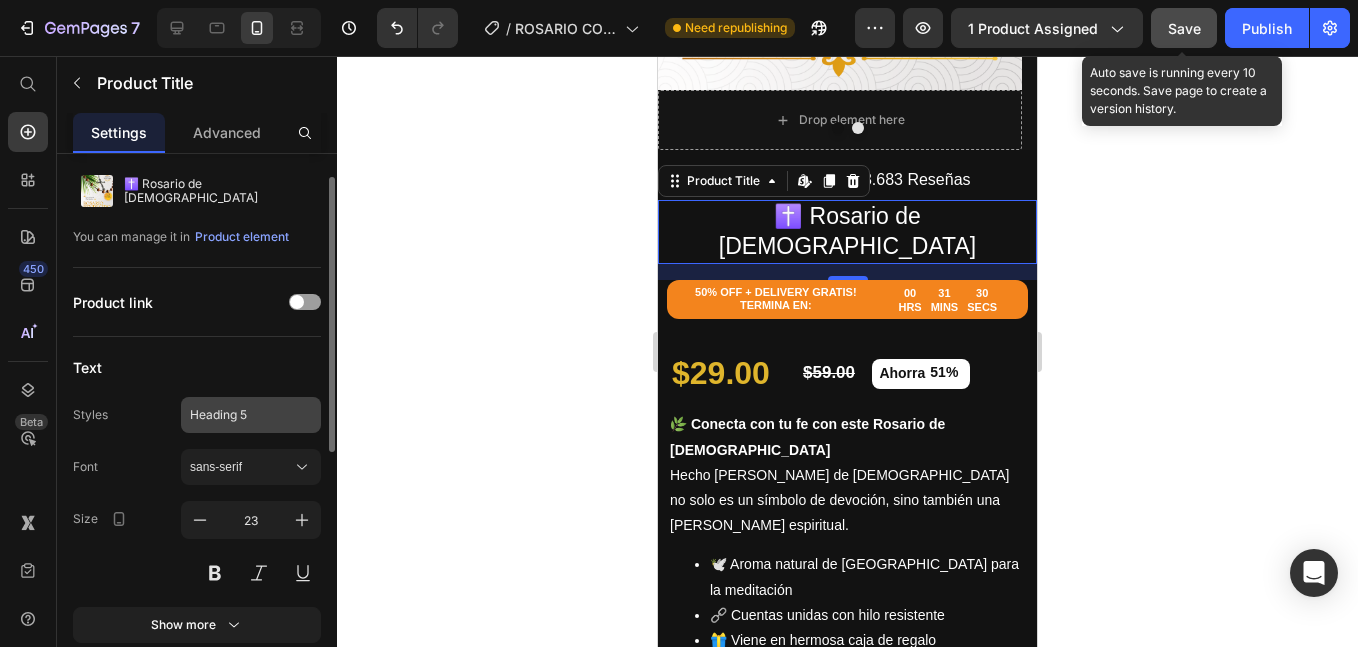 click on "Heading 5" at bounding box center (239, 415) 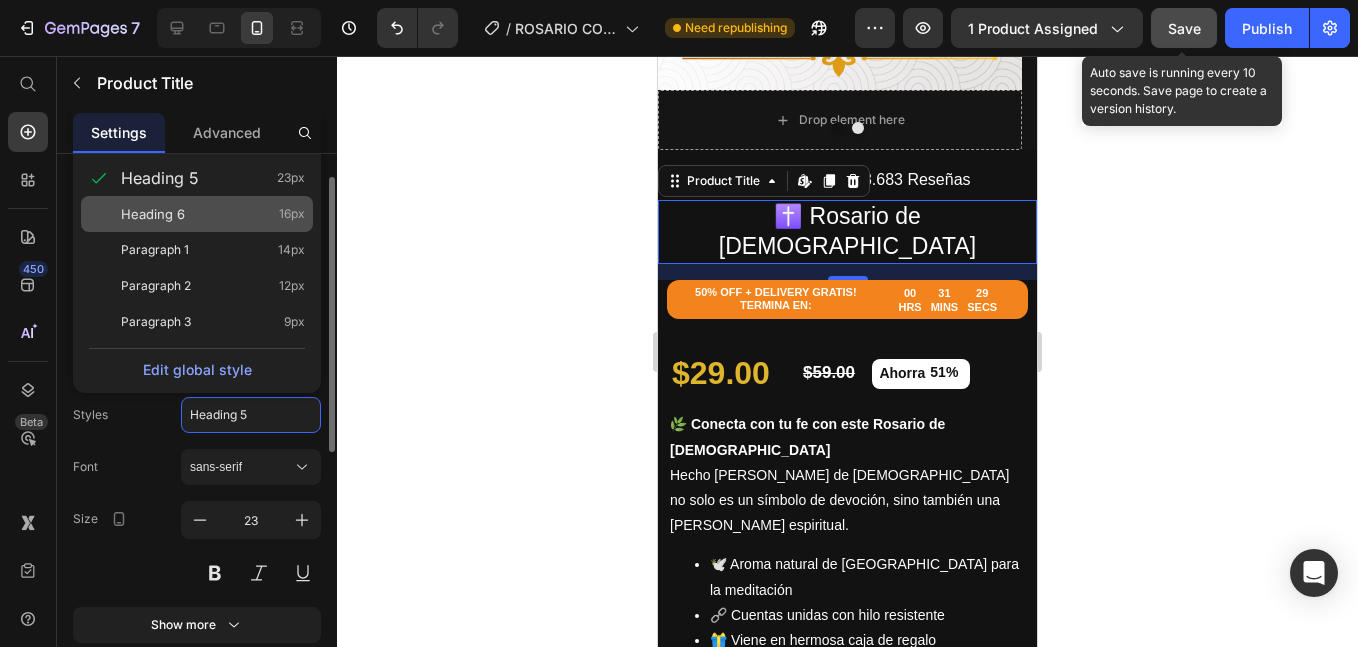 click on "Heading 6 16px" at bounding box center [213, 214] 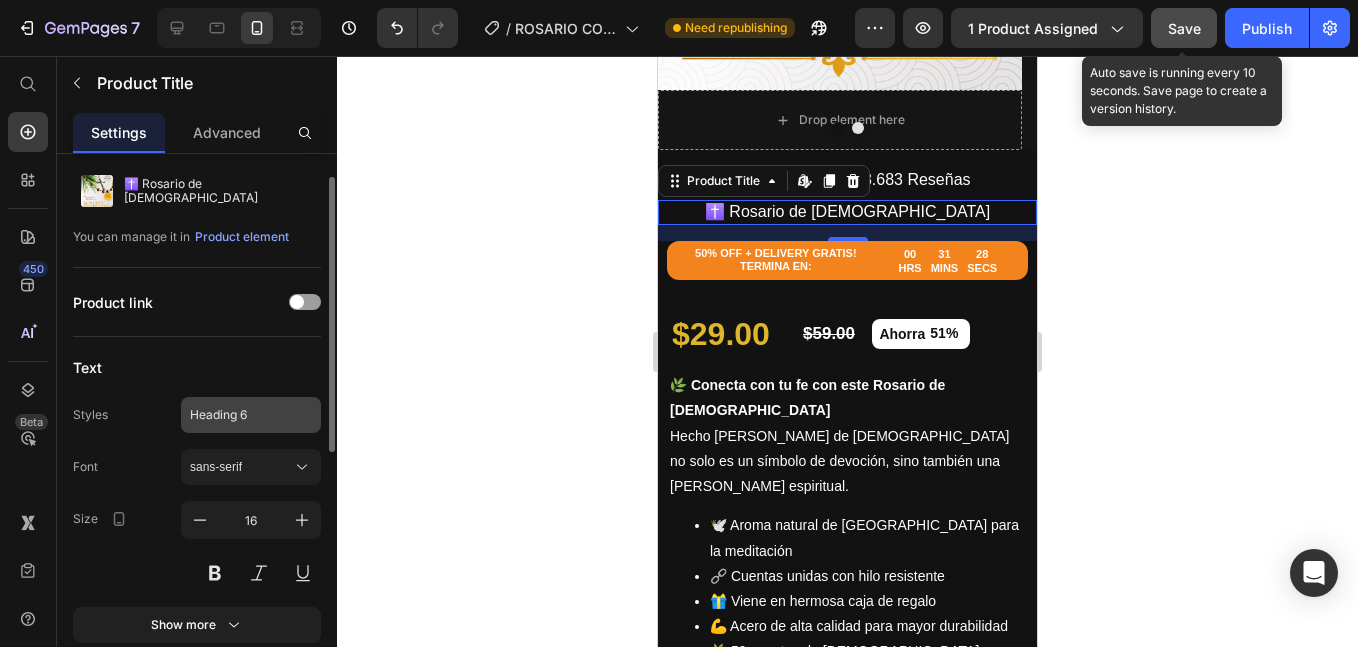 click on "Heading 6" 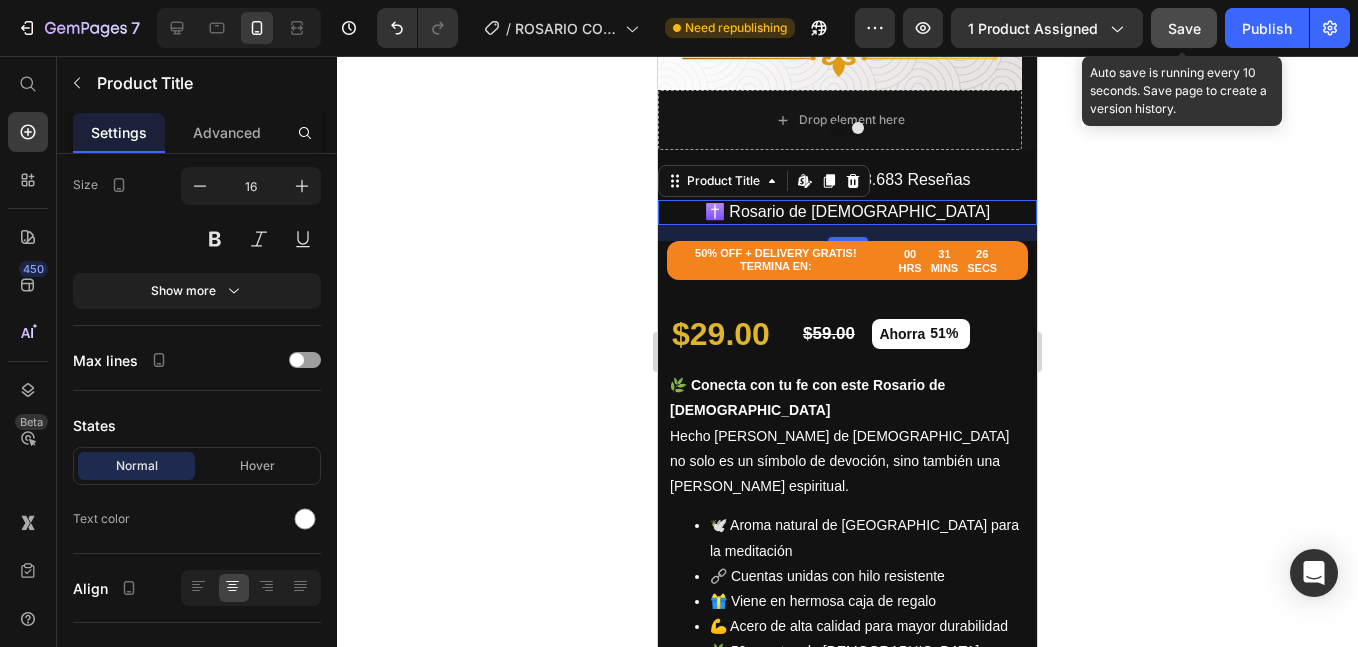 scroll, scrollTop: 0, scrollLeft: 0, axis: both 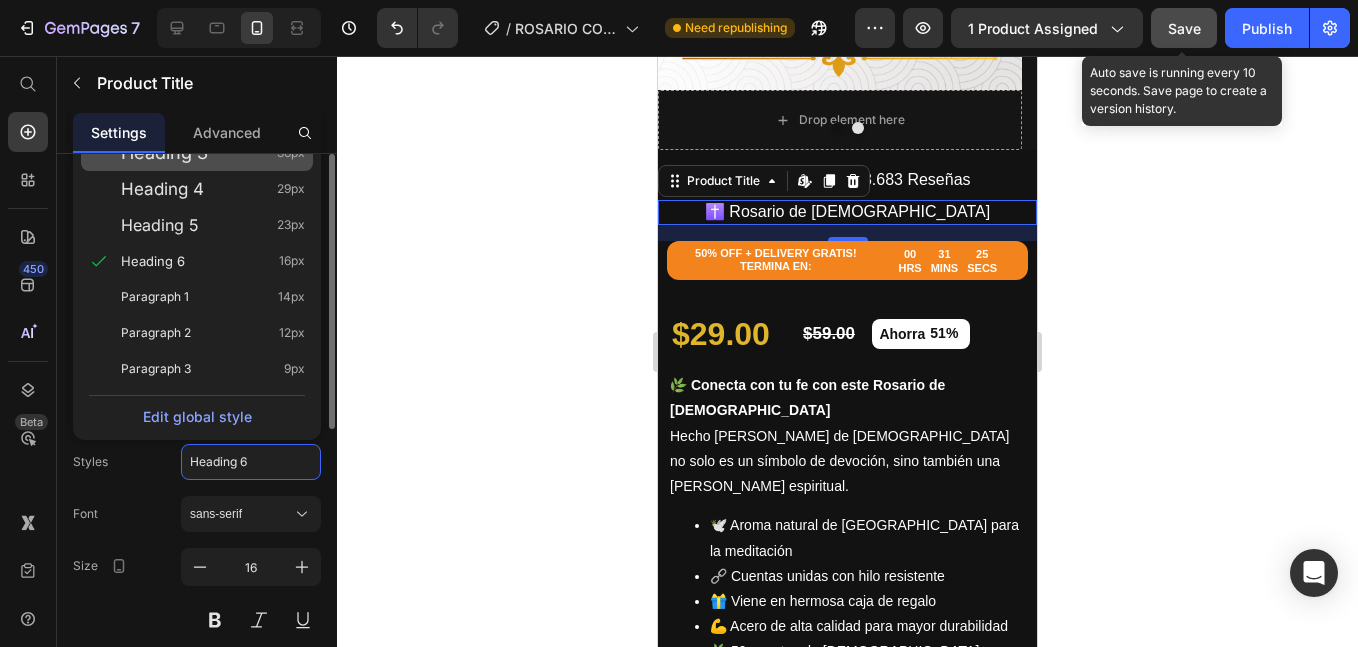 click on "Heading 3 36px" 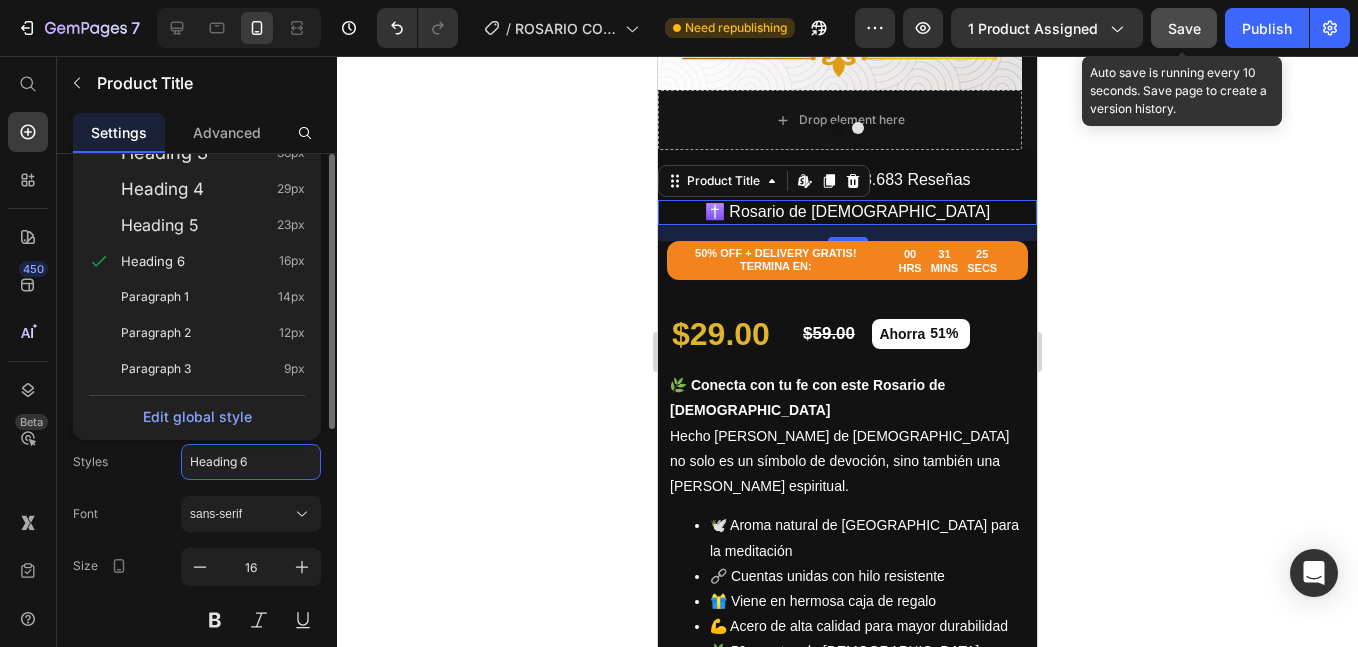 type on "36" 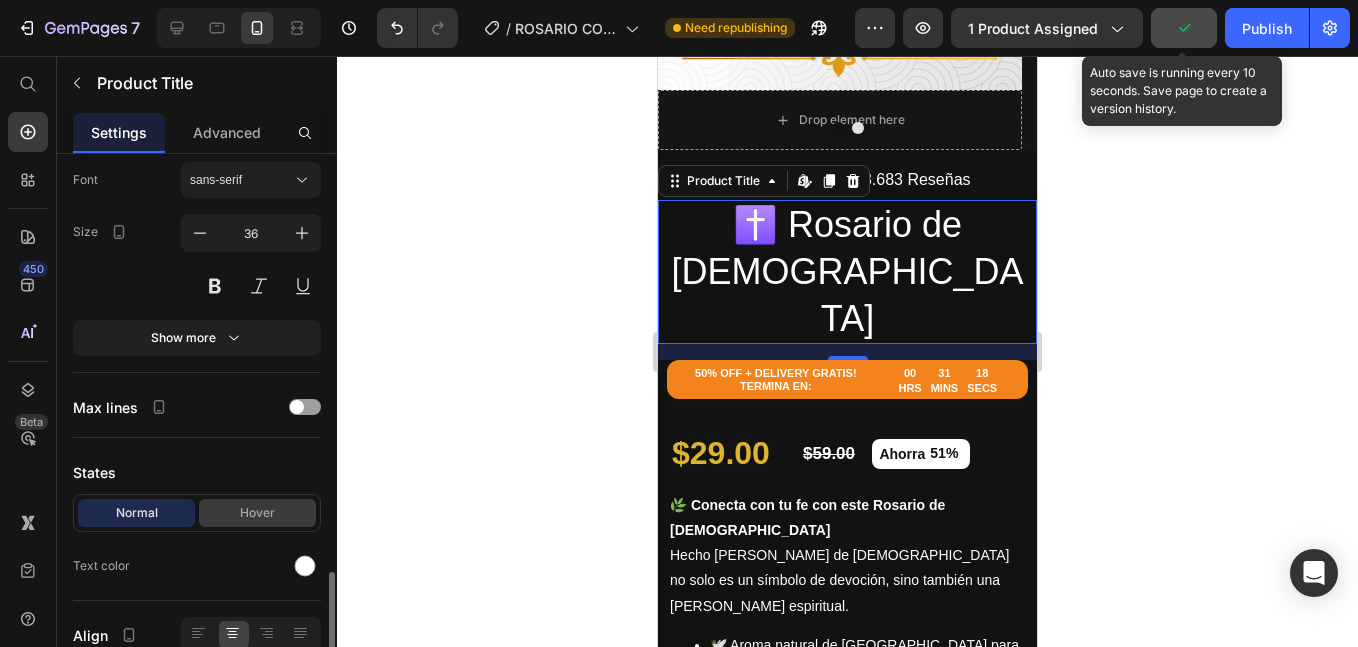 scroll, scrollTop: 501, scrollLeft: 0, axis: vertical 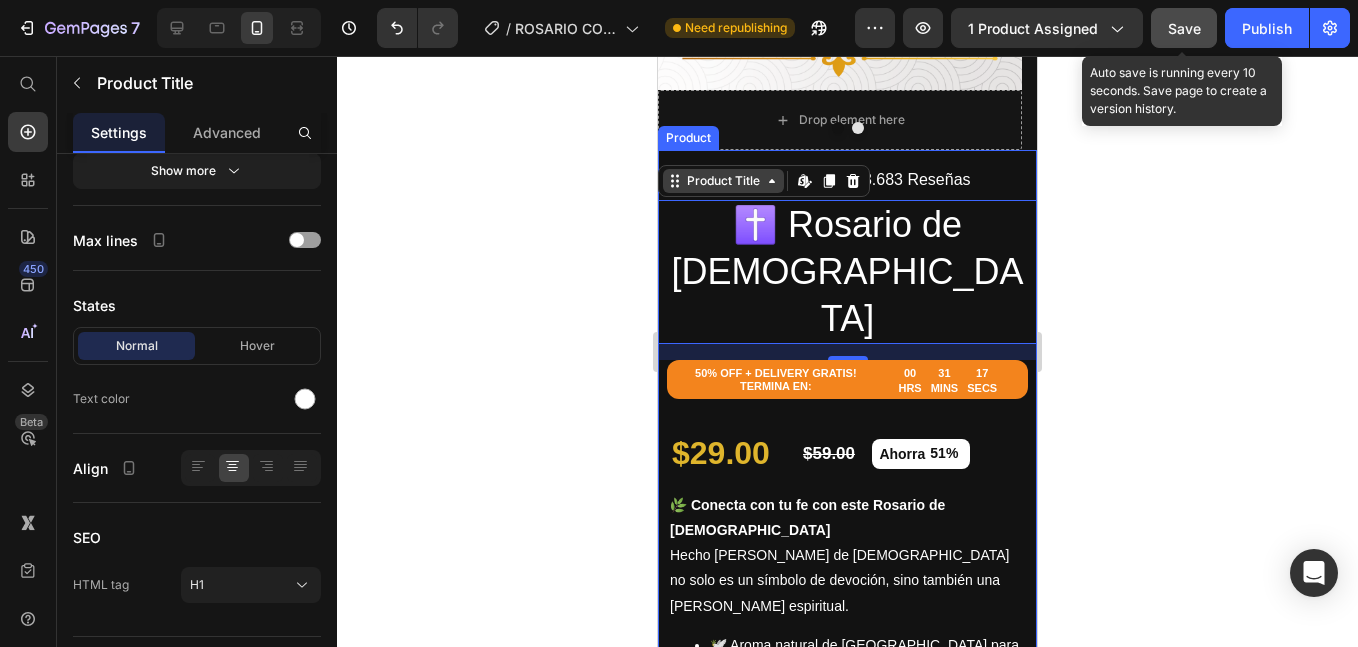 click on "Product Title" at bounding box center [723, 181] 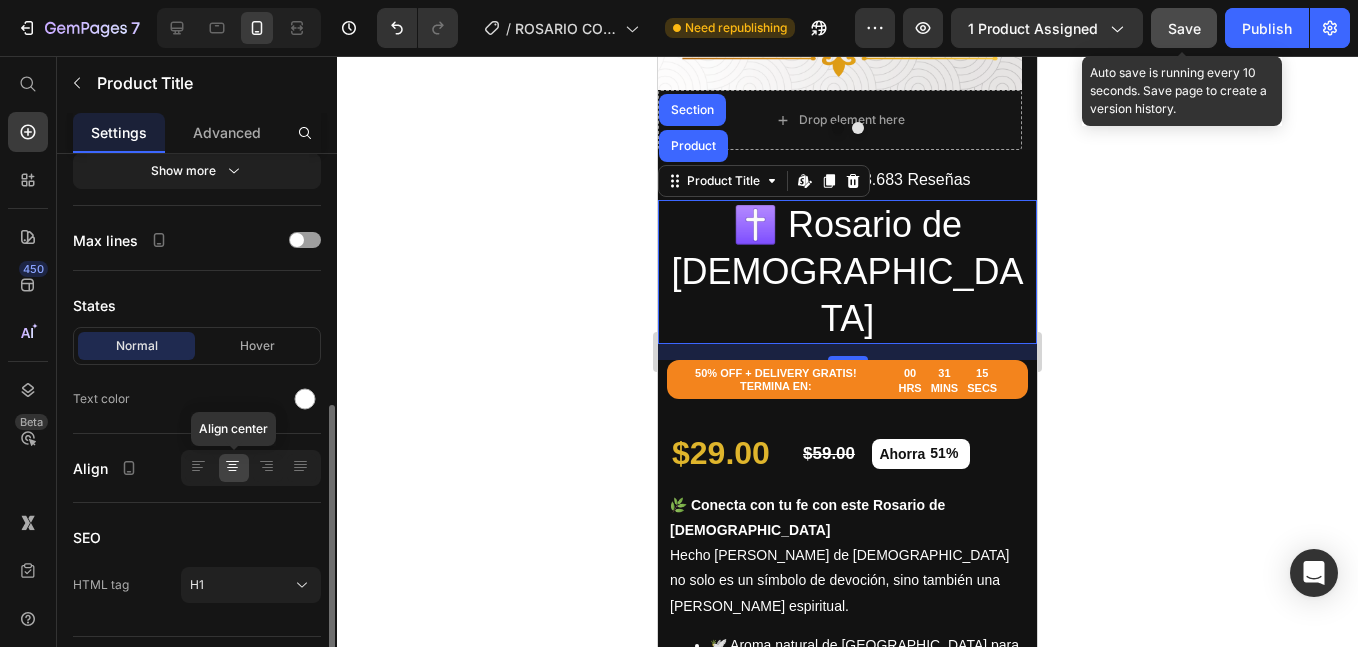 scroll, scrollTop: 548, scrollLeft: 0, axis: vertical 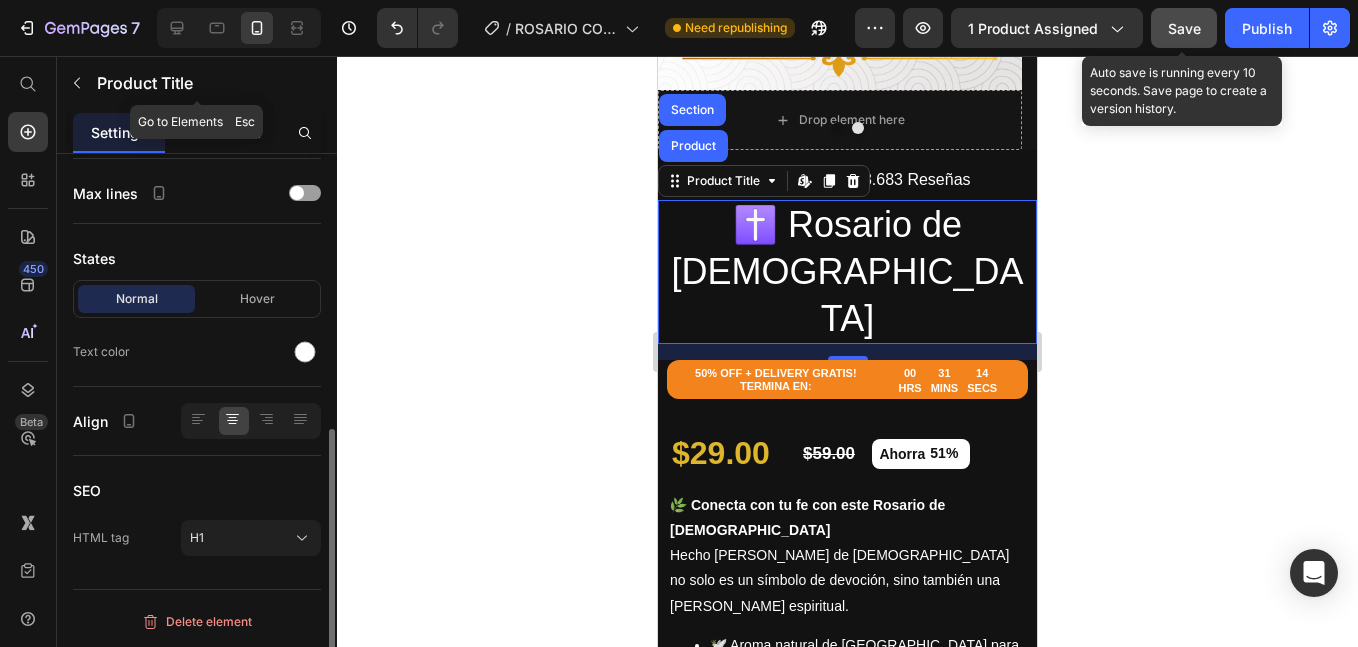 click on "Advanced" 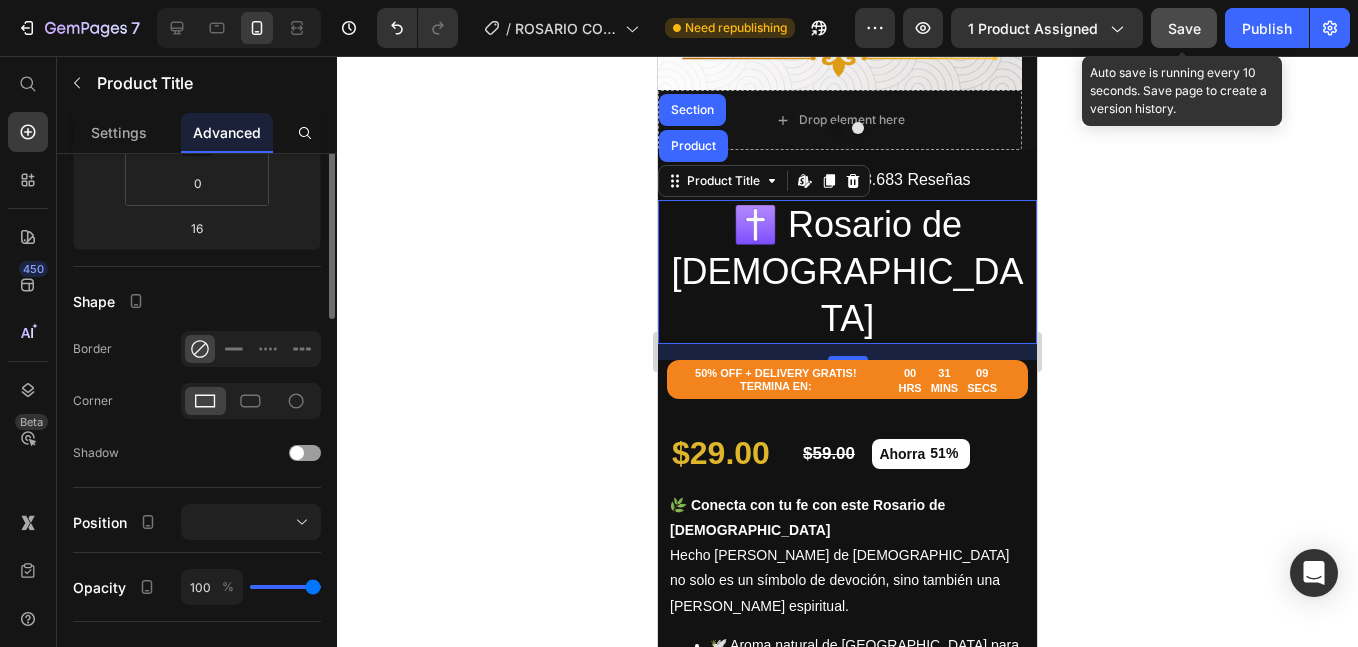 scroll, scrollTop: 218, scrollLeft: 0, axis: vertical 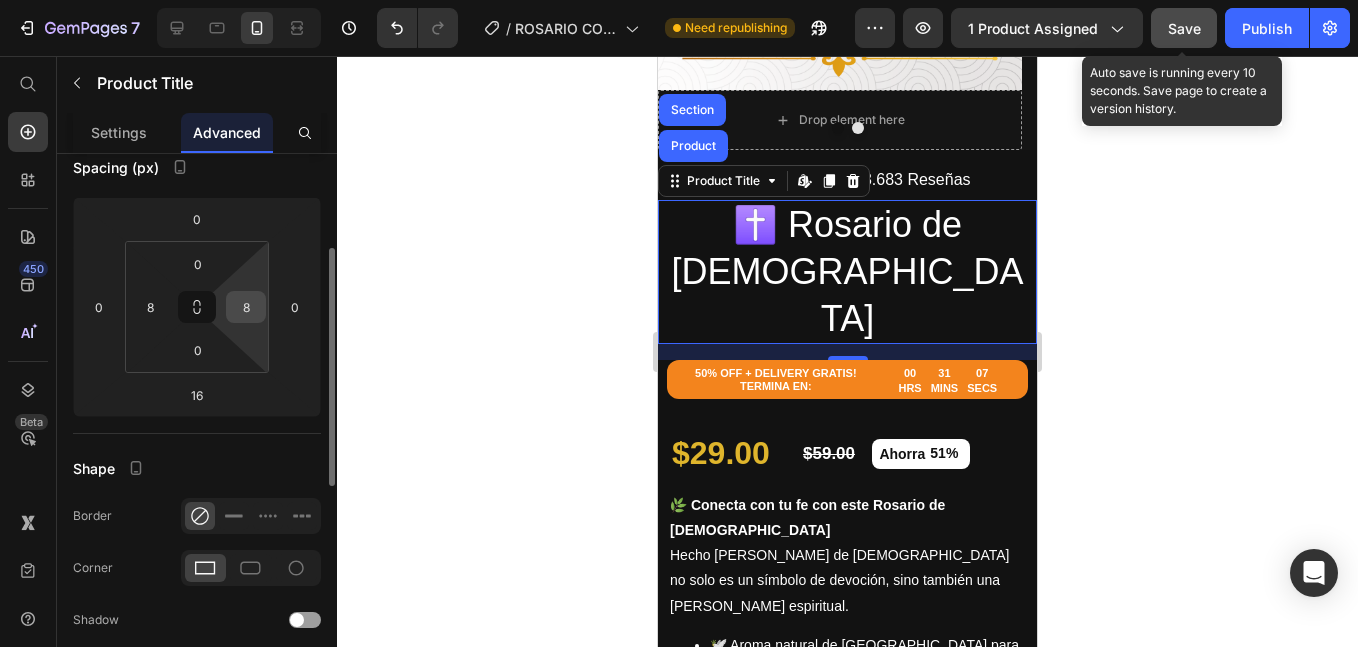 click on "8" at bounding box center (246, 307) 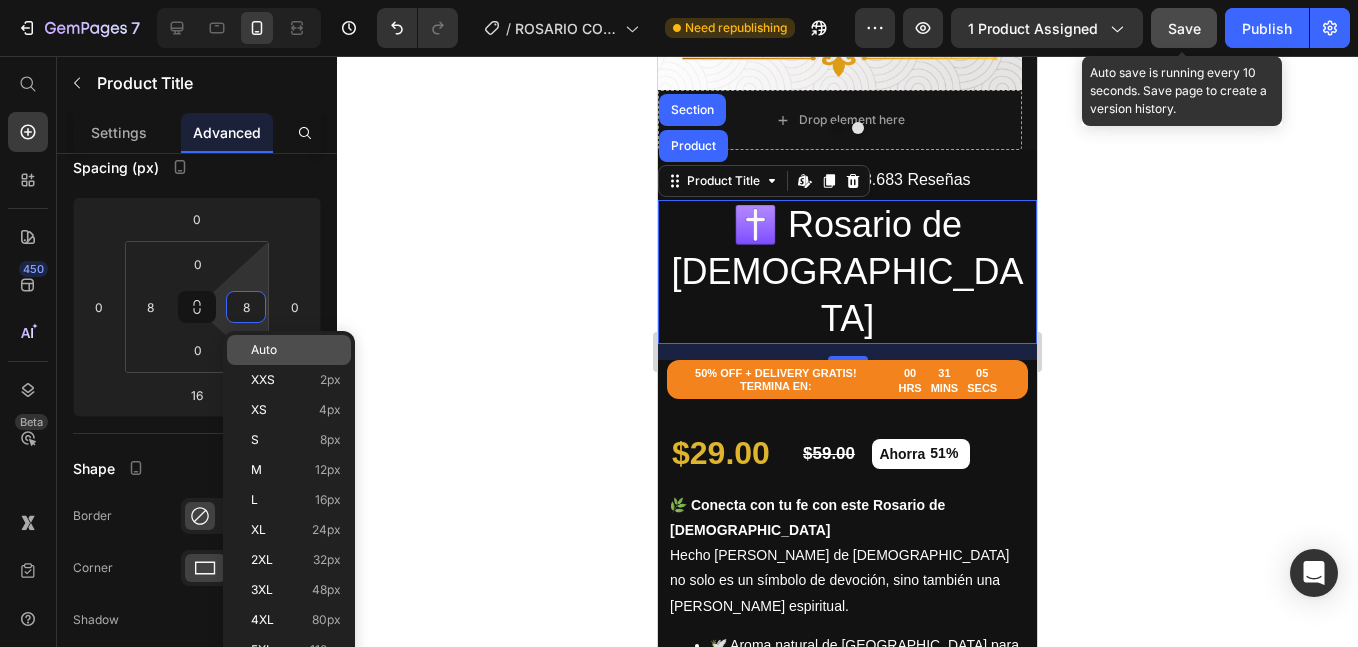 click on "Auto" at bounding box center (264, 350) 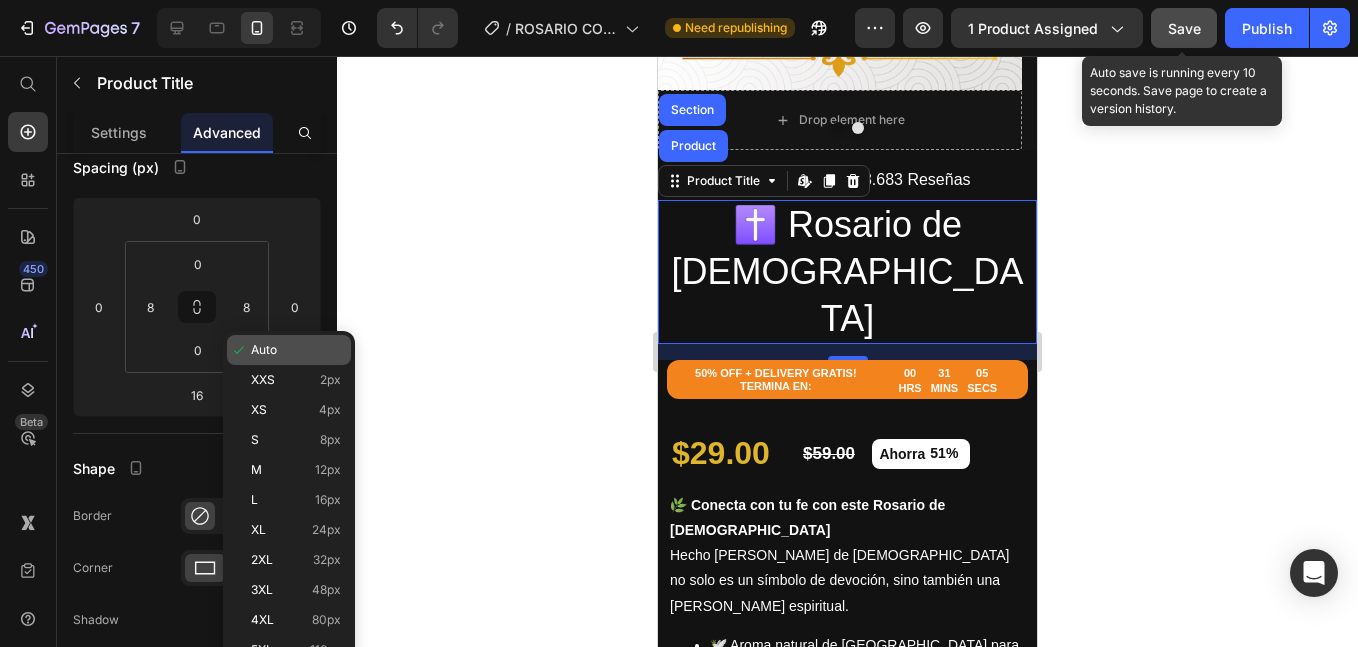 type 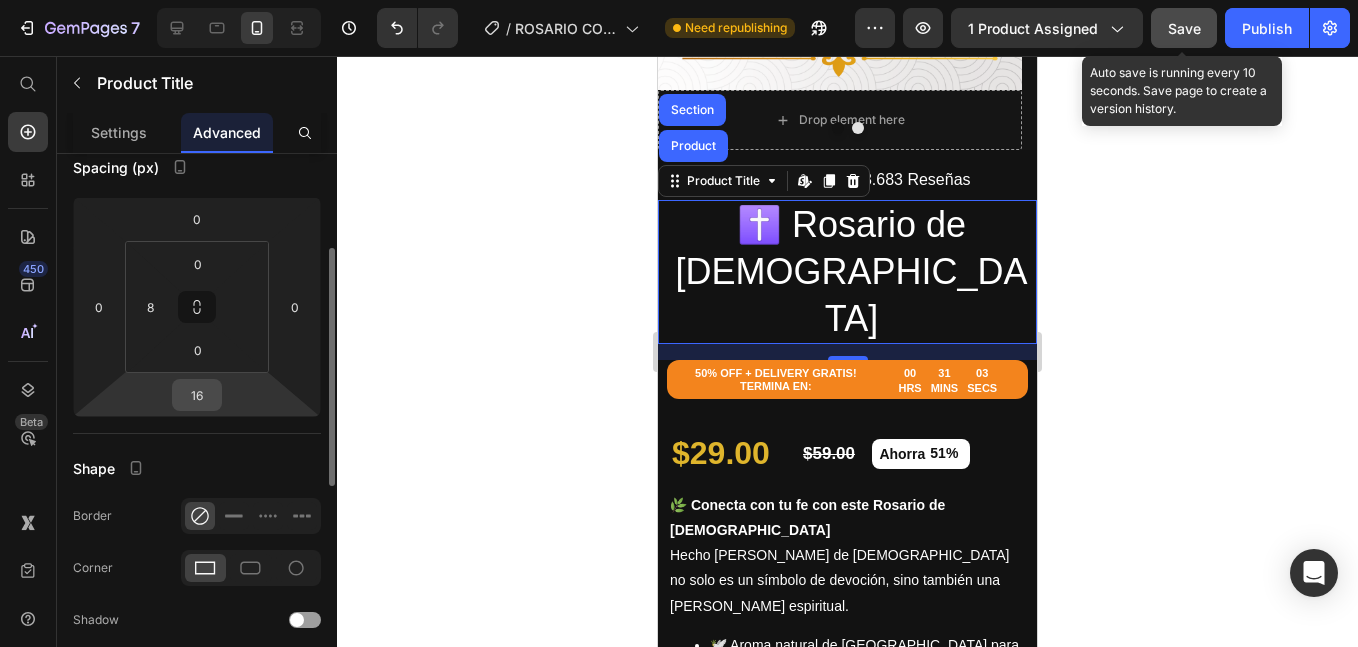 click on "16" at bounding box center (197, 395) 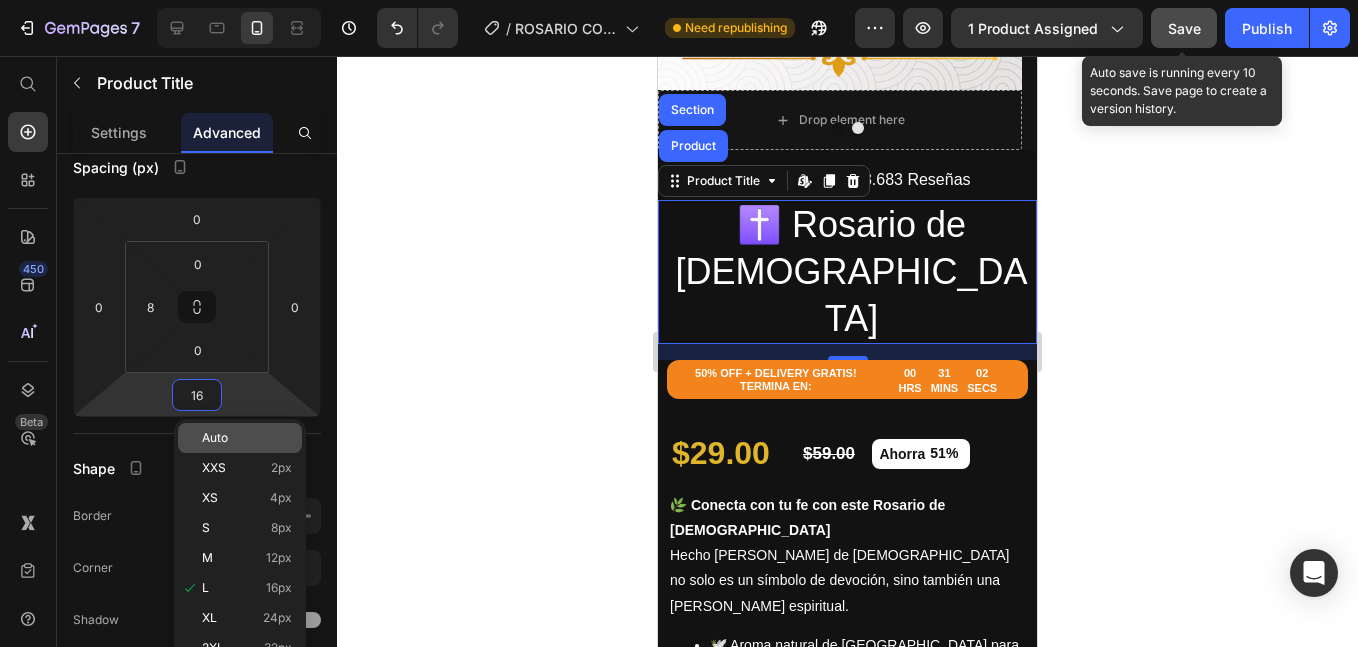 click on "Auto" 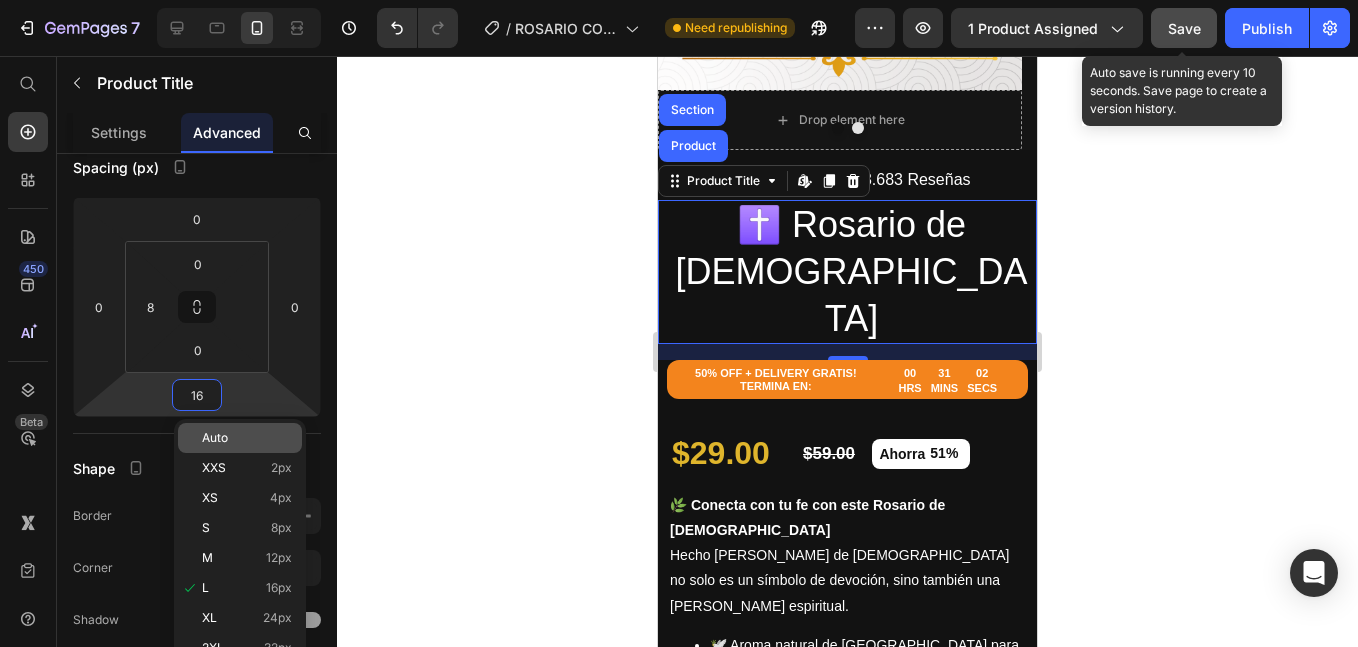 type 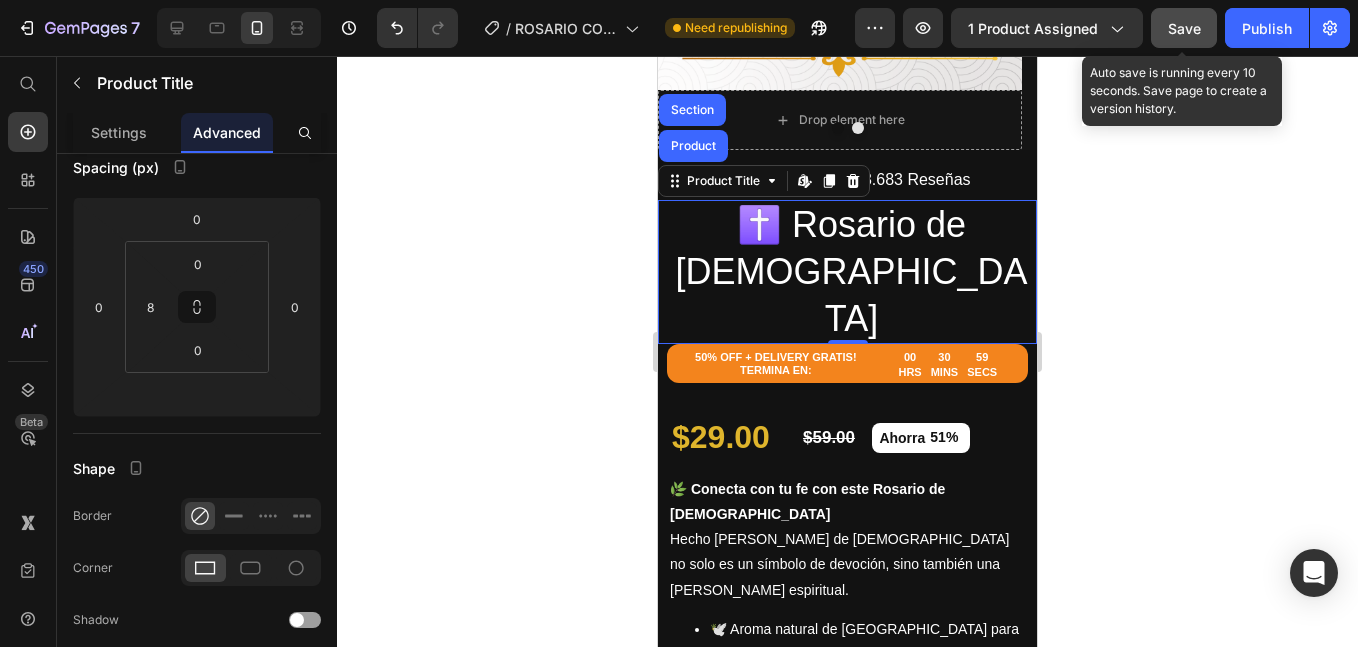 click on "Save" 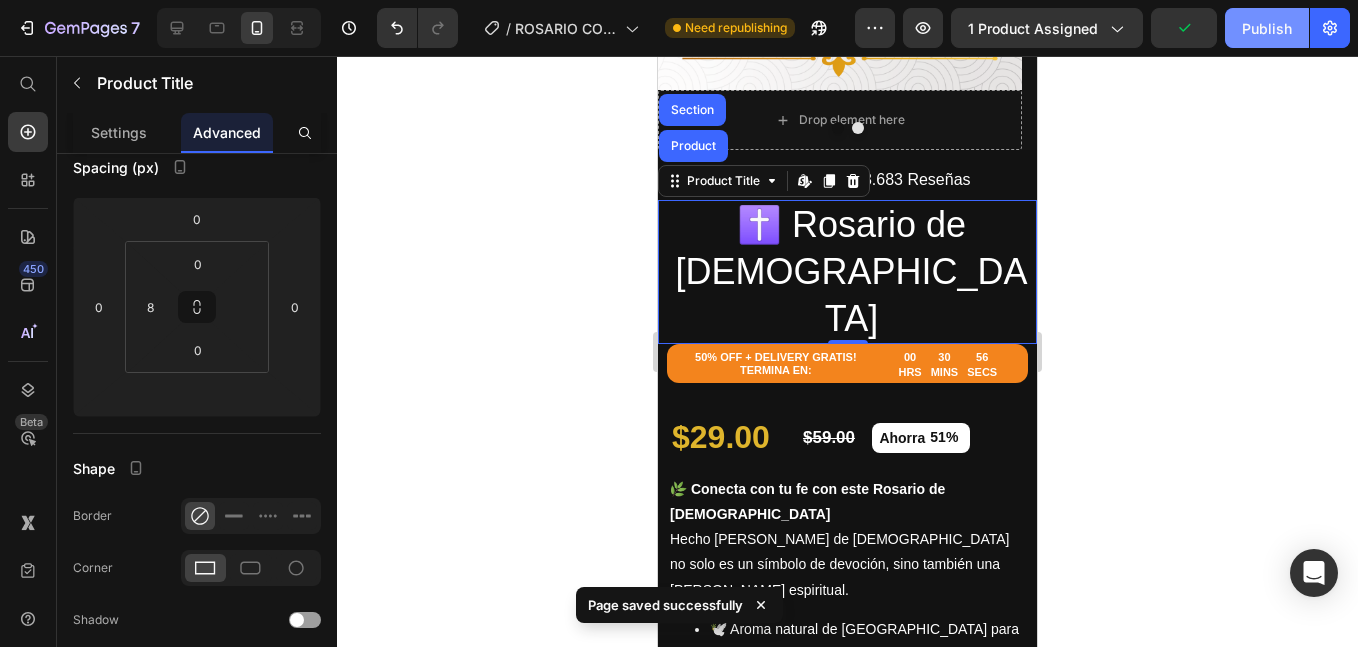 click on "Publish" at bounding box center [1267, 28] 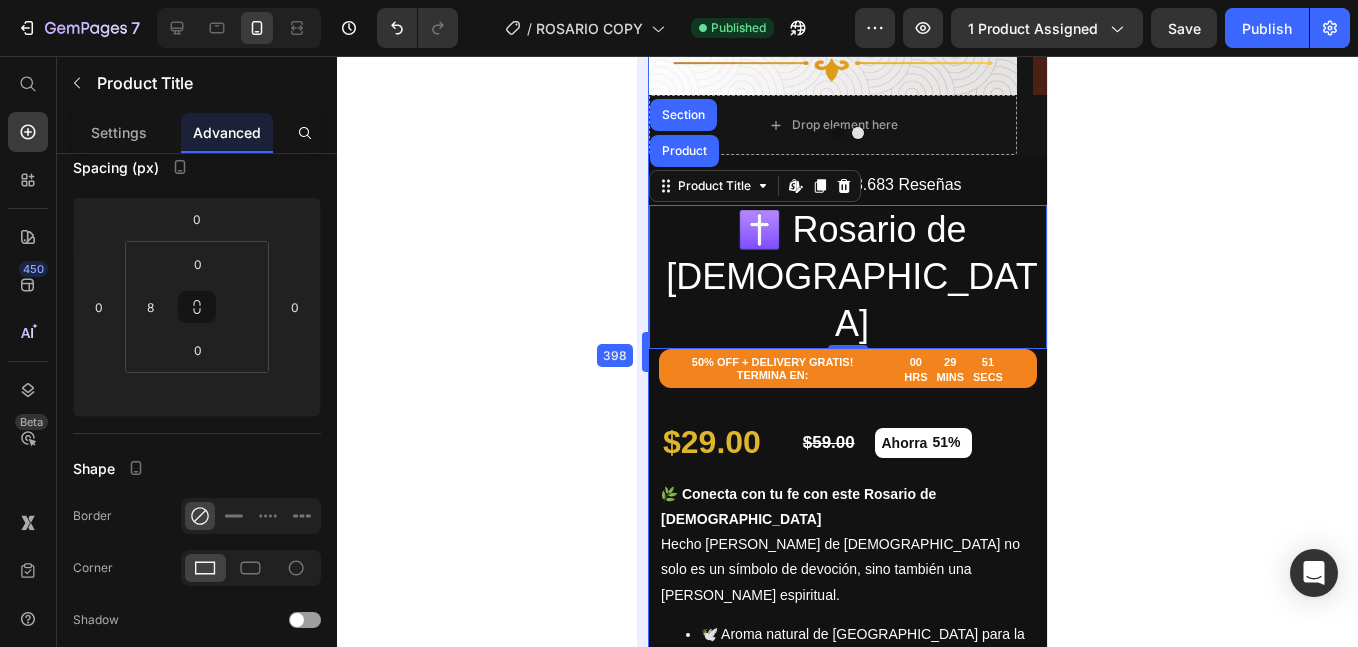 drag, startPoint x: 654, startPoint y: 342, endPoint x: 585, endPoint y: 347, distance: 69.18092 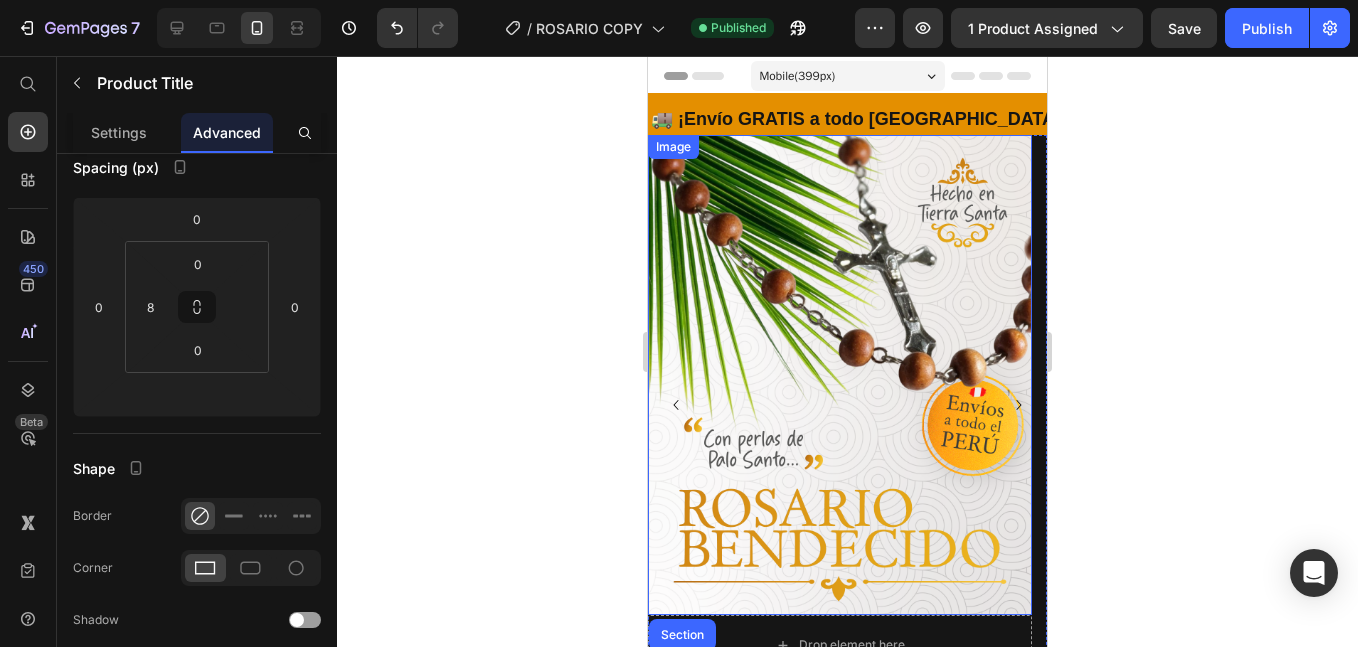 scroll, scrollTop: 333, scrollLeft: 0, axis: vertical 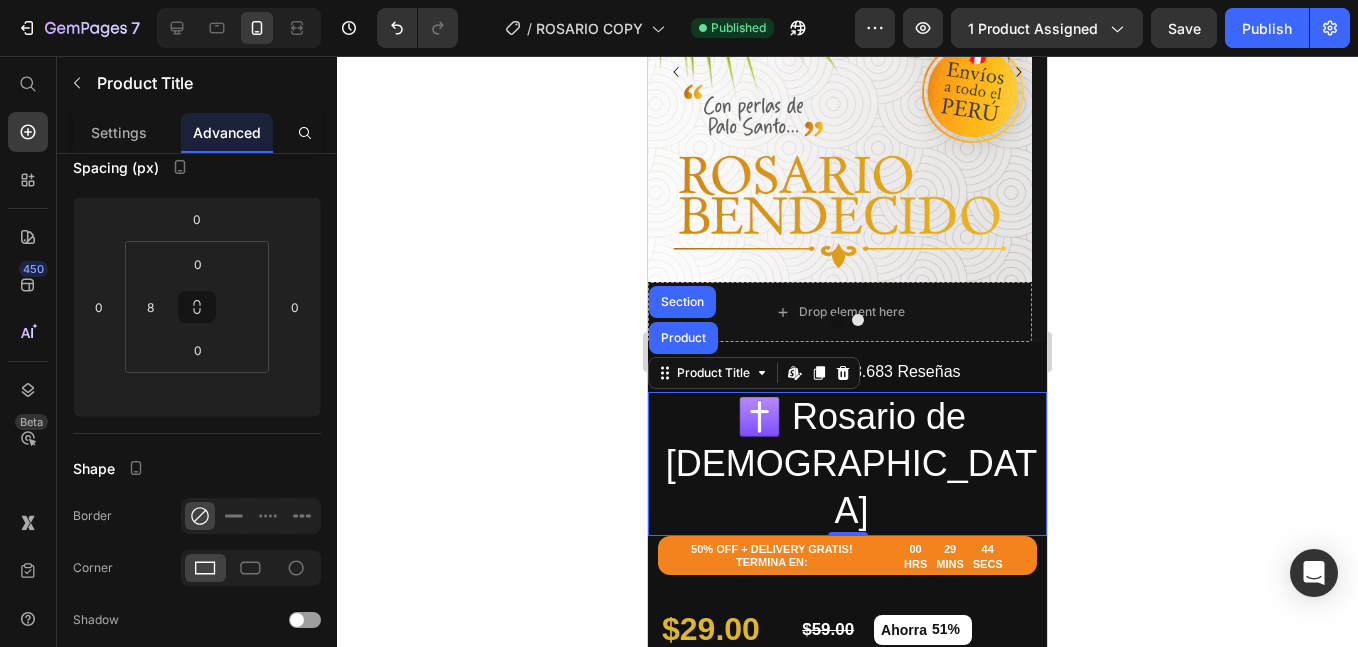 click 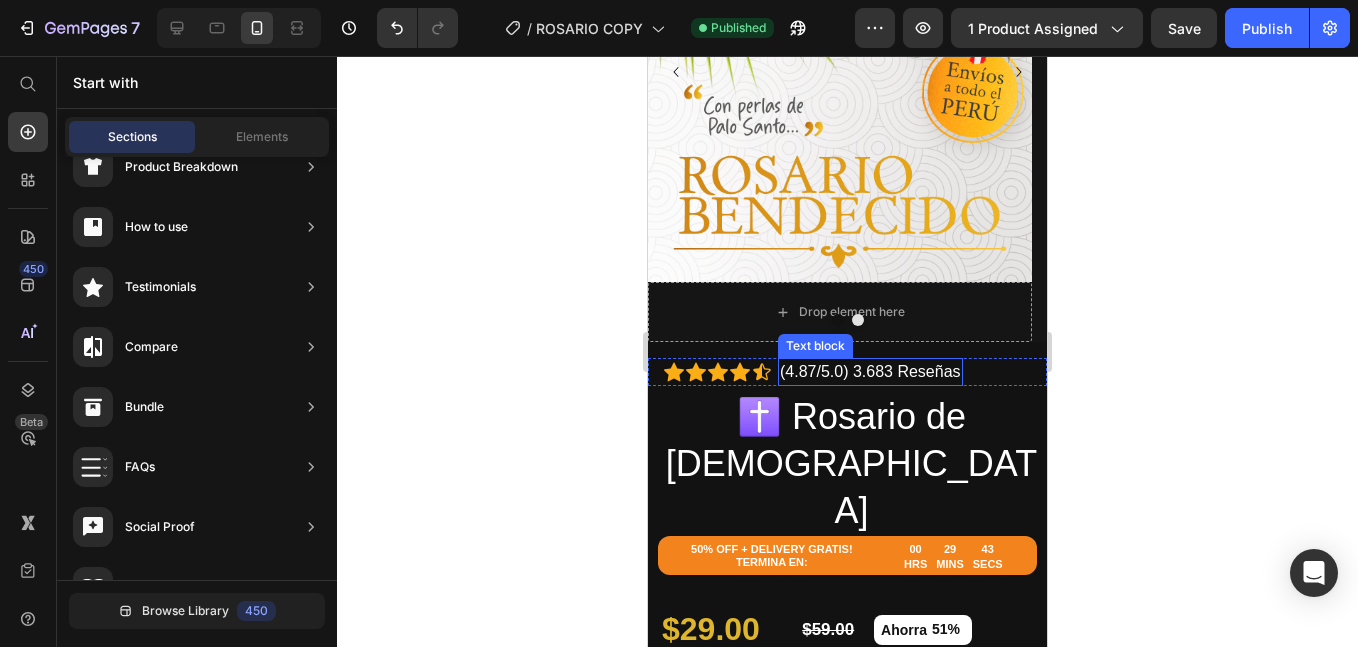 click at bounding box center [847, 320] 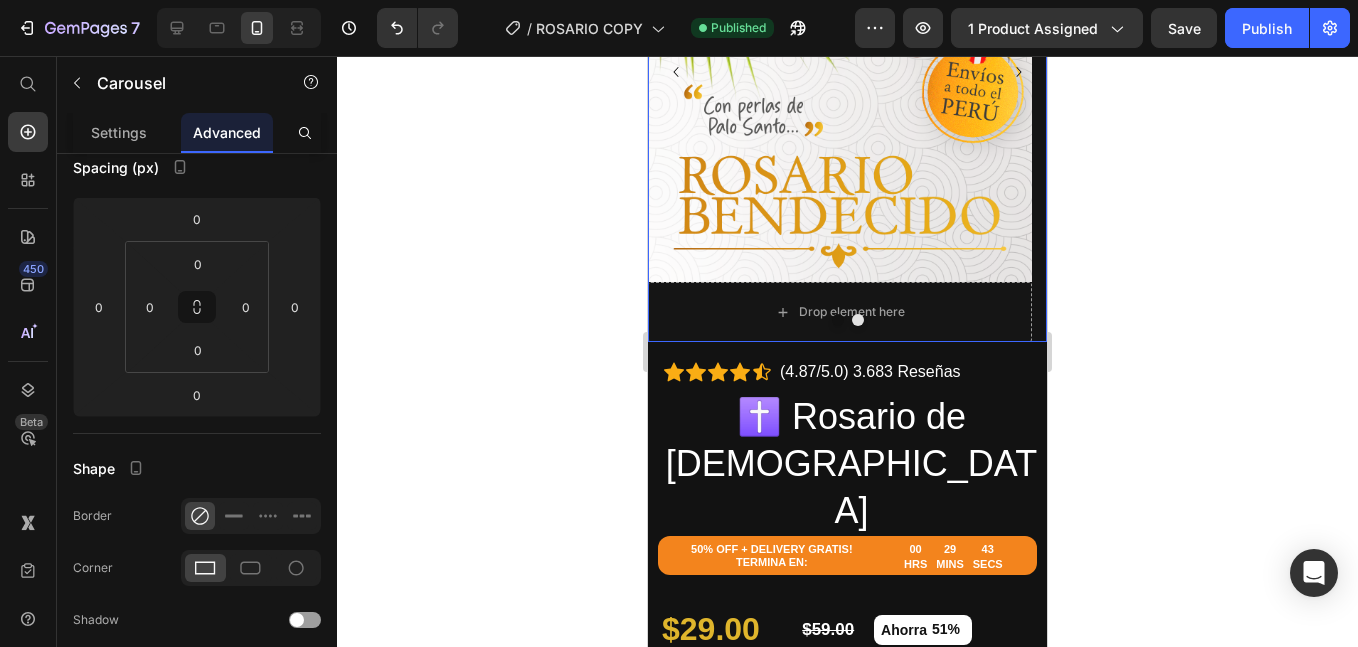 scroll, scrollTop: 0, scrollLeft: 0, axis: both 